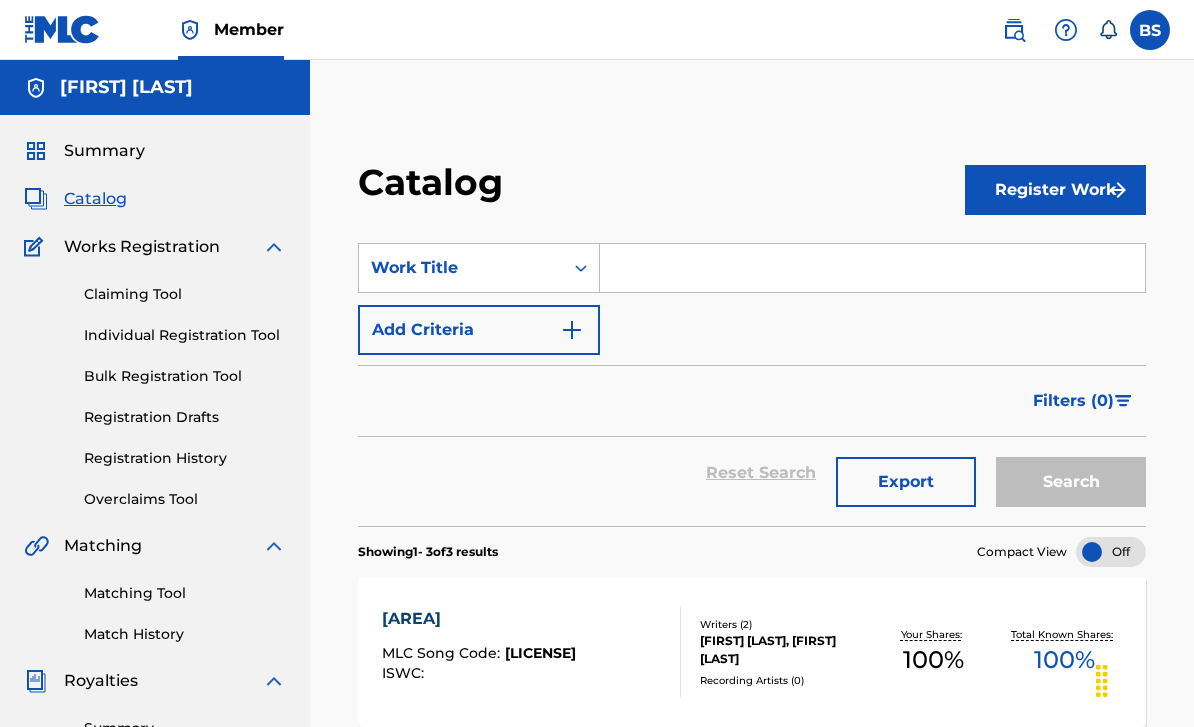 scroll, scrollTop: 0, scrollLeft: 0, axis: both 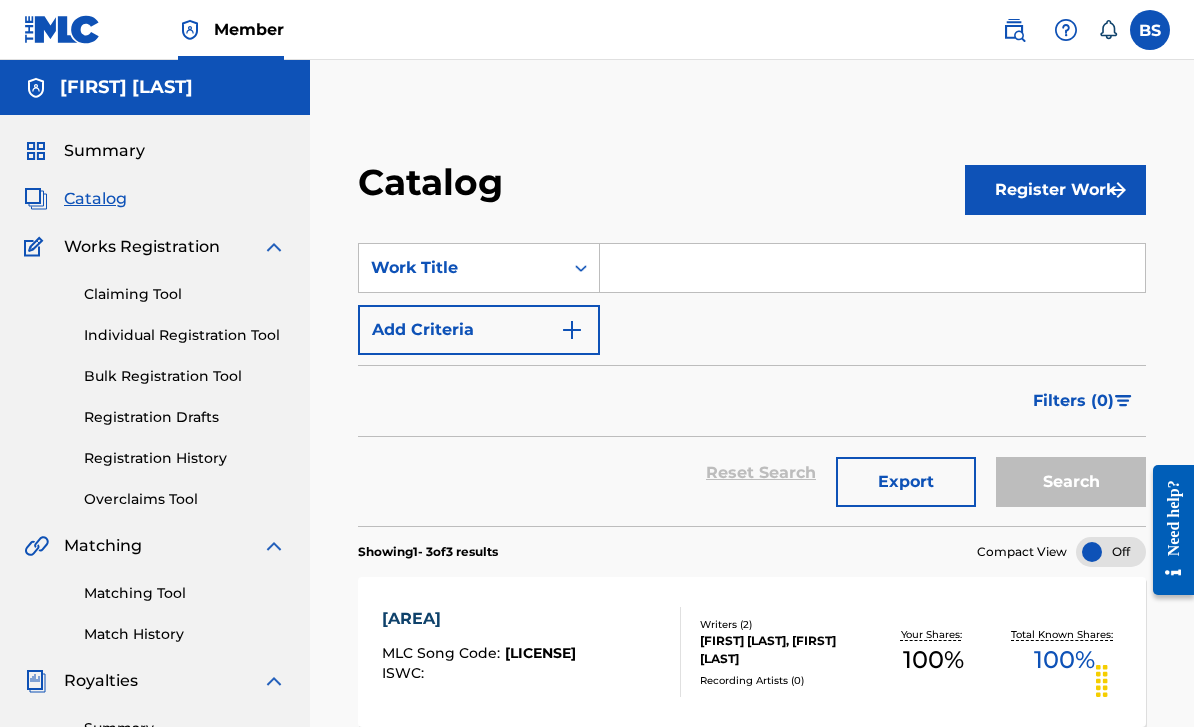 click on "Individual Registration Tool" at bounding box center [185, 335] 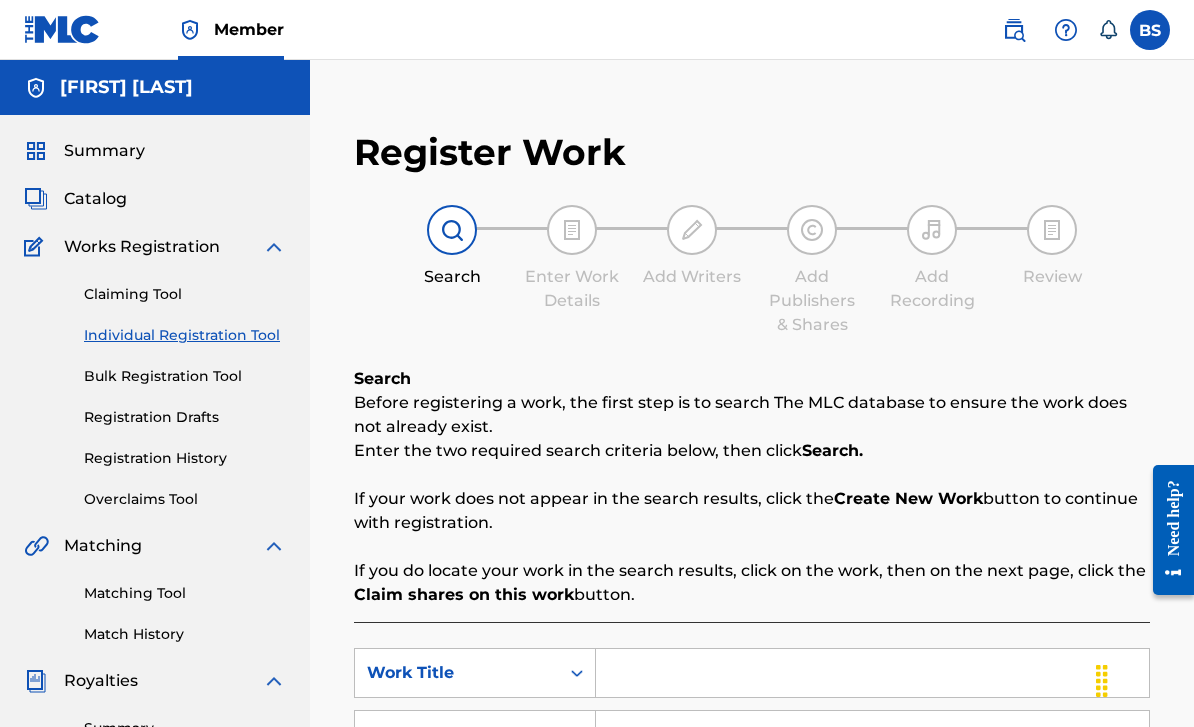 click on "Registration History" at bounding box center [185, 458] 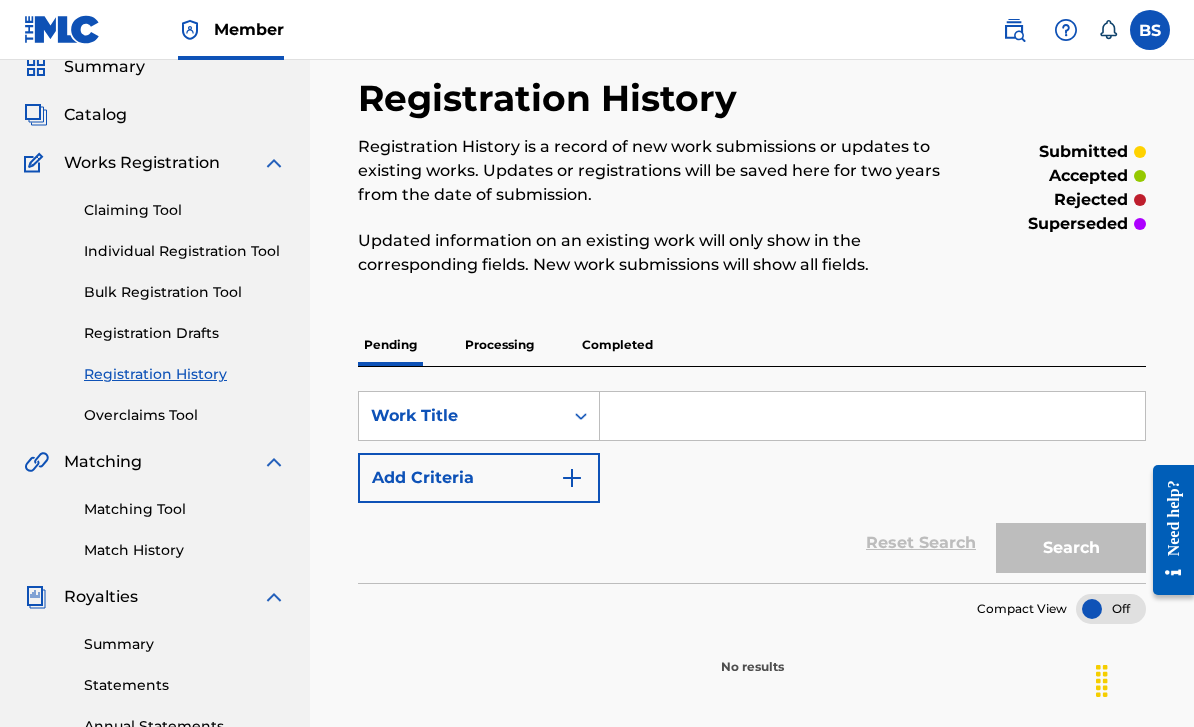 scroll, scrollTop: 83, scrollLeft: 0, axis: vertical 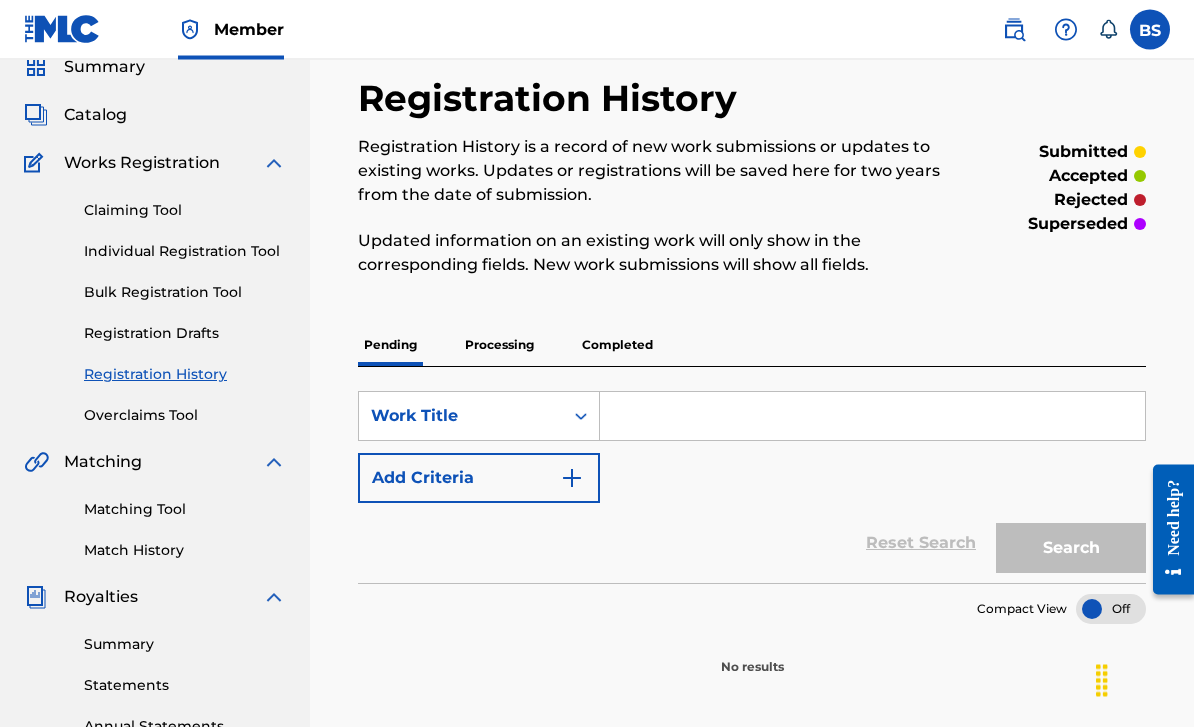click on "Processing" at bounding box center [499, 346] 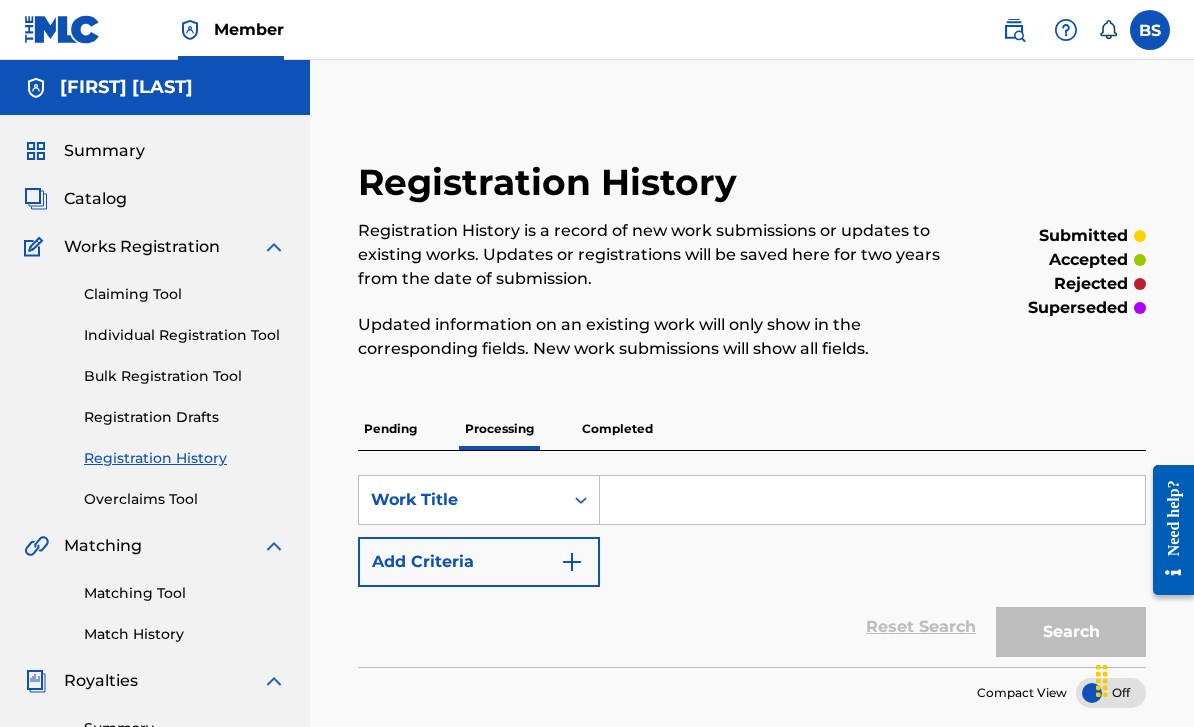 click on "Completed" at bounding box center (617, 429) 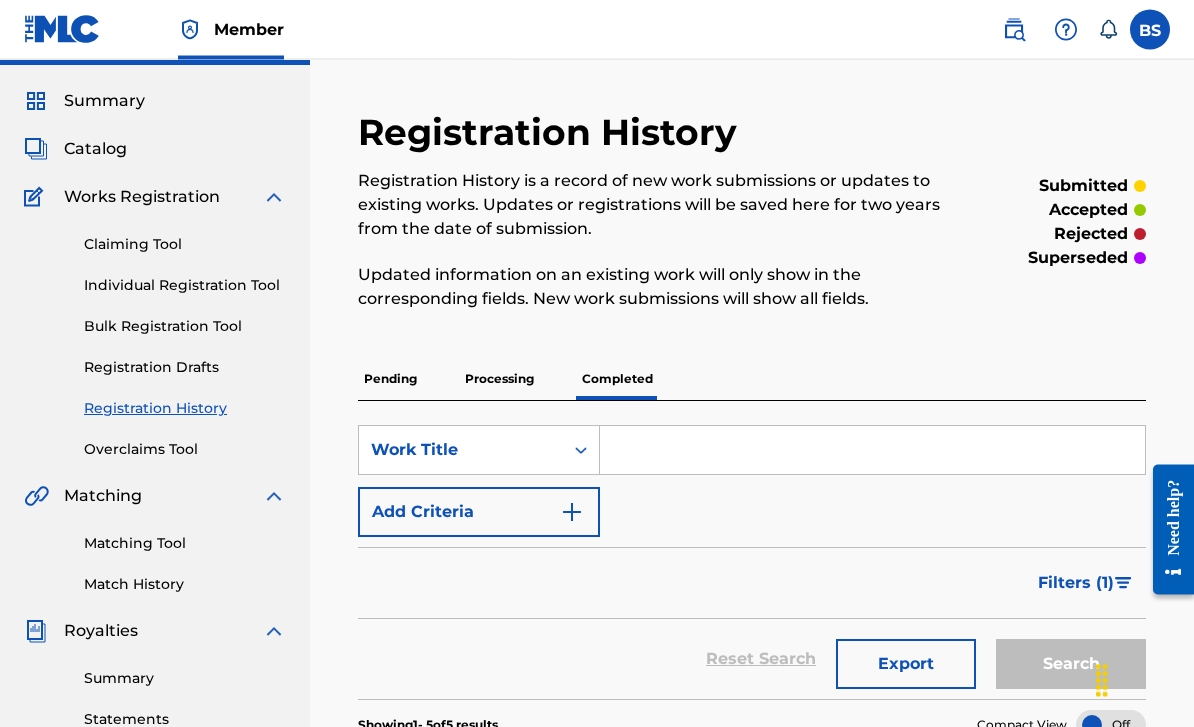 scroll, scrollTop: 0, scrollLeft: 0, axis: both 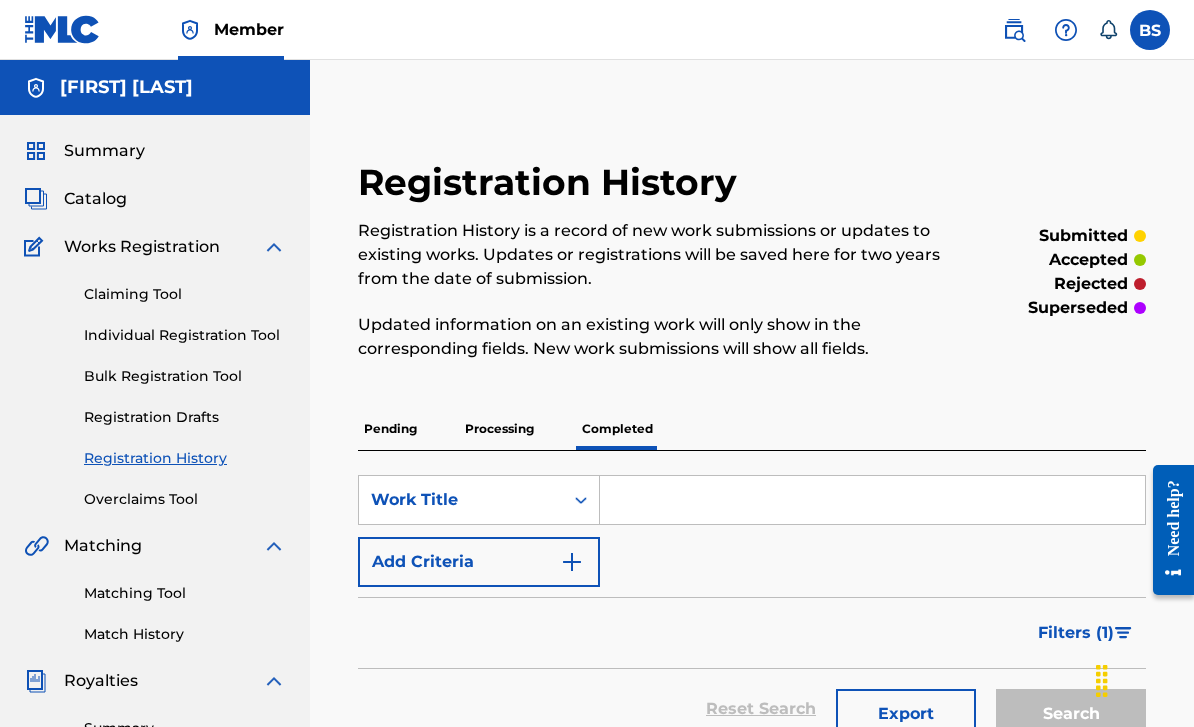 click on "Individual Registration Tool" at bounding box center (185, 335) 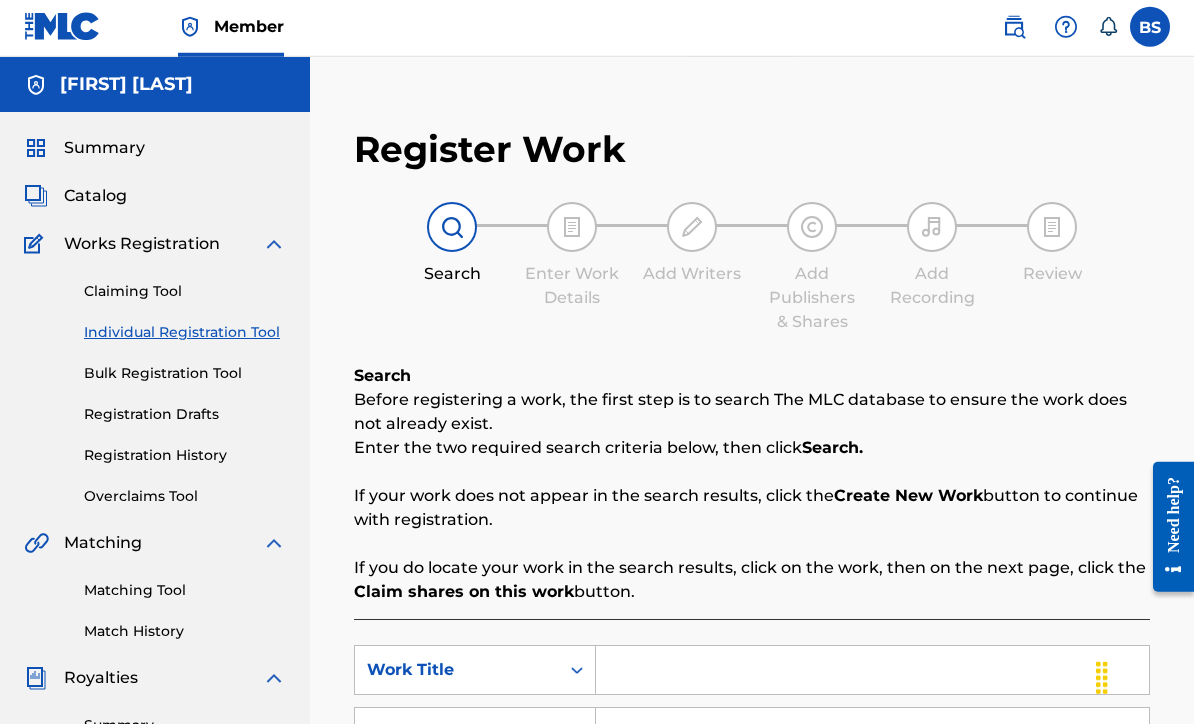 scroll, scrollTop: 271, scrollLeft: 0, axis: vertical 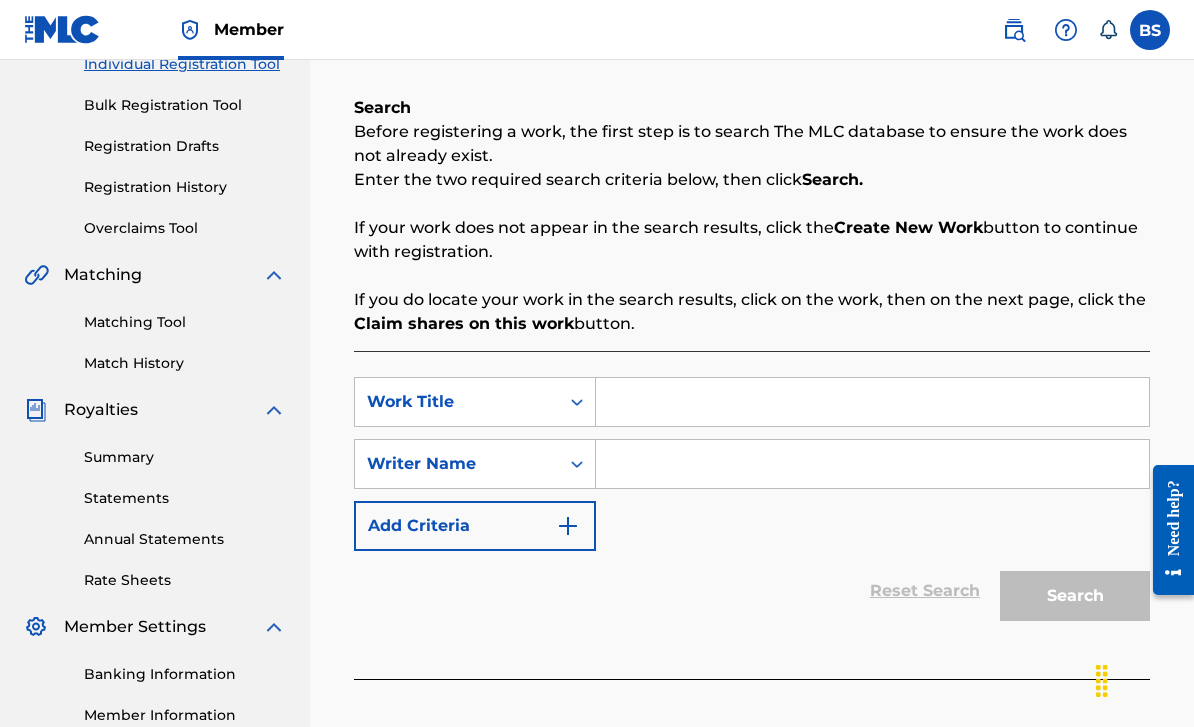 click at bounding box center [872, 402] 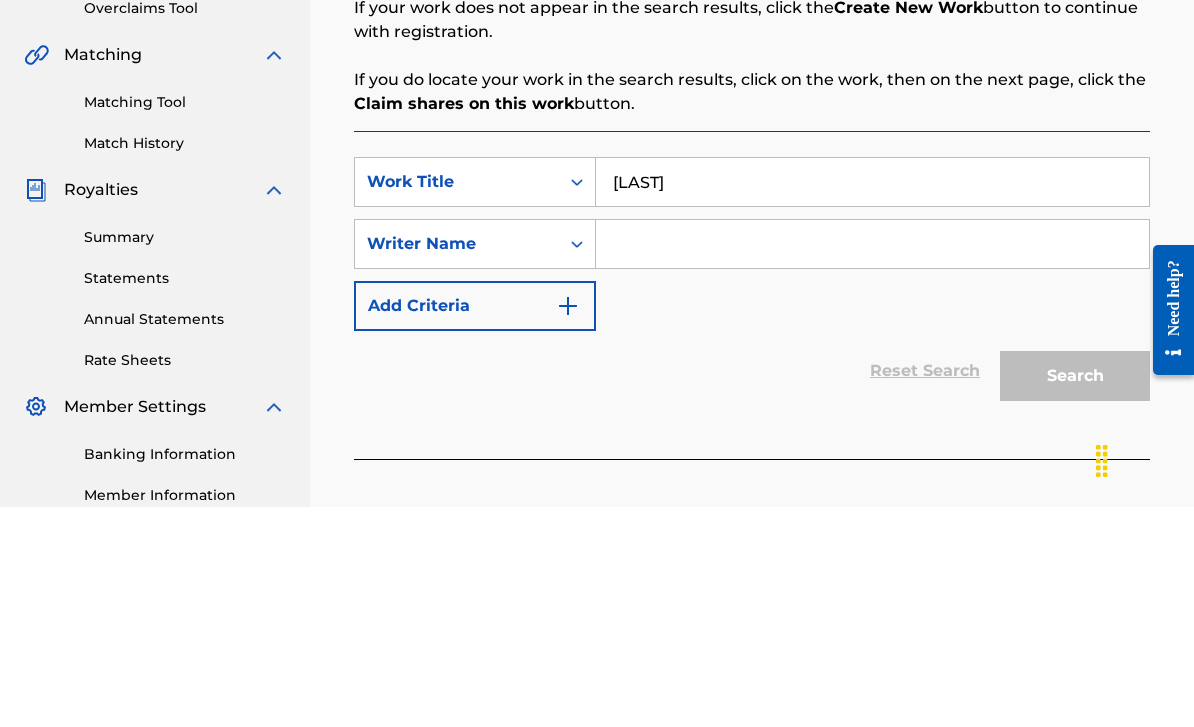 type on "Baddest Majhail" 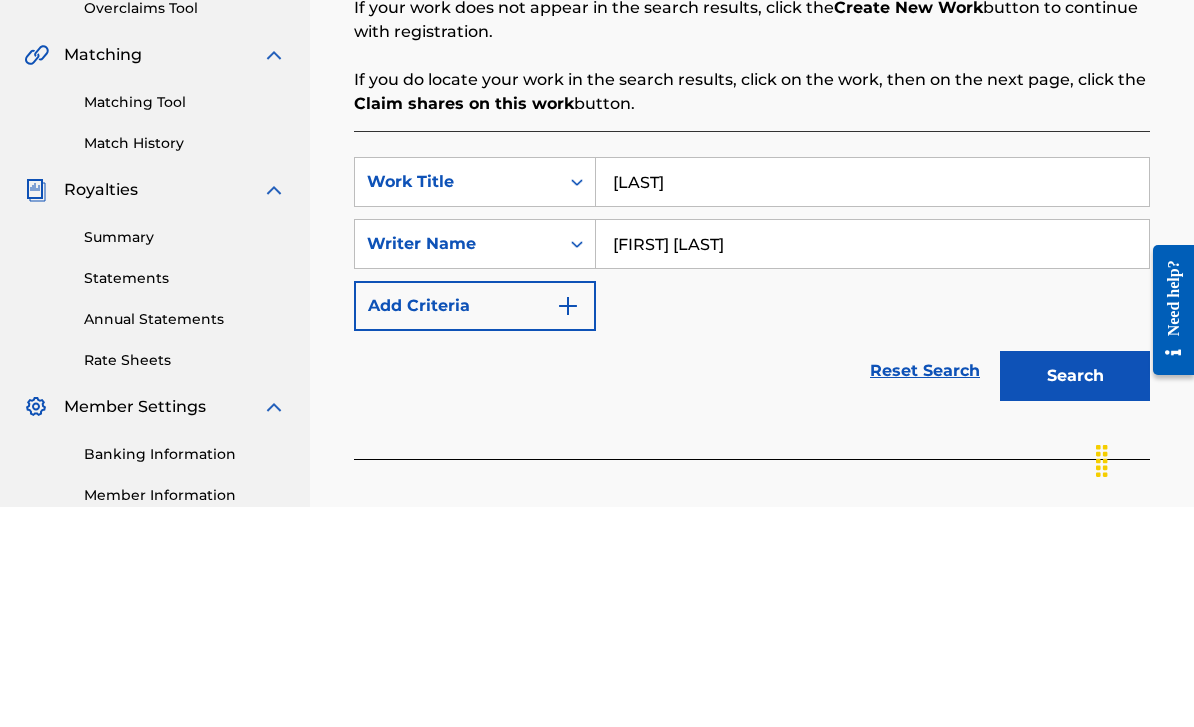 scroll, scrollTop: 448, scrollLeft: 0, axis: vertical 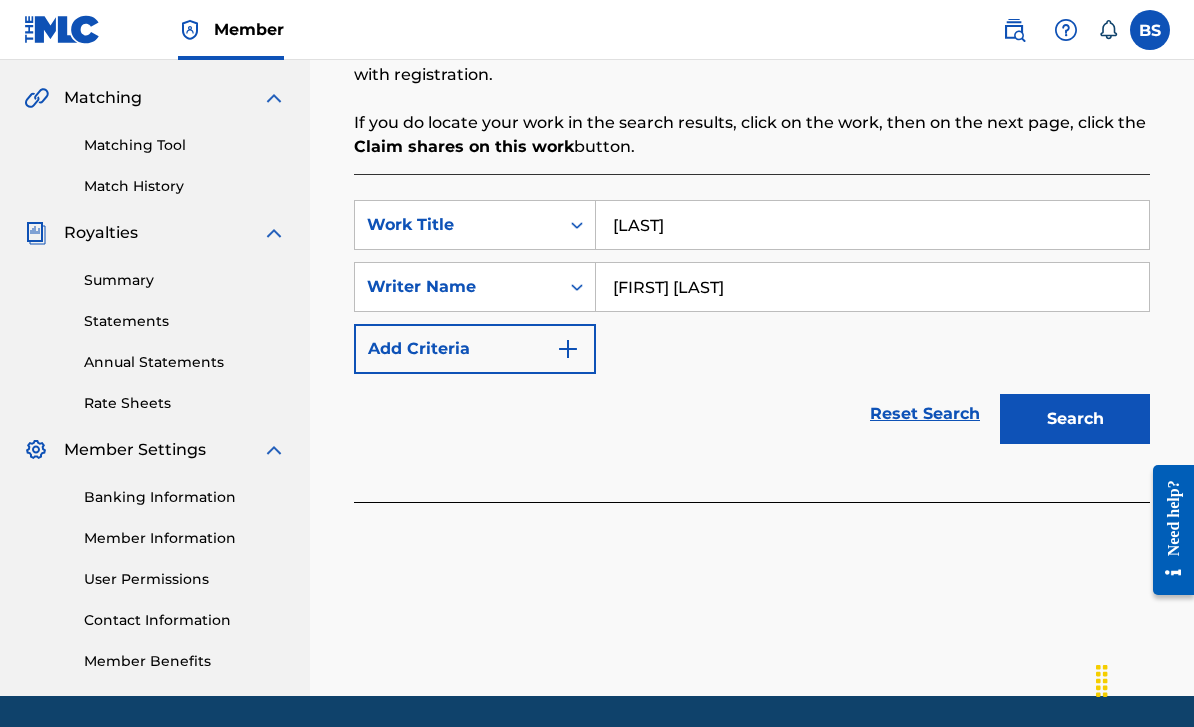 type on "Sardar [LAST]" 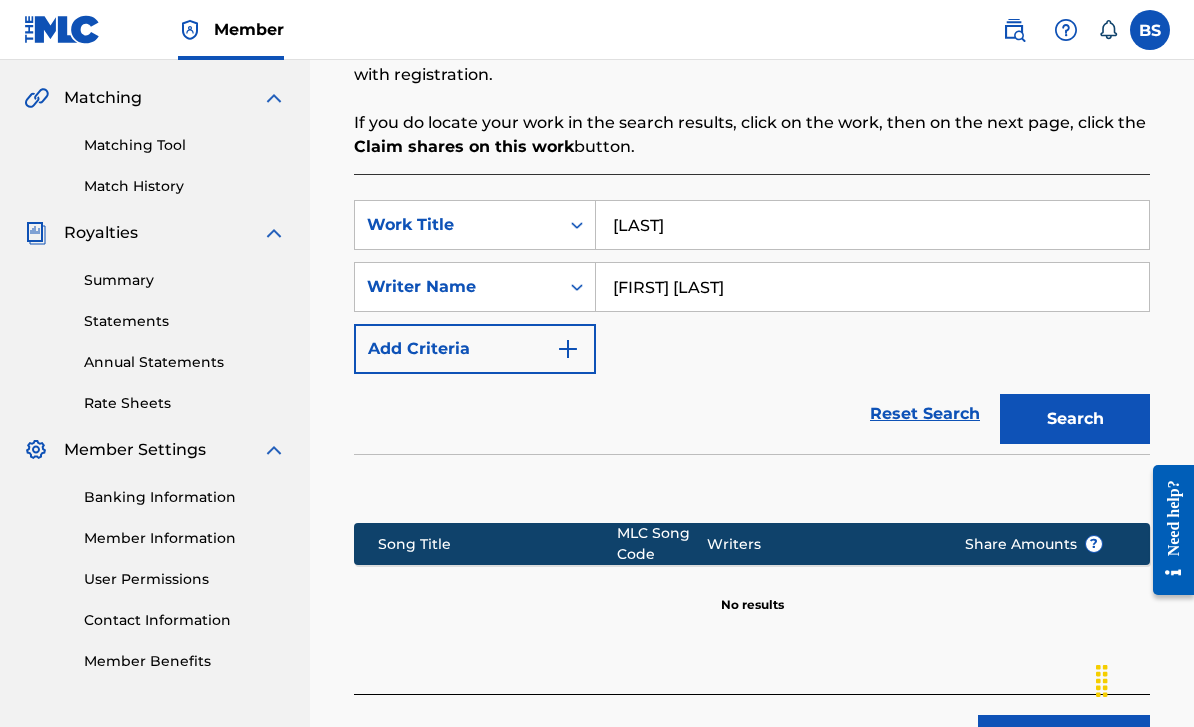 click on "Member Information" at bounding box center [185, 538] 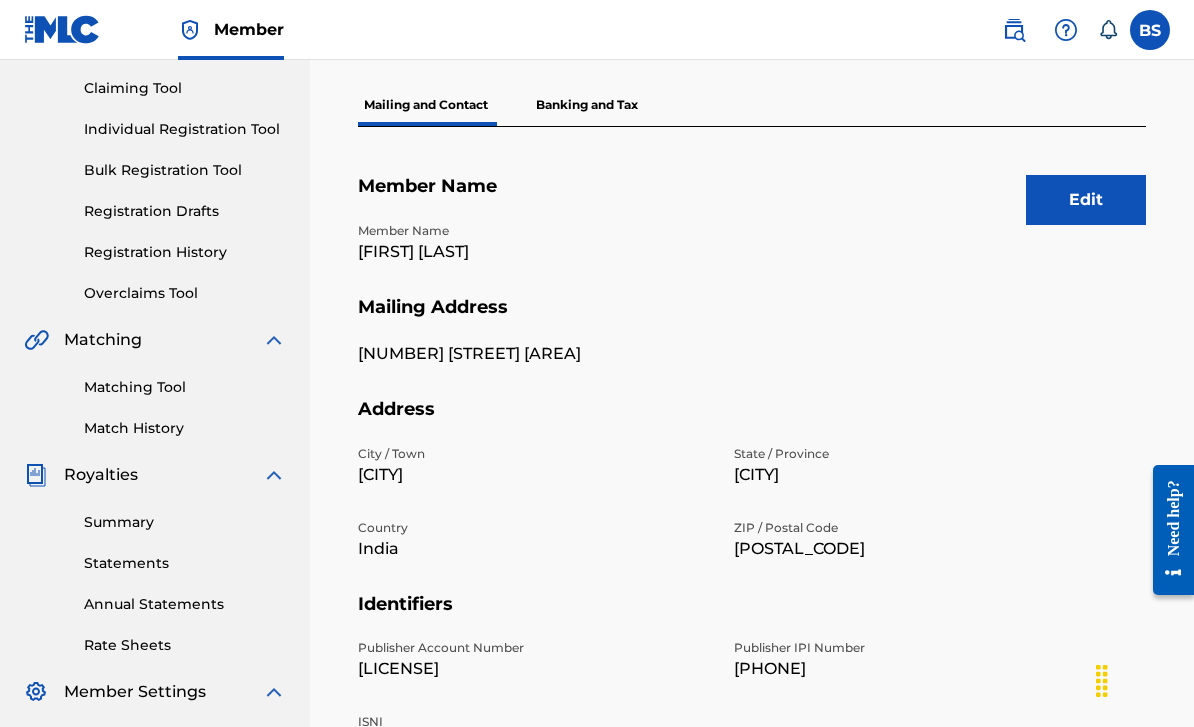 scroll, scrollTop: 448, scrollLeft: 0, axis: vertical 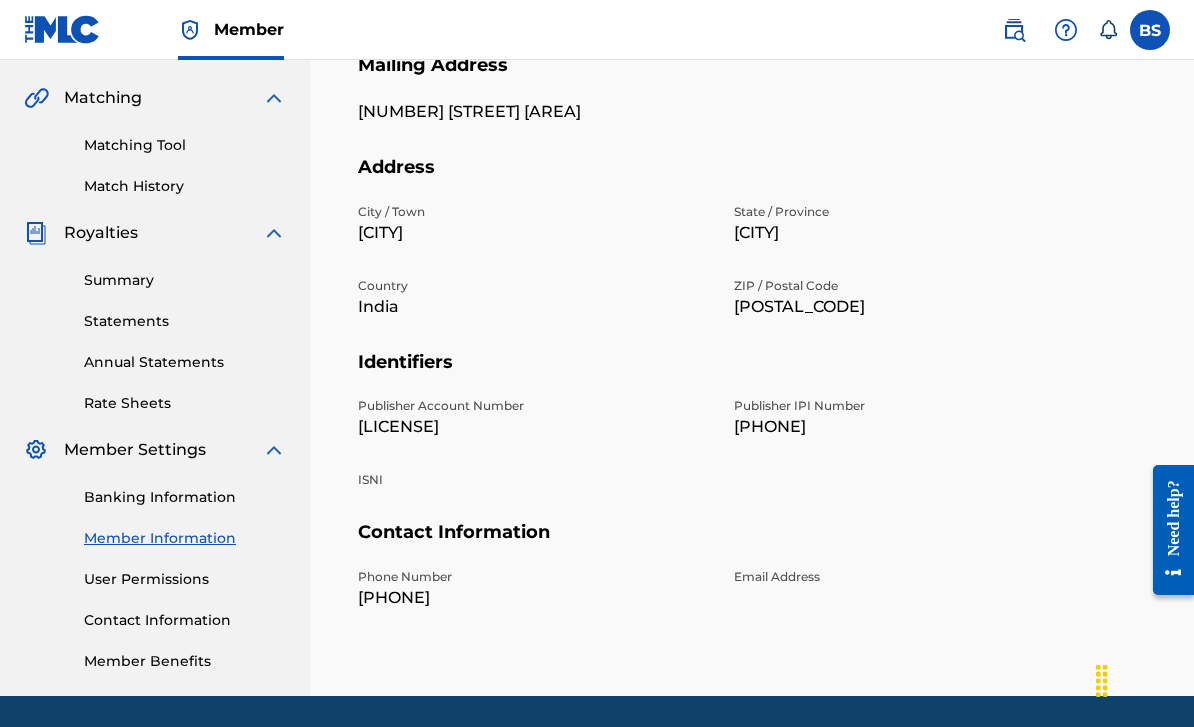 click on "User Permissions" at bounding box center (185, 579) 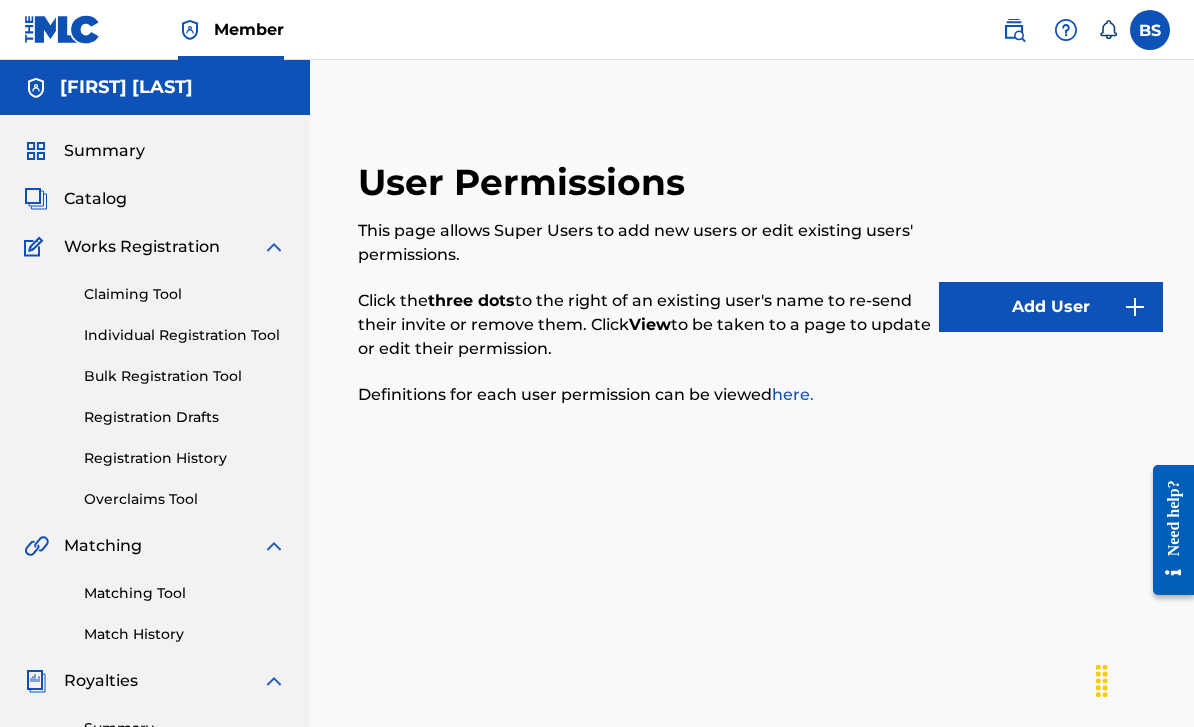 click on "here." at bounding box center [793, 394] 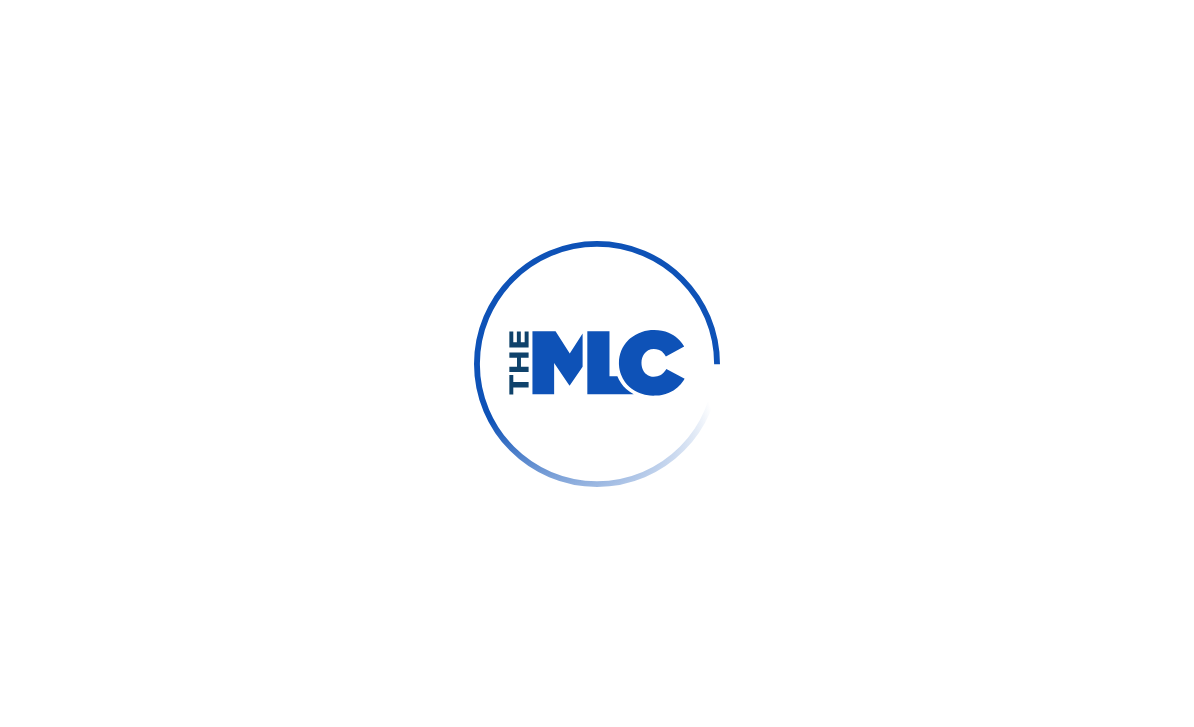 scroll, scrollTop: 65, scrollLeft: 0, axis: vertical 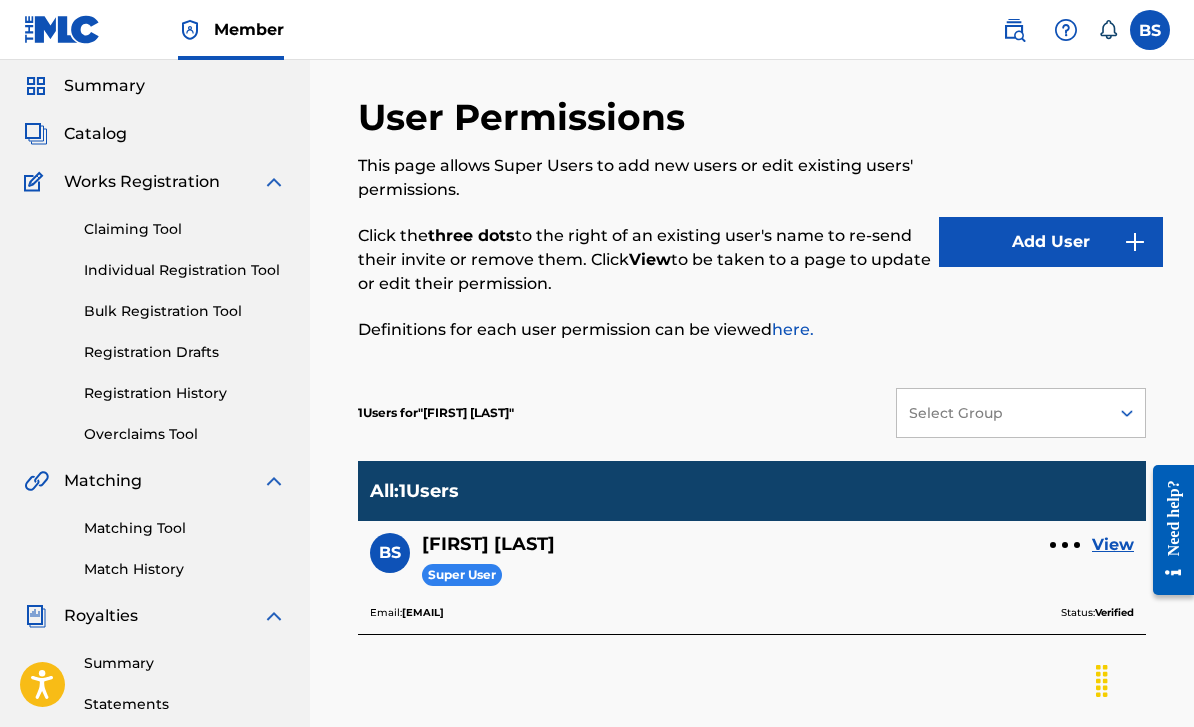 click at bounding box center (1135, 242) 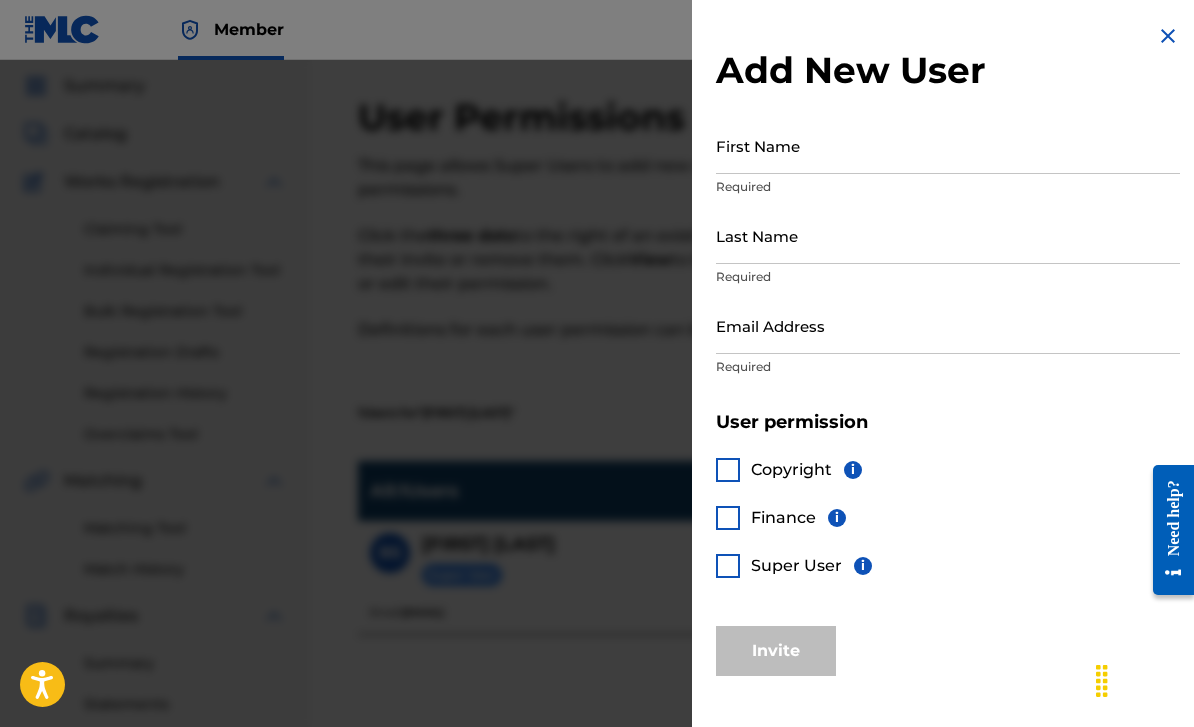 click on "Required" at bounding box center [948, 187] 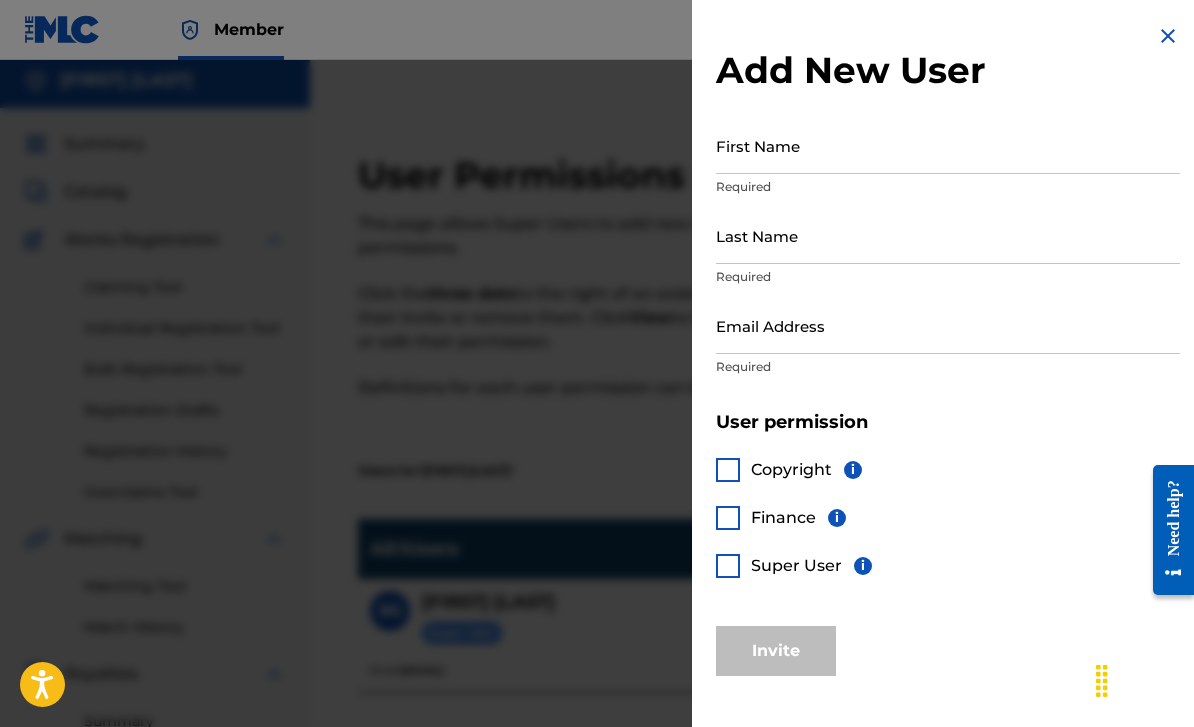 scroll, scrollTop: 0, scrollLeft: 0, axis: both 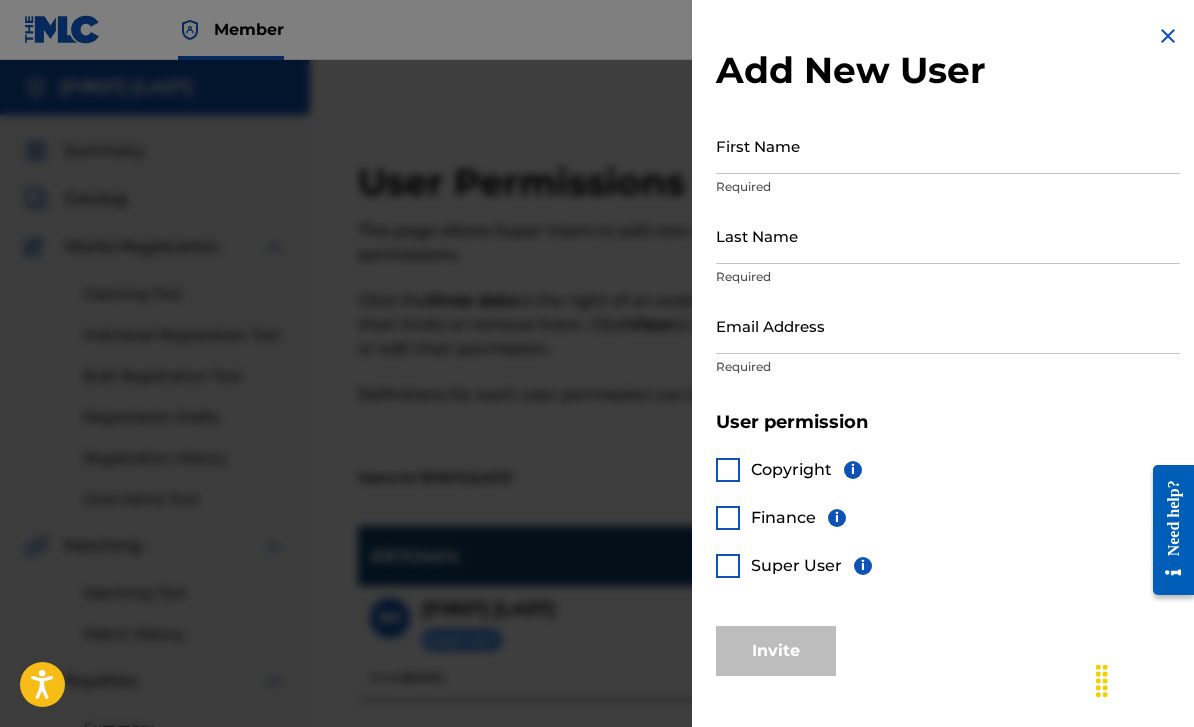 click on "i" at bounding box center [863, 566] 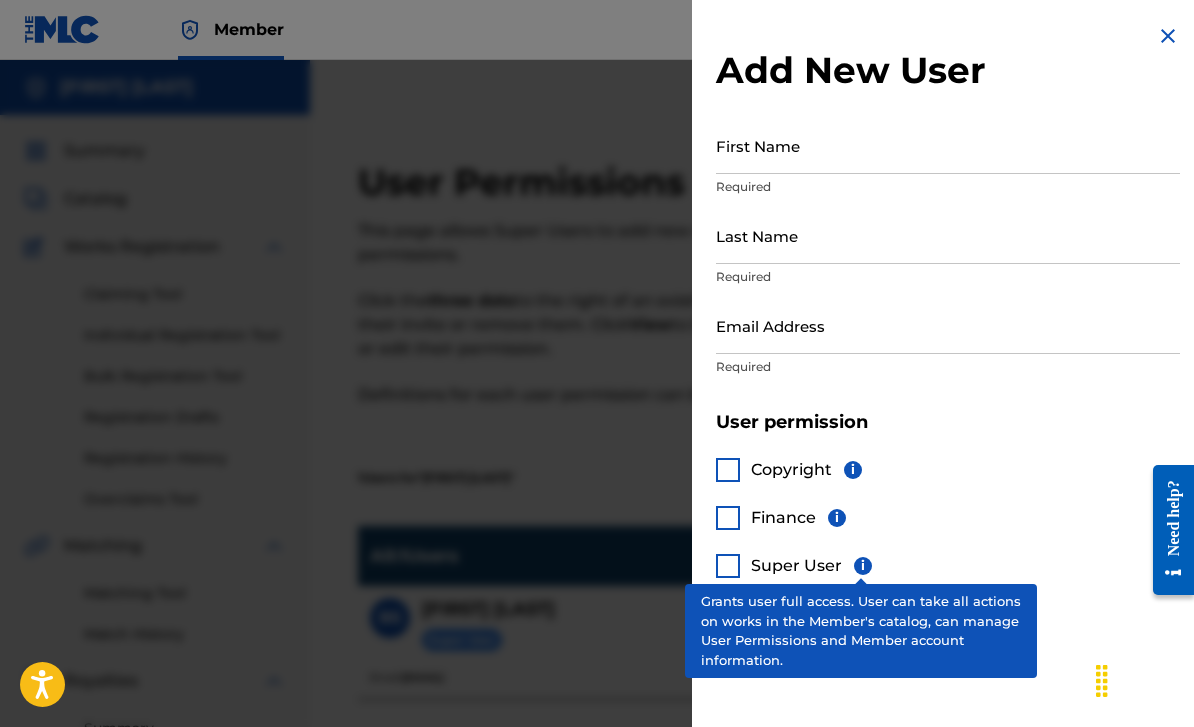 click on "Copyright i Finance i Super User i" at bounding box center (948, 530) 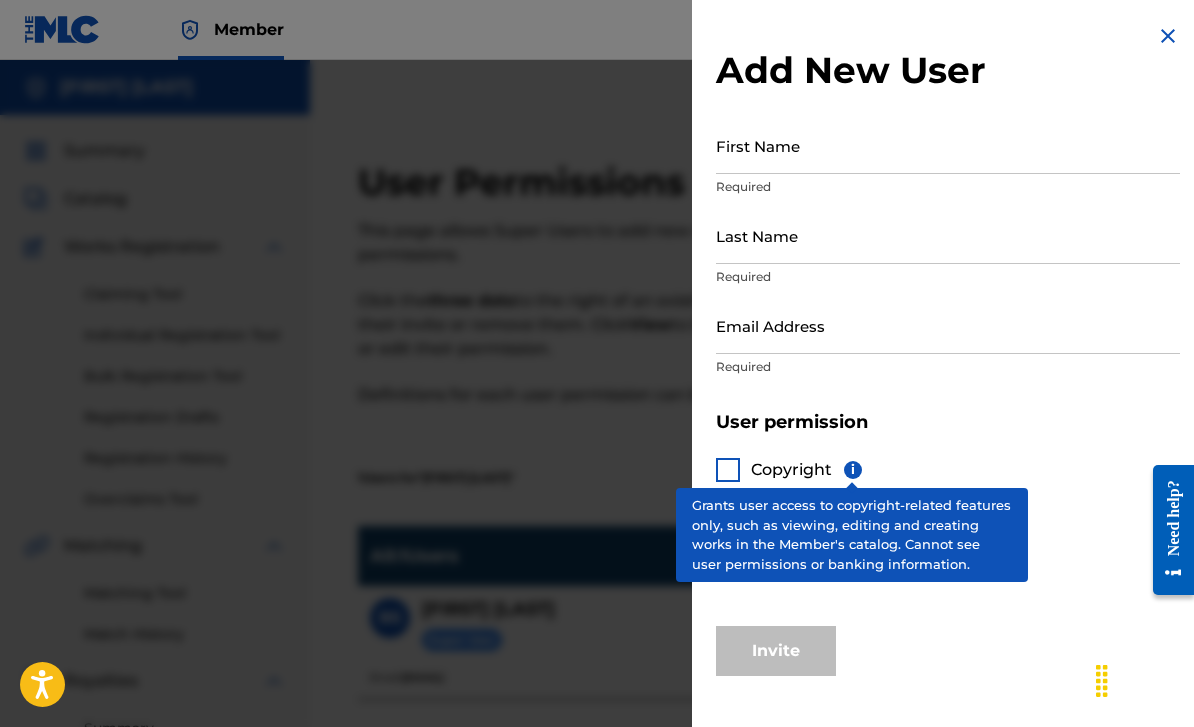 click on "i" at bounding box center [853, 470] 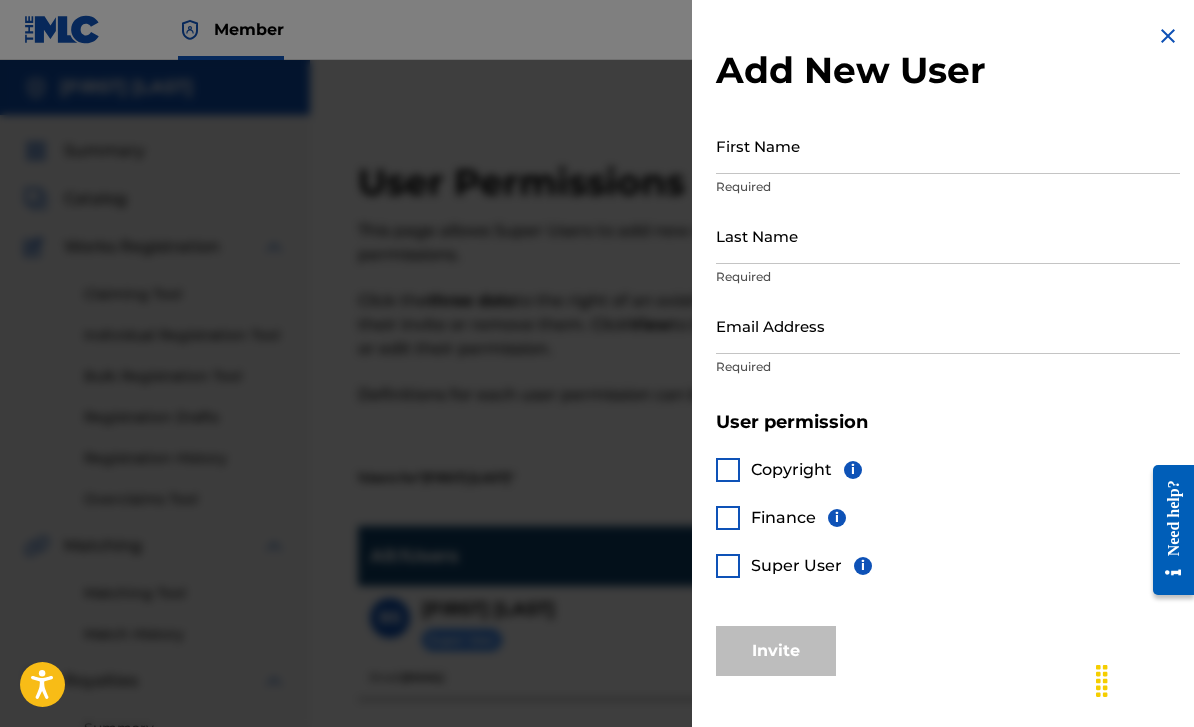 click on "User permission" at bounding box center (948, 422) 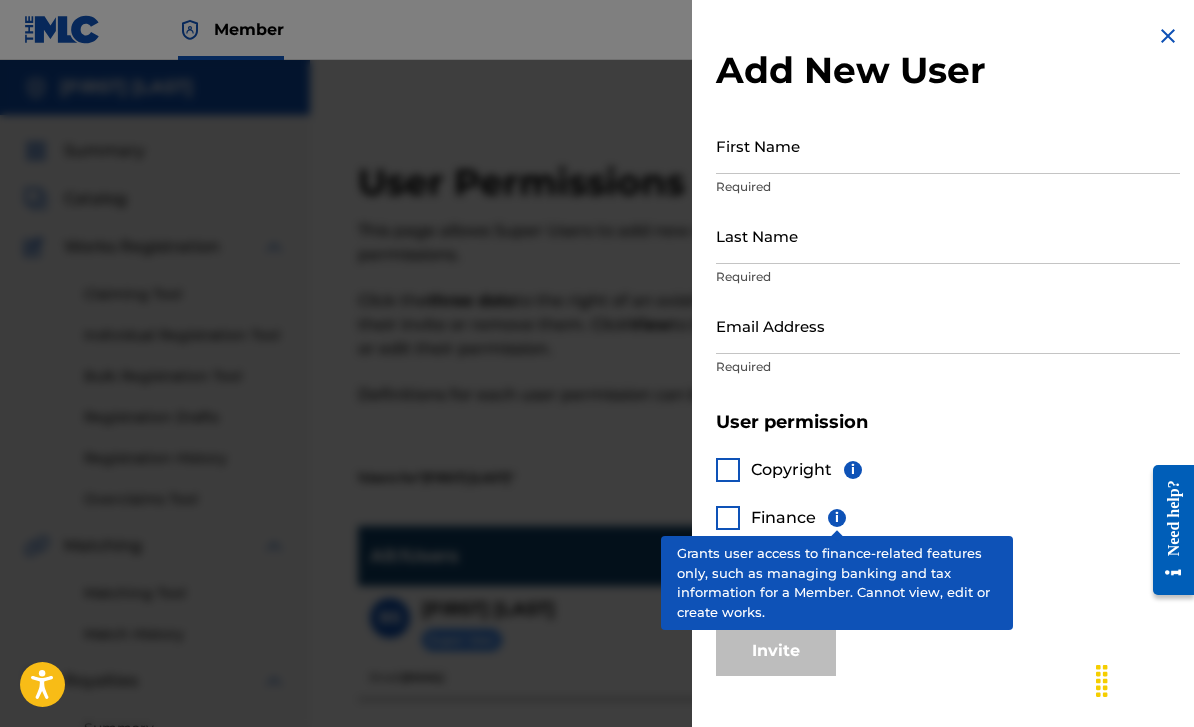 click on "i" at bounding box center (837, 518) 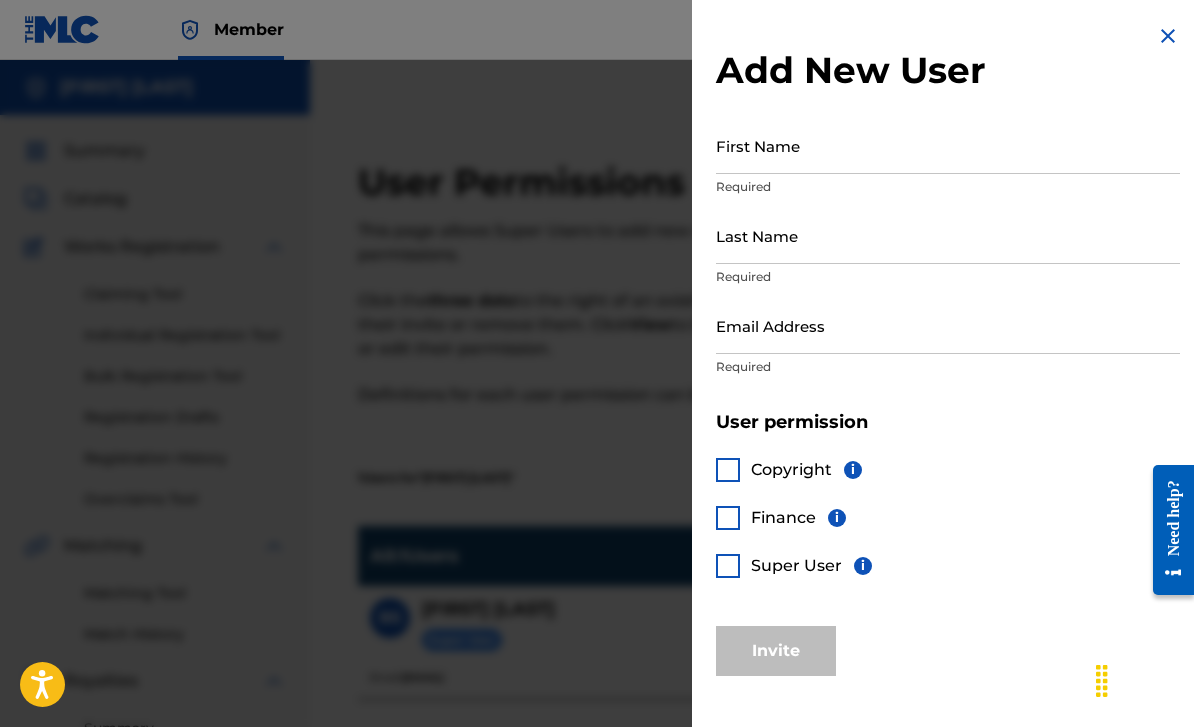 click on "User permission" at bounding box center (948, 422) 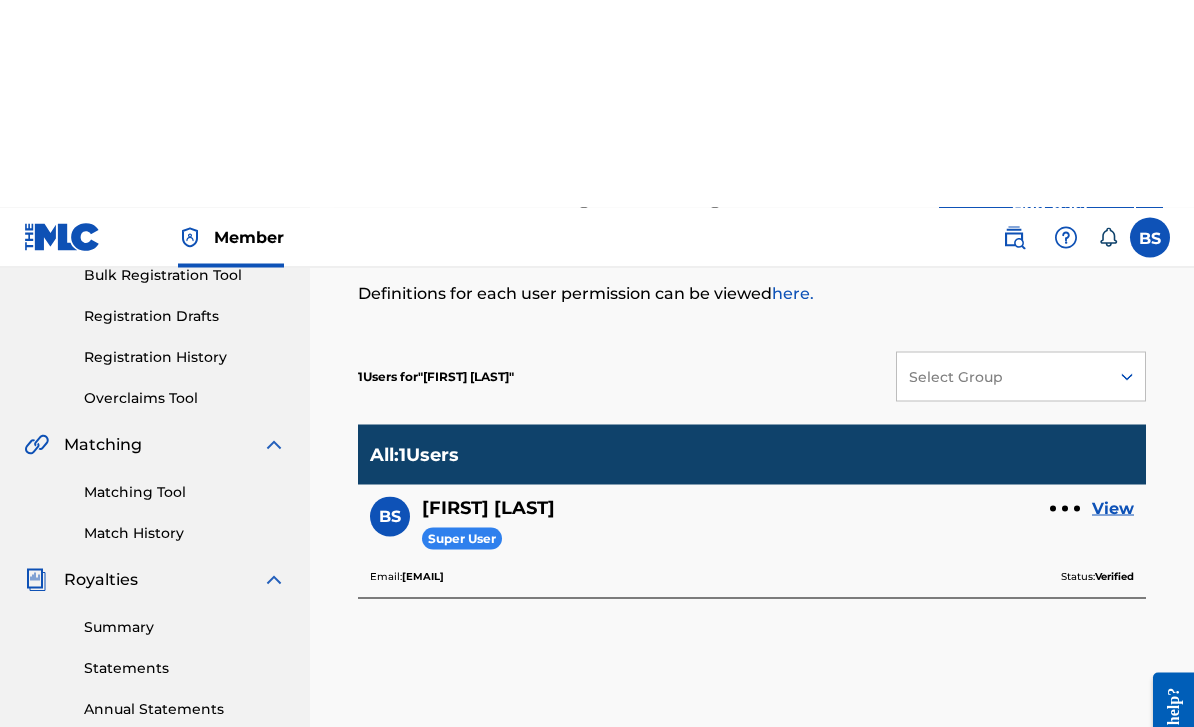 scroll, scrollTop: 0, scrollLeft: 0, axis: both 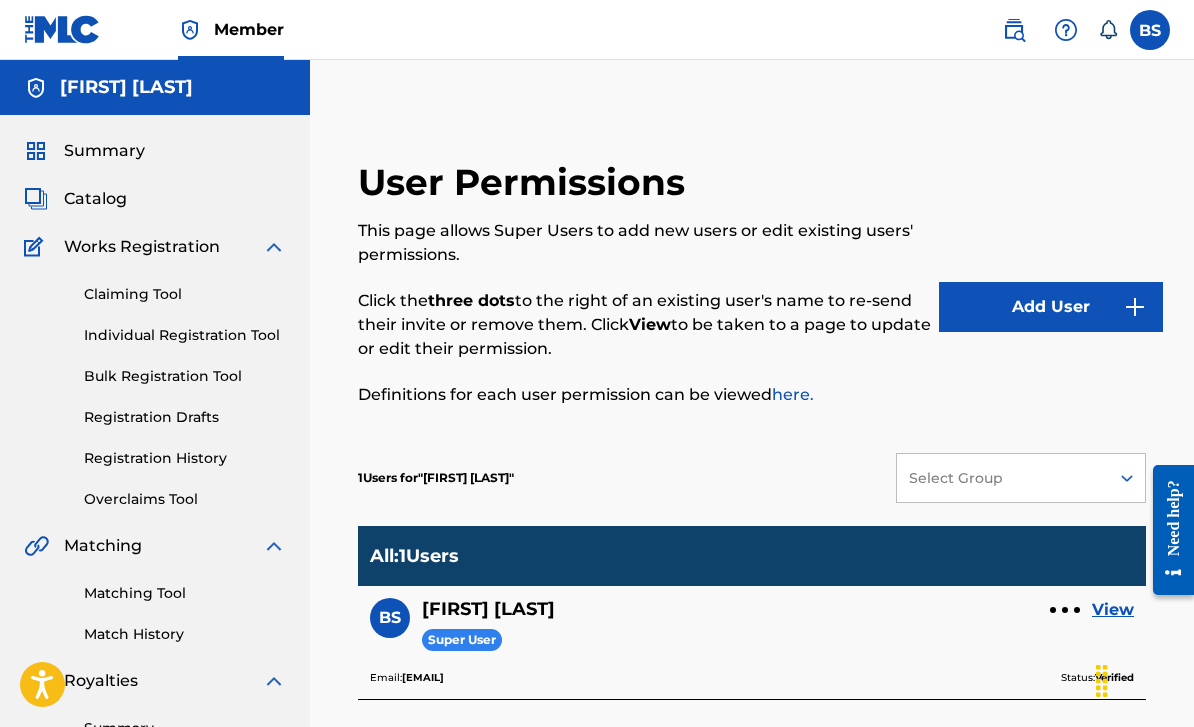 click on "Add User" at bounding box center (1051, 307) 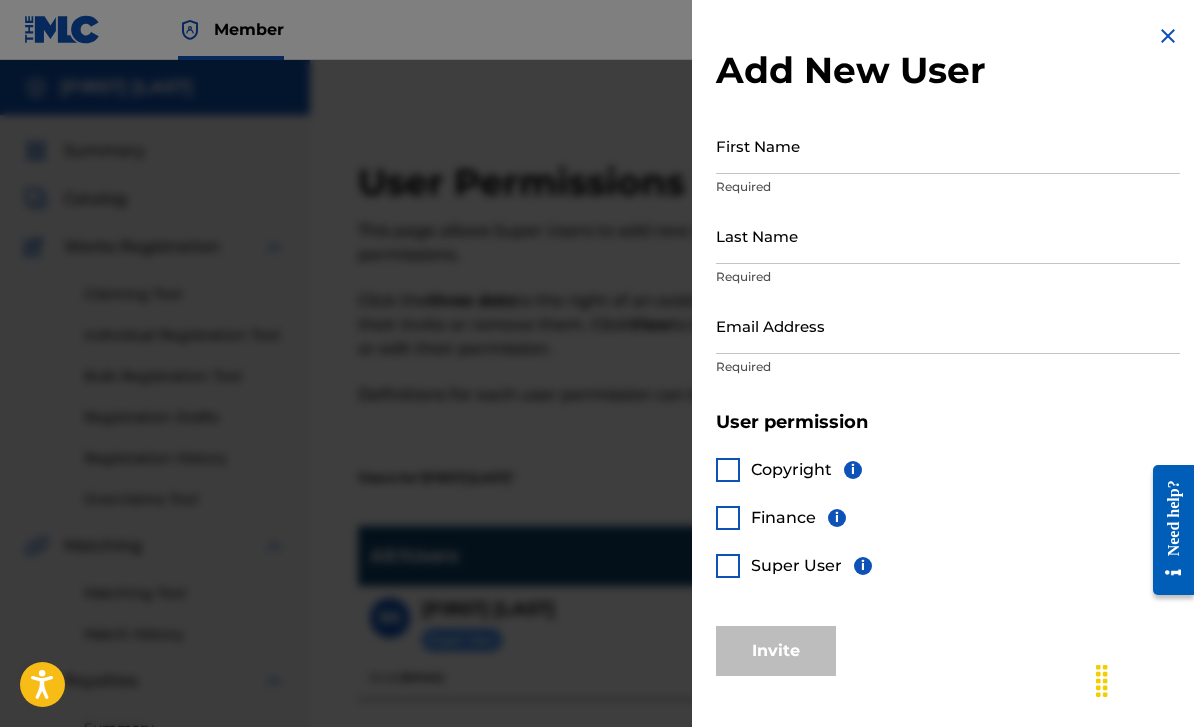 click on "First Name" at bounding box center [948, 145] 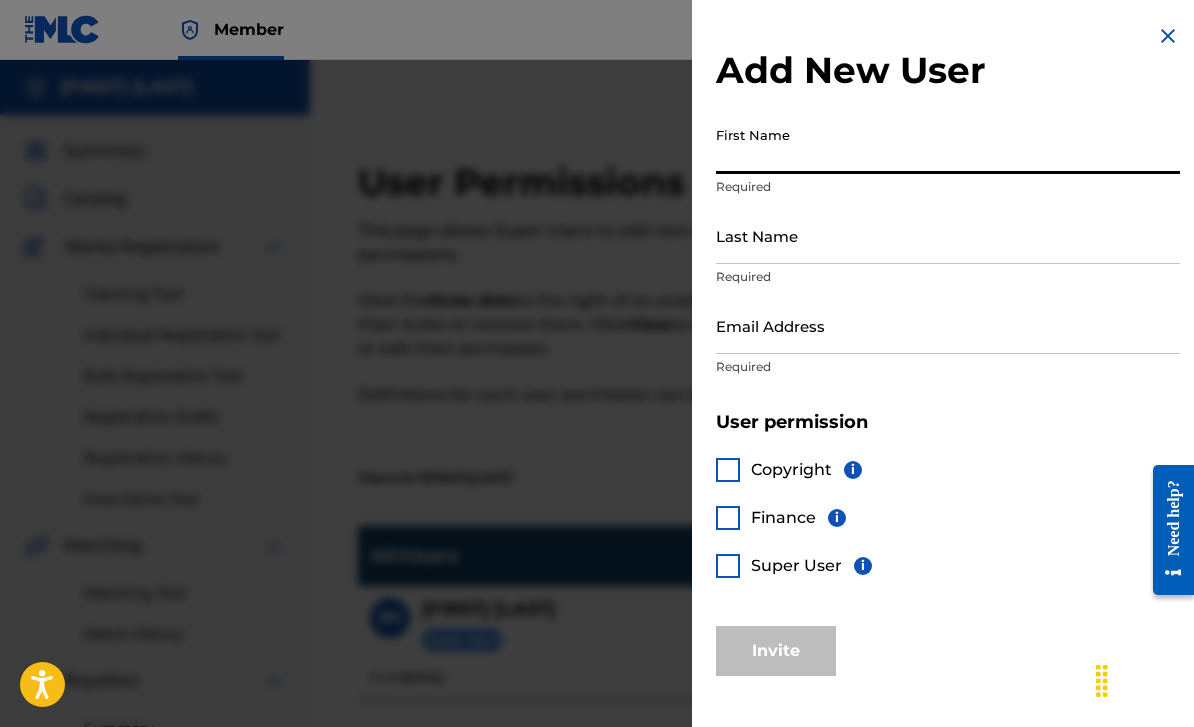 click on "Add New User" at bounding box center [948, 70] 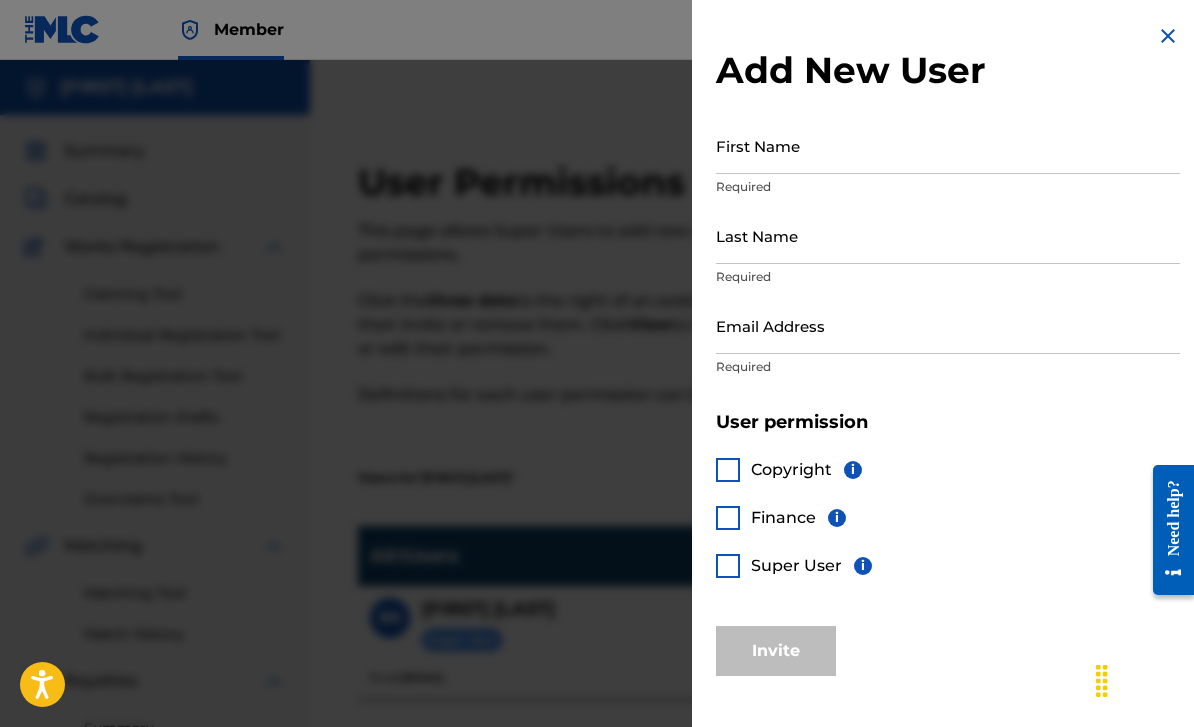 click on "Add New User First Name   Required Last Name   Required Email Address   Required User permission Copyright i Finance i Super User i Invite" at bounding box center [948, 350] 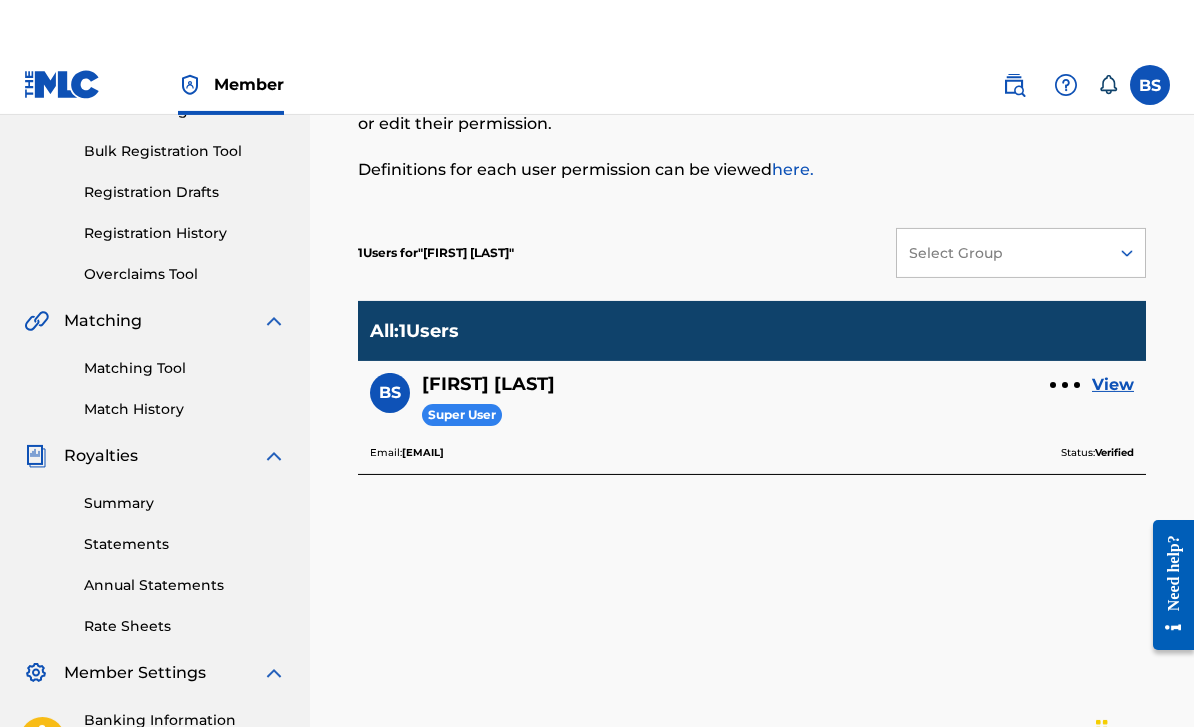 scroll, scrollTop: 0, scrollLeft: 0, axis: both 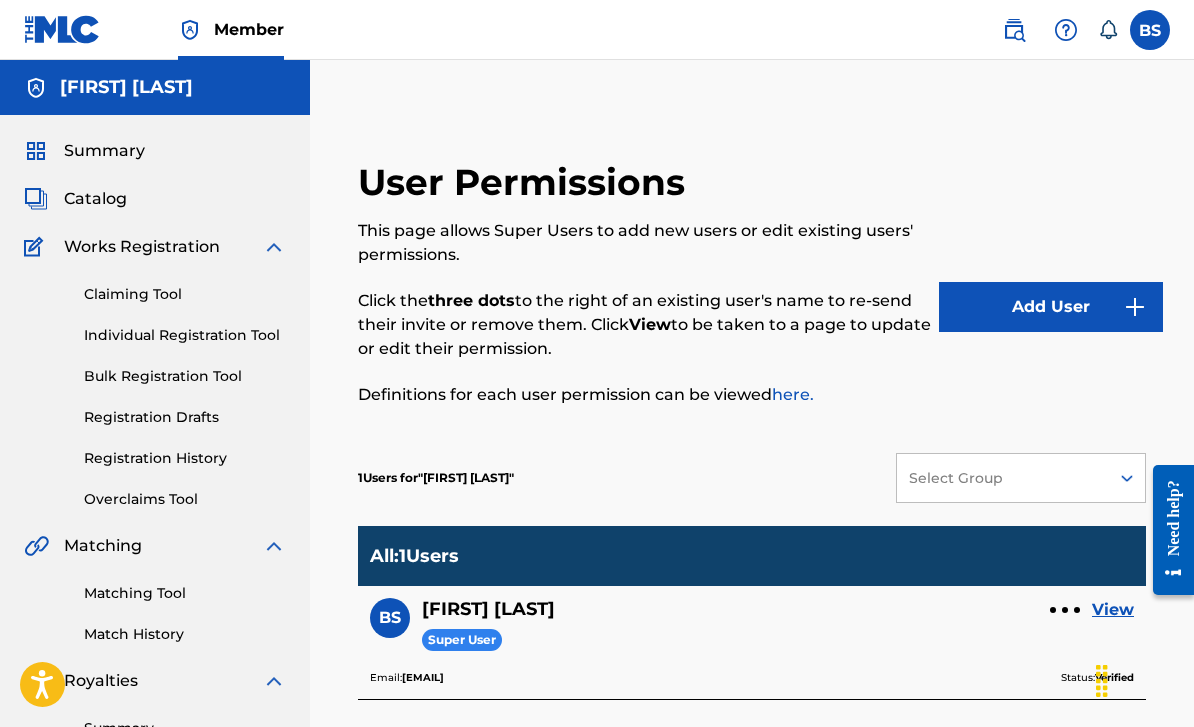 click at bounding box center [36, 151] 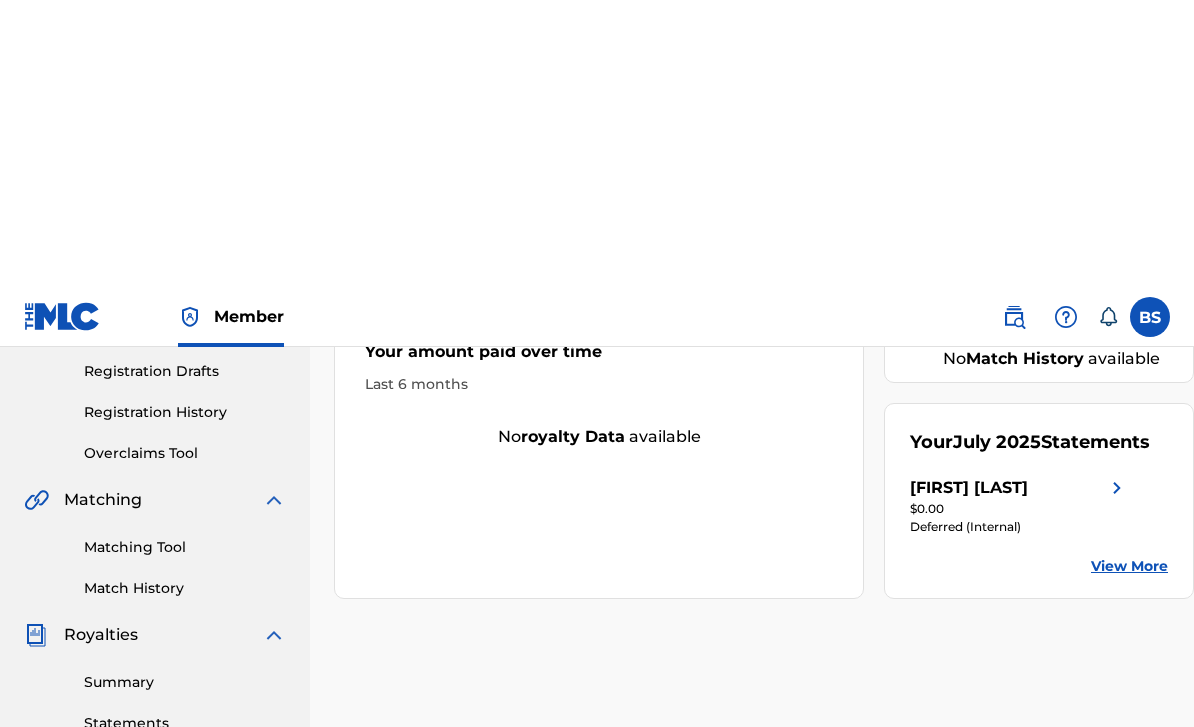 scroll, scrollTop: 0, scrollLeft: 0, axis: both 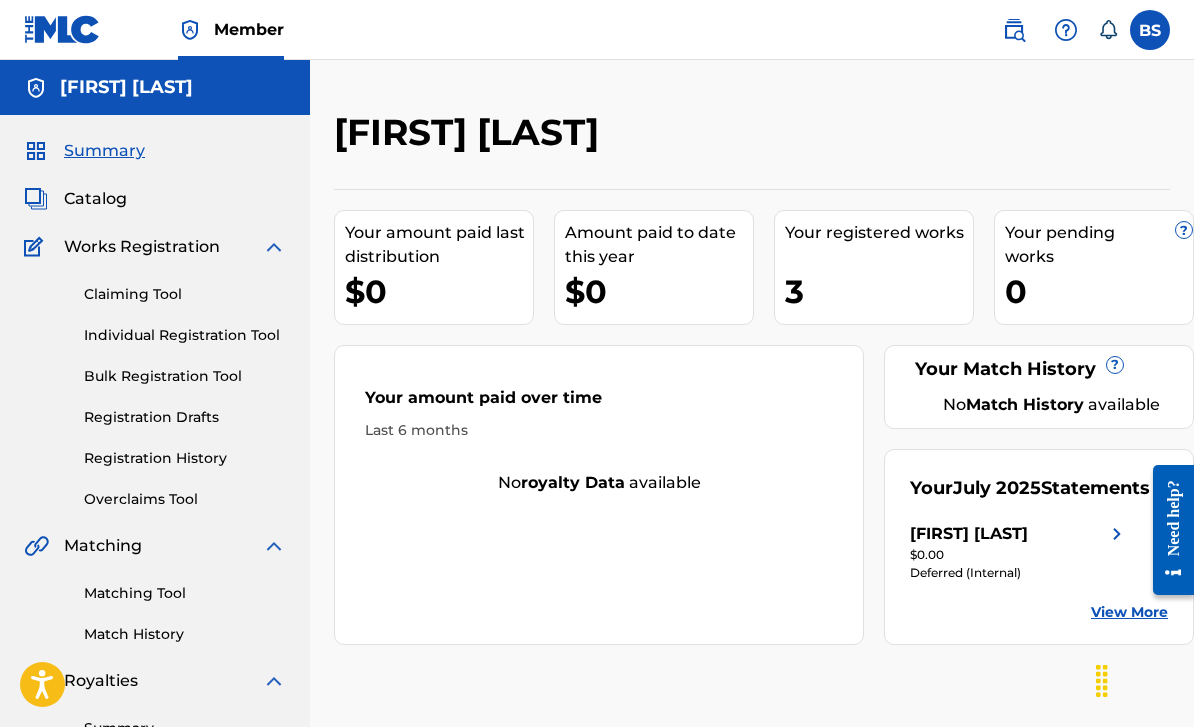 click at bounding box center [1117, 534] 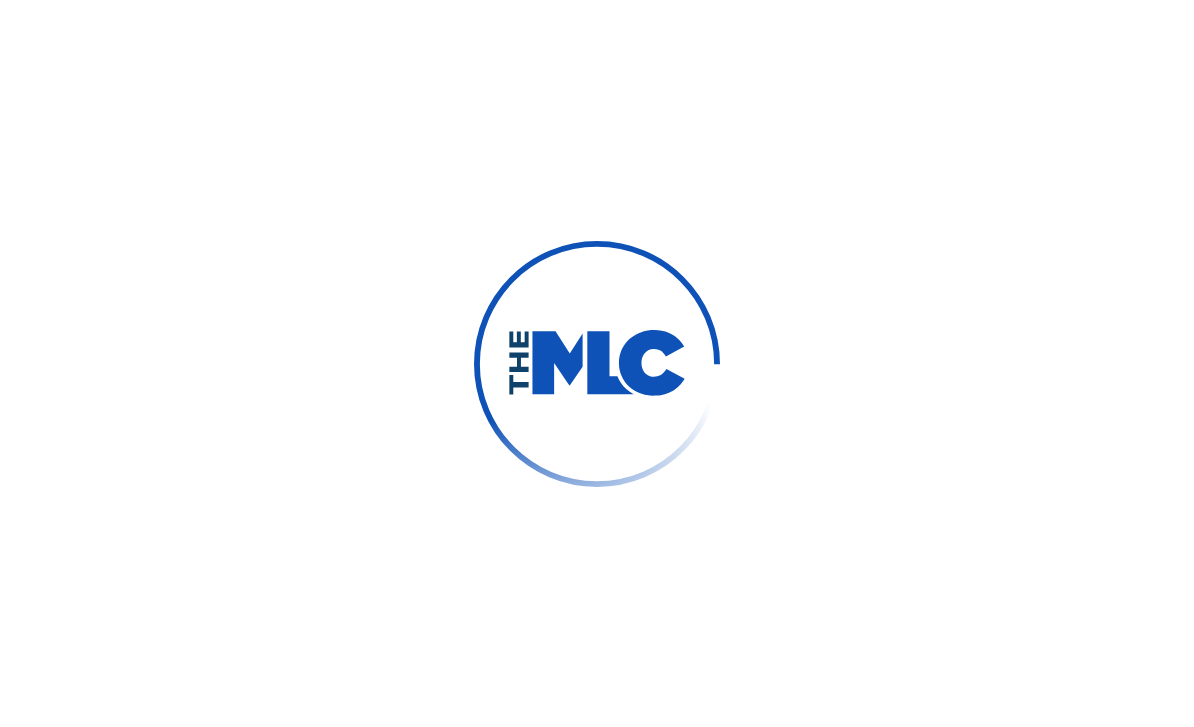 scroll, scrollTop: 0, scrollLeft: 0, axis: both 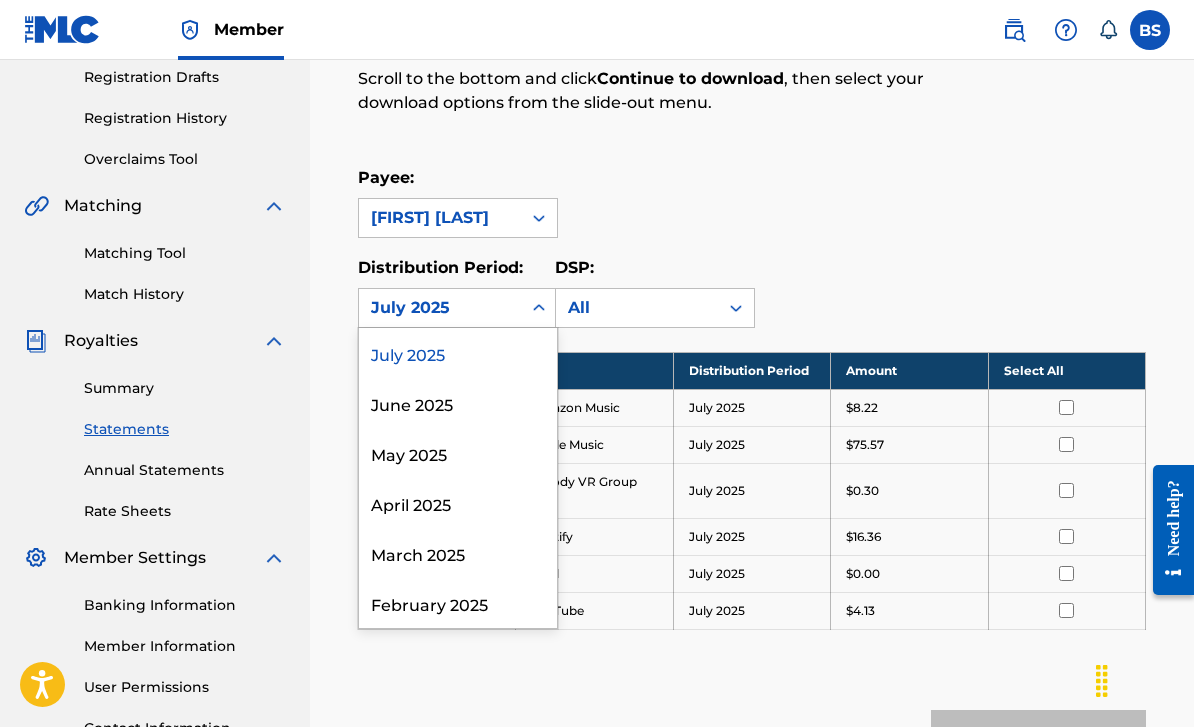 click on "Payee: Bhavdeep Singh" at bounding box center [752, 202] 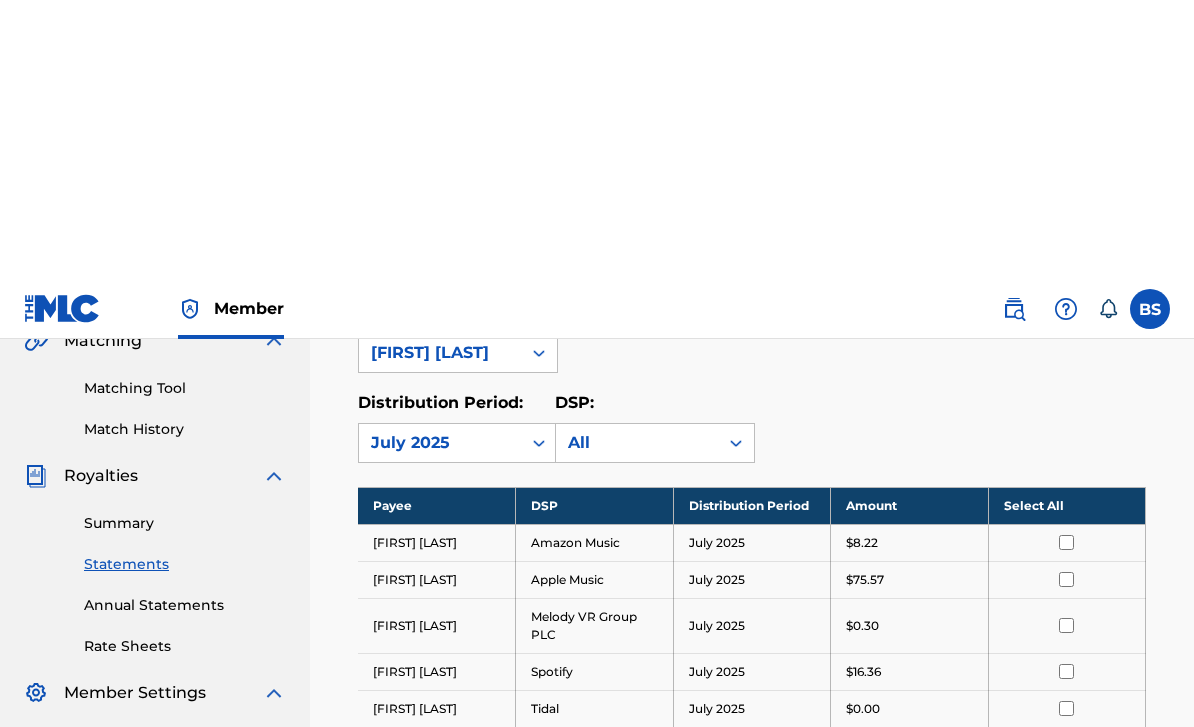 scroll, scrollTop: 0, scrollLeft: 0, axis: both 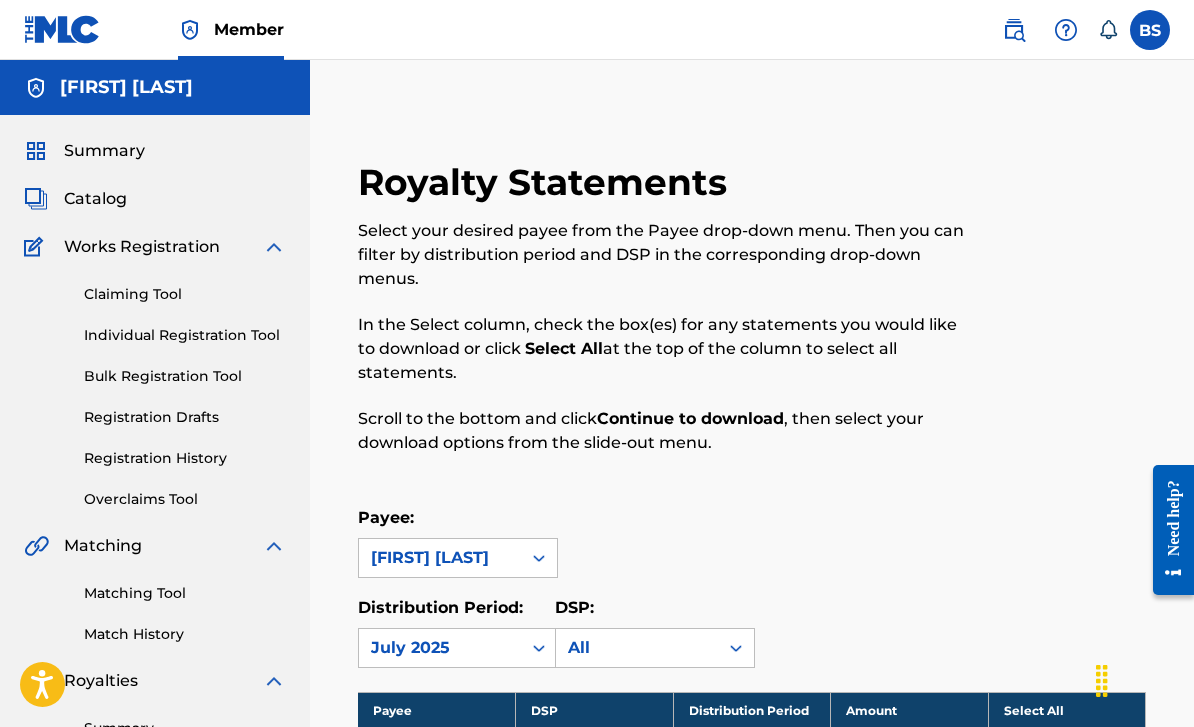 click on "Catalog" at bounding box center [95, 199] 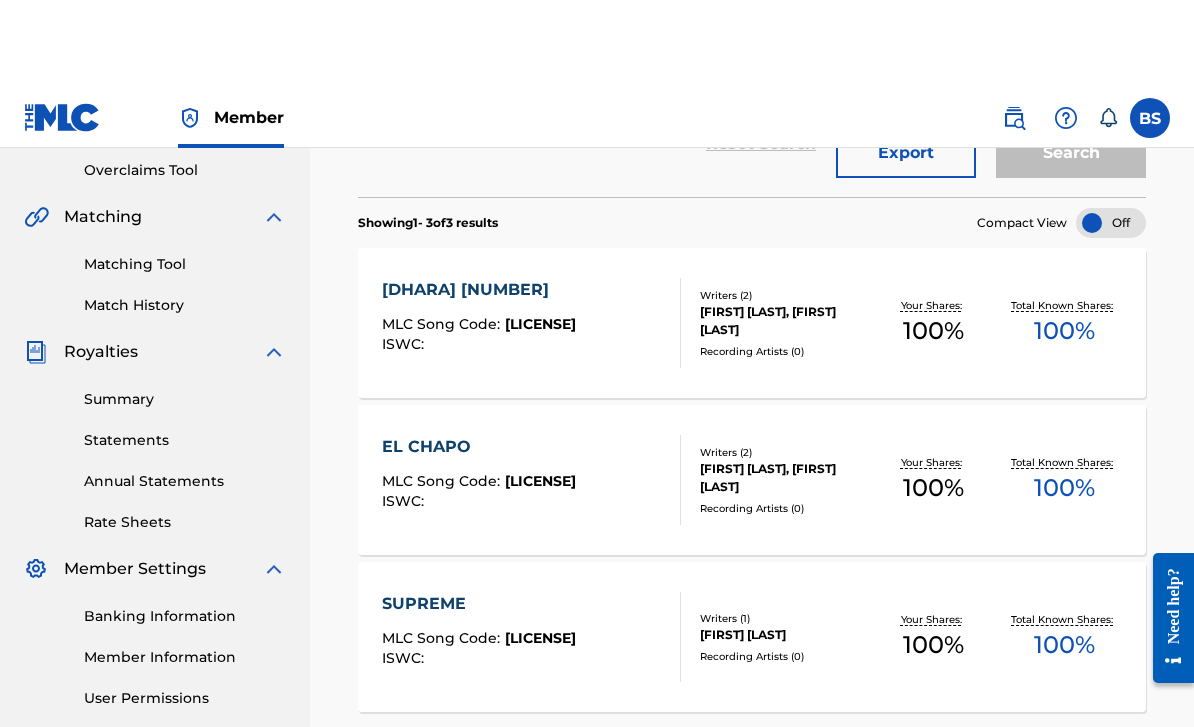 scroll, scrollTop: 84, scrollLeft: 0, axis: vertical 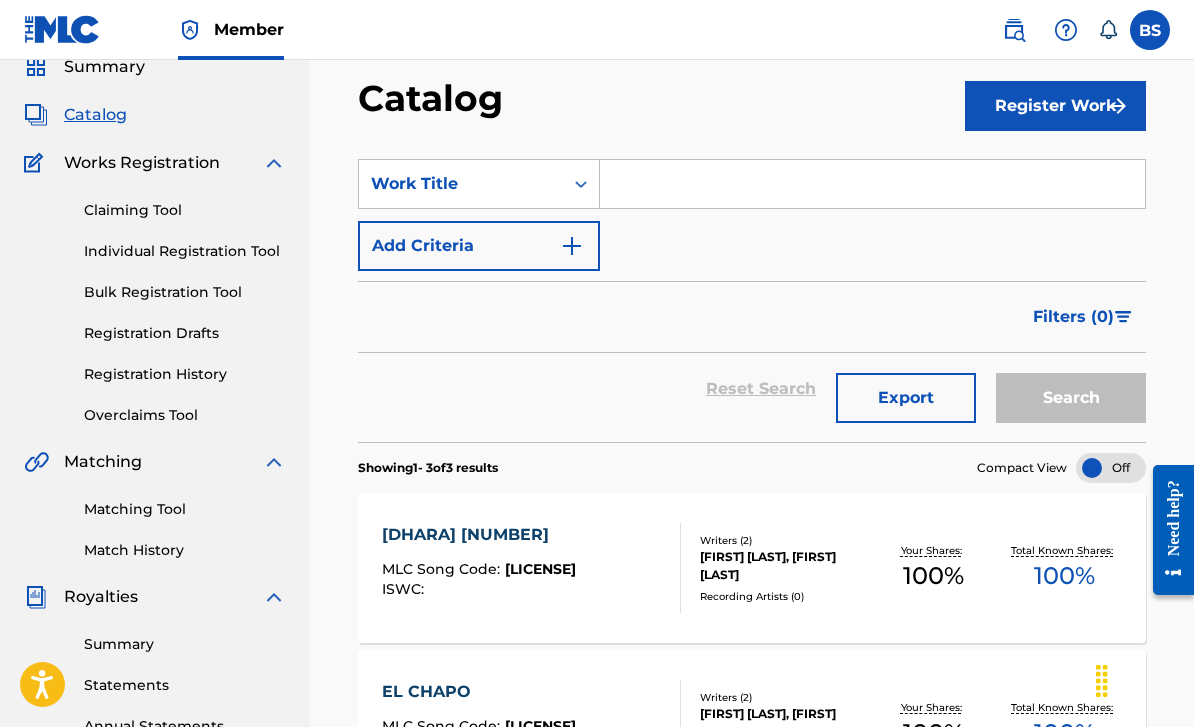click on "Register Work" at bounding box center (1055, 106) 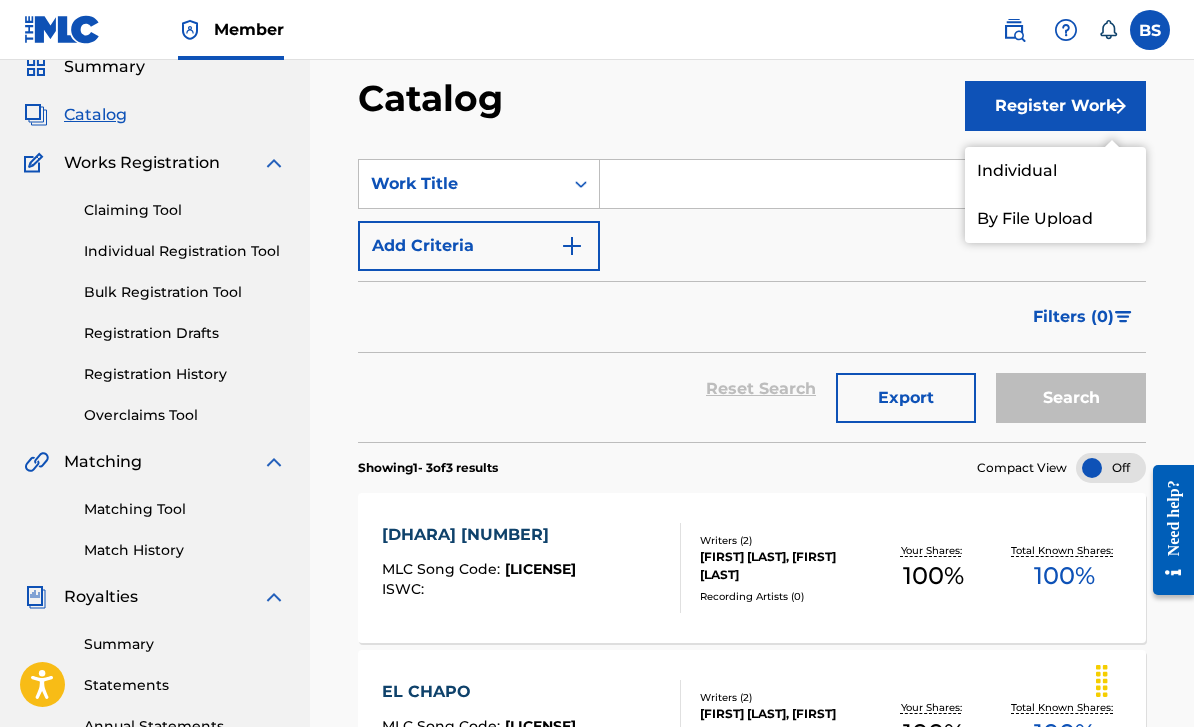 click on "By File Upload" at bounding box center (1055, 219) 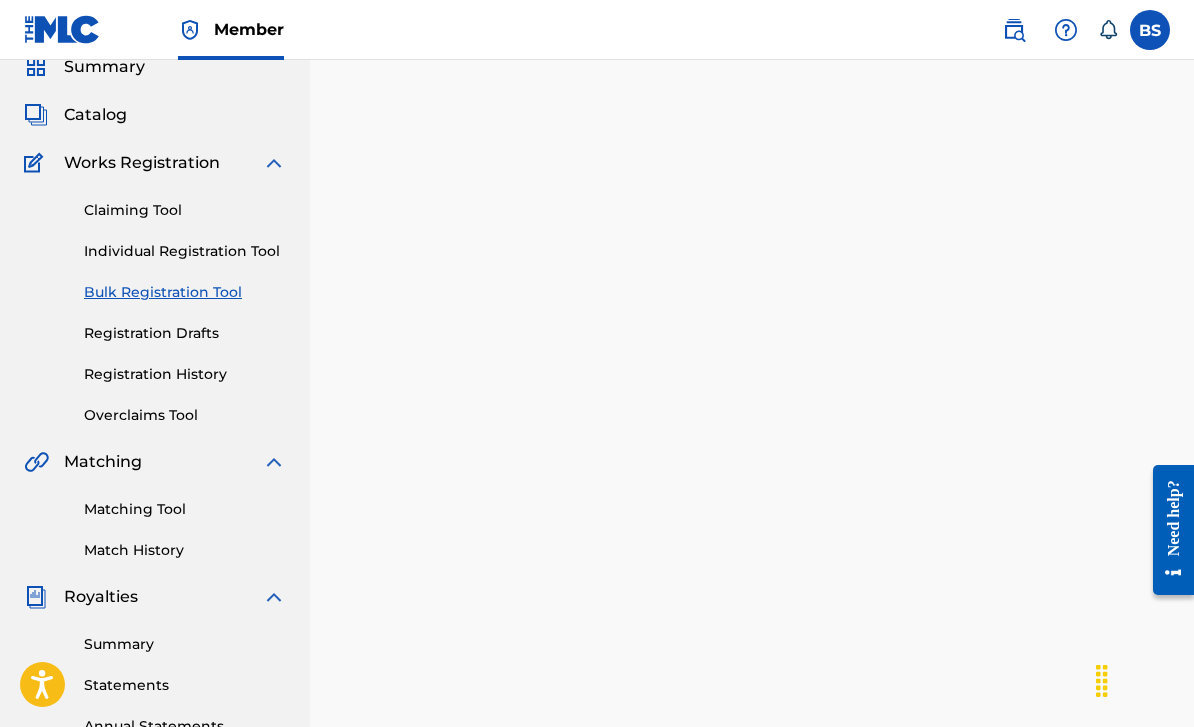 scroll, scrollTop: 0, scrollLeft: 0, axis: both 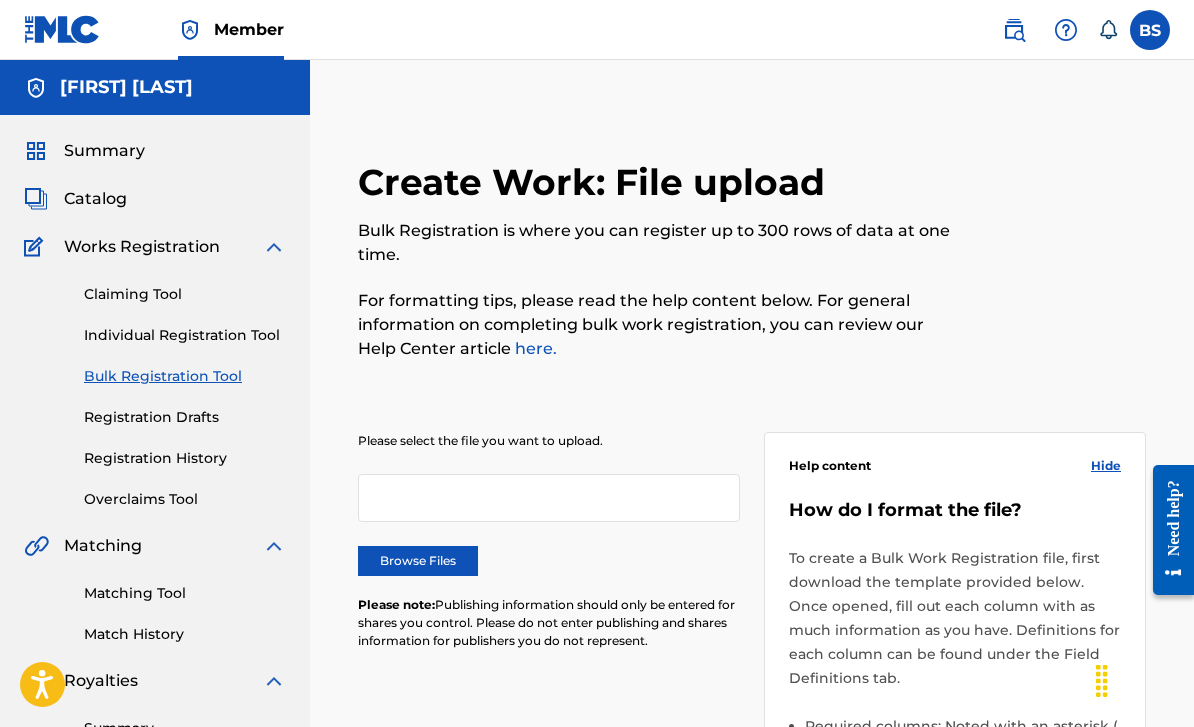 click at bounding box center (549, 498) 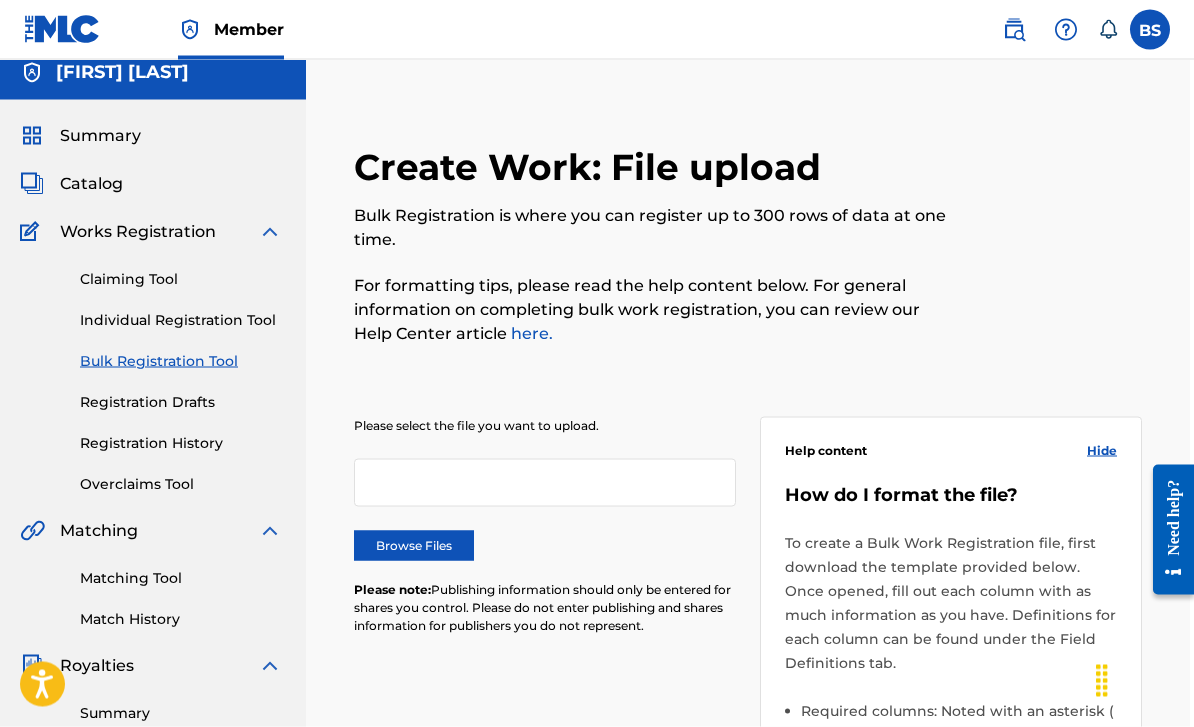 scroll, scrollTop: 15, scrollLeft: 0, axis: vertical 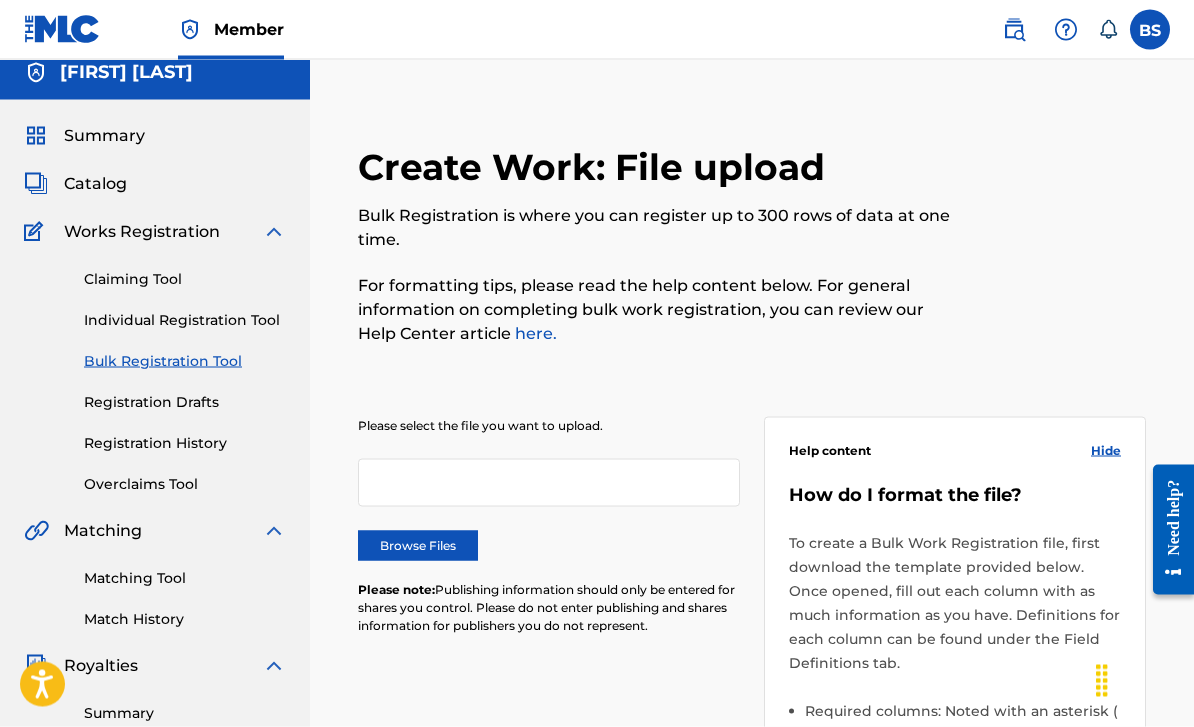 click on "Bulk Registration Tool" at bounding box center [185, 361] 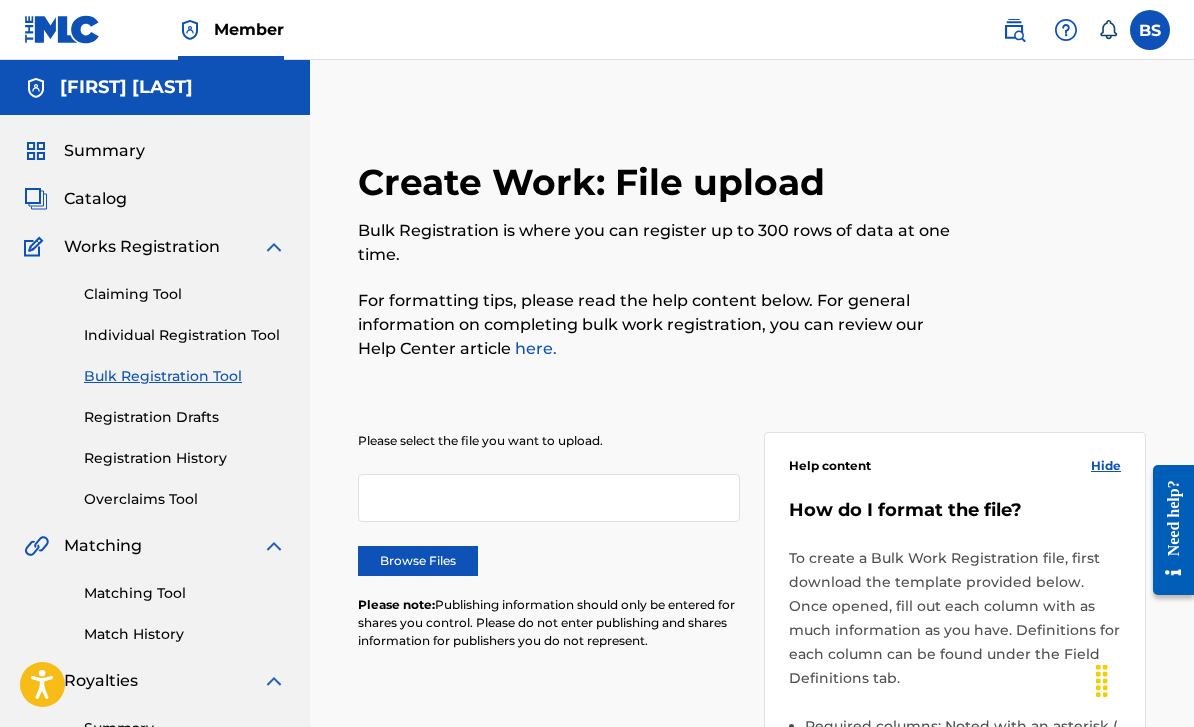 click on "Registration Drafts" at bounding box center [185, 417] 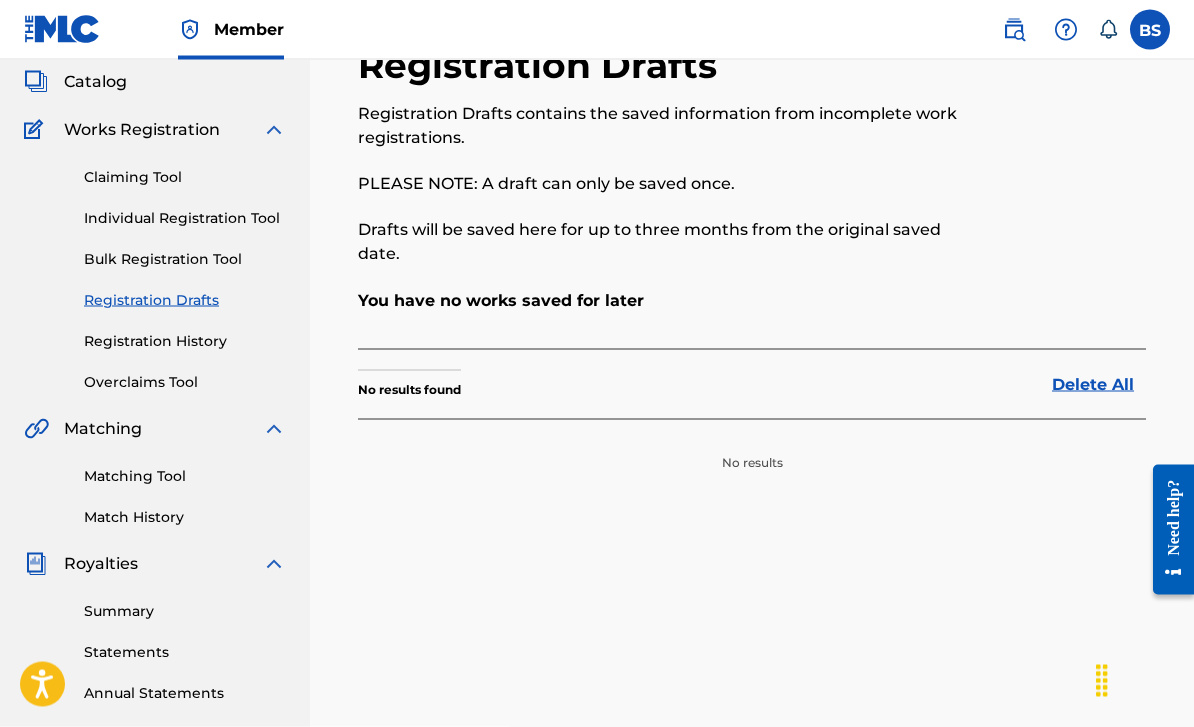 scroll, scrollTop: 121, scrollLeft: 0, axis: vertical 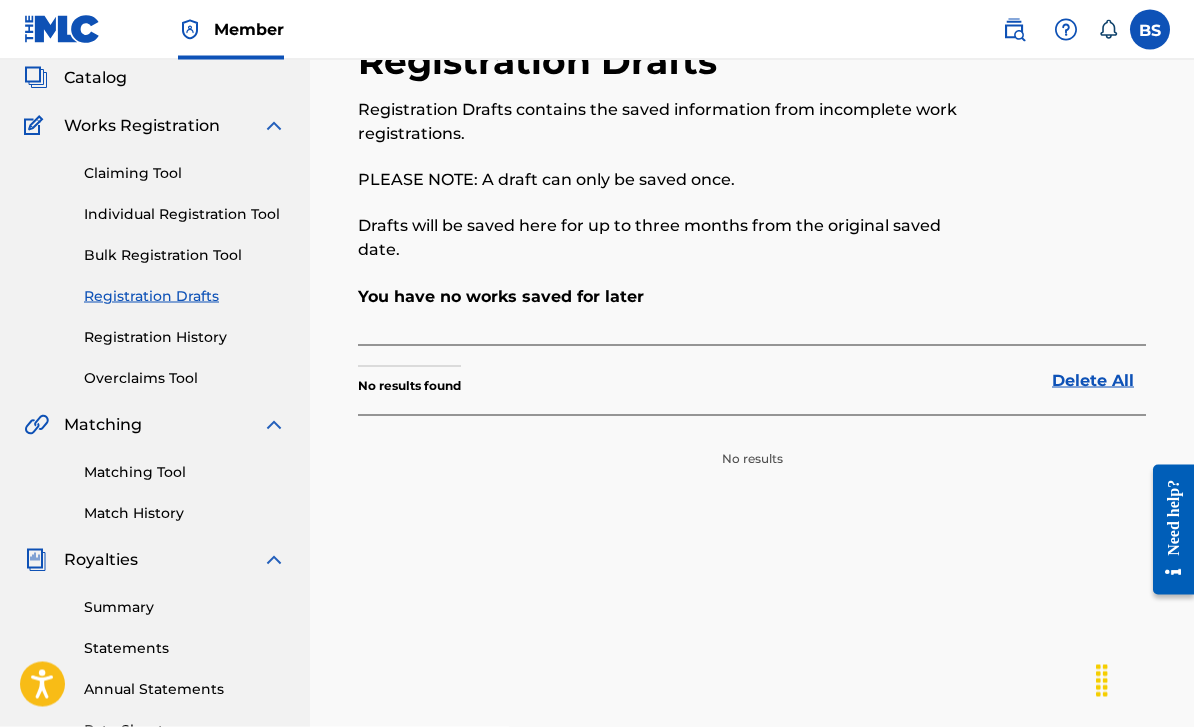 click on "Overclaims Tool" at bounding box center [185, 378] 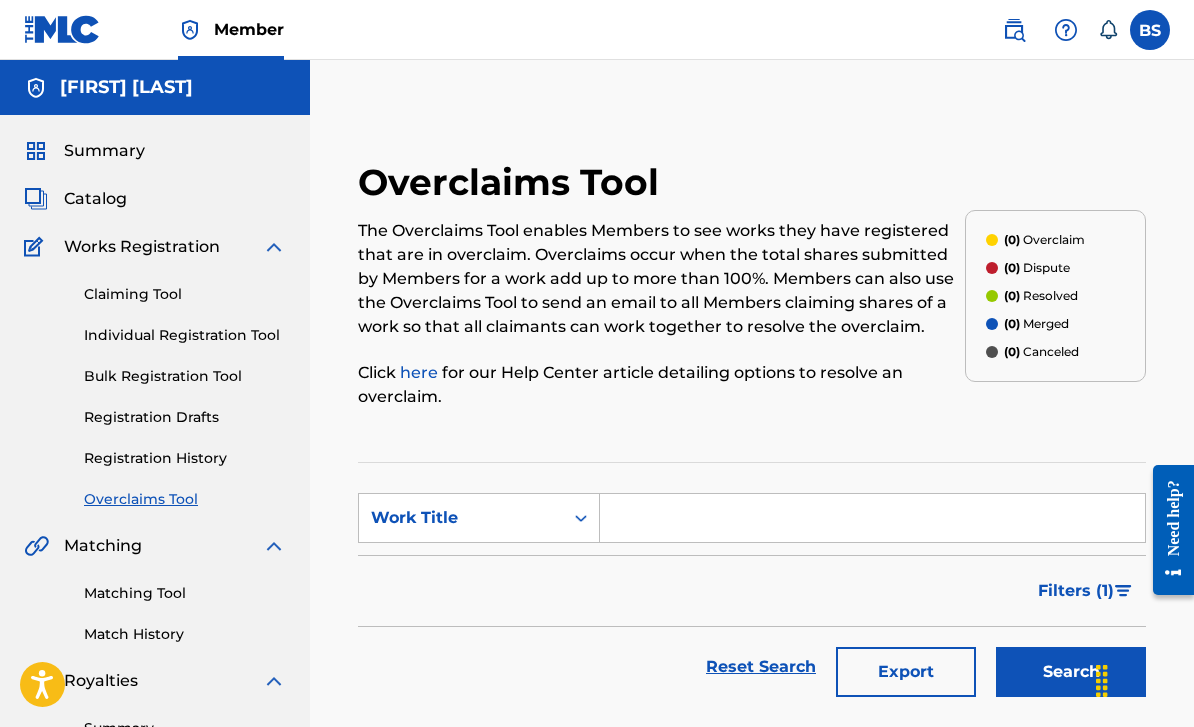 click on "Filters ( 1 )" at bounding box center [752, 591] 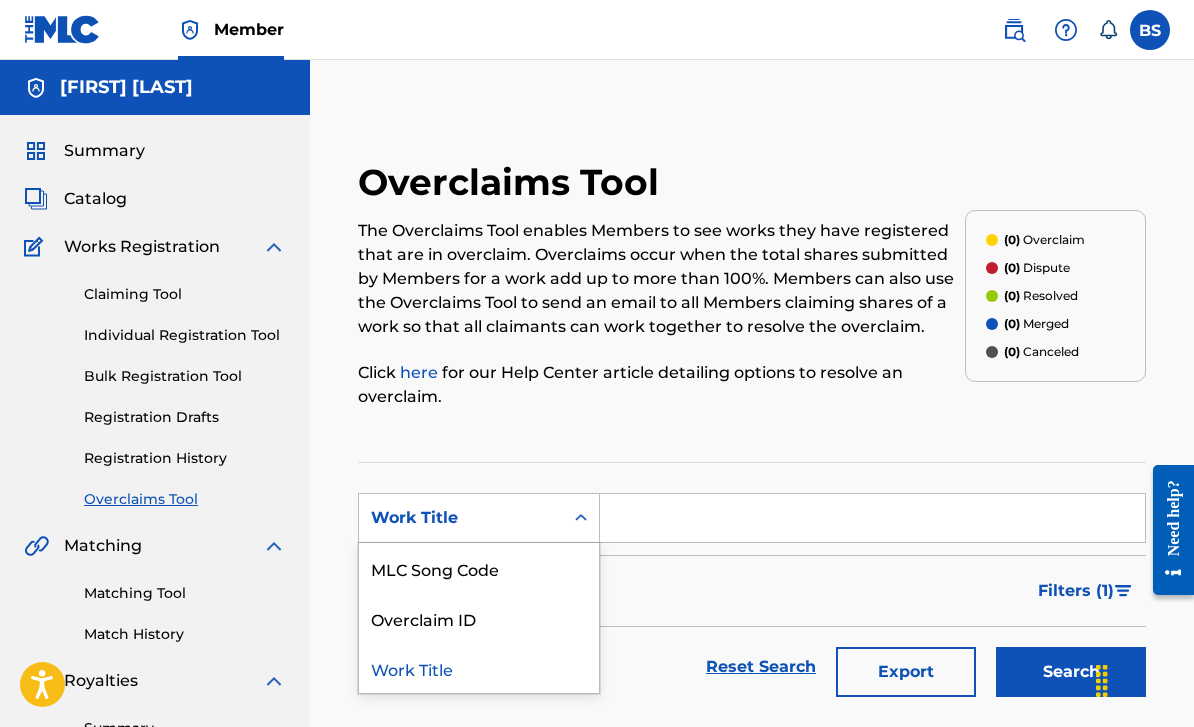 click at bounding box center [872, 518] 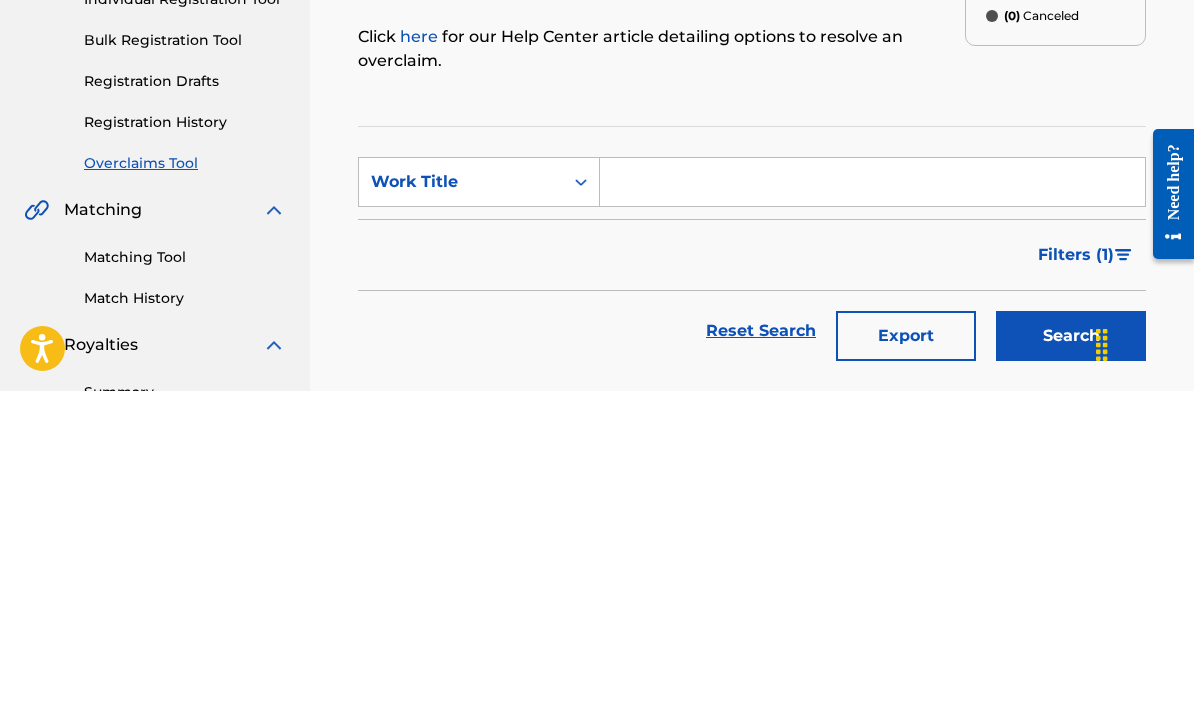 scroll, scrollTop: 336, scrollLeft: 0, axis: vertical 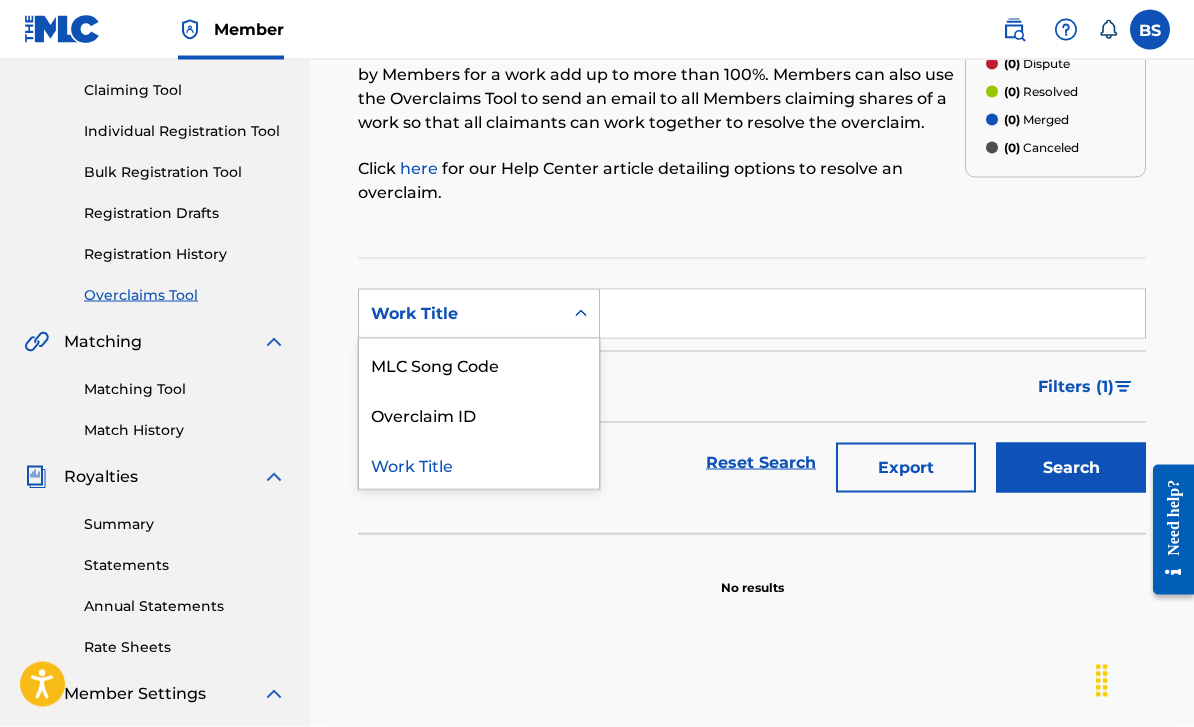 click at bounding box center [872, 314] 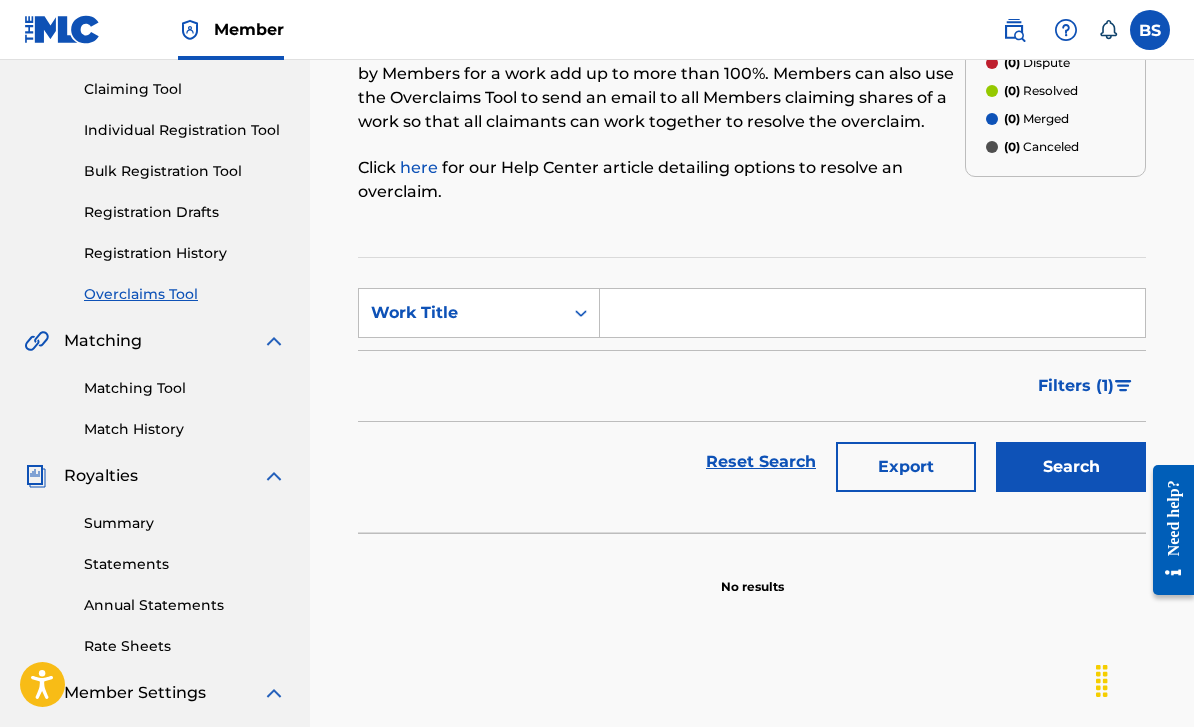 scroll, scrollTop: 204, scrollLeft: 0, axis: vertical 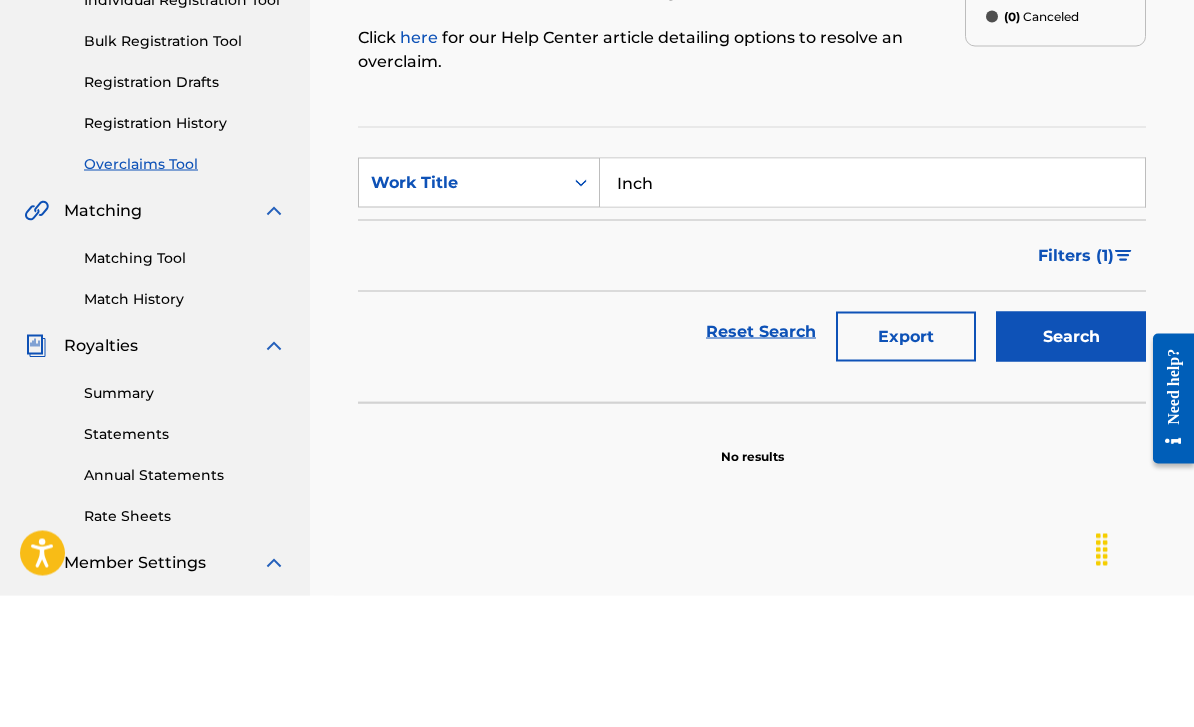 click on "Search" at bounding box center (1071, 468) 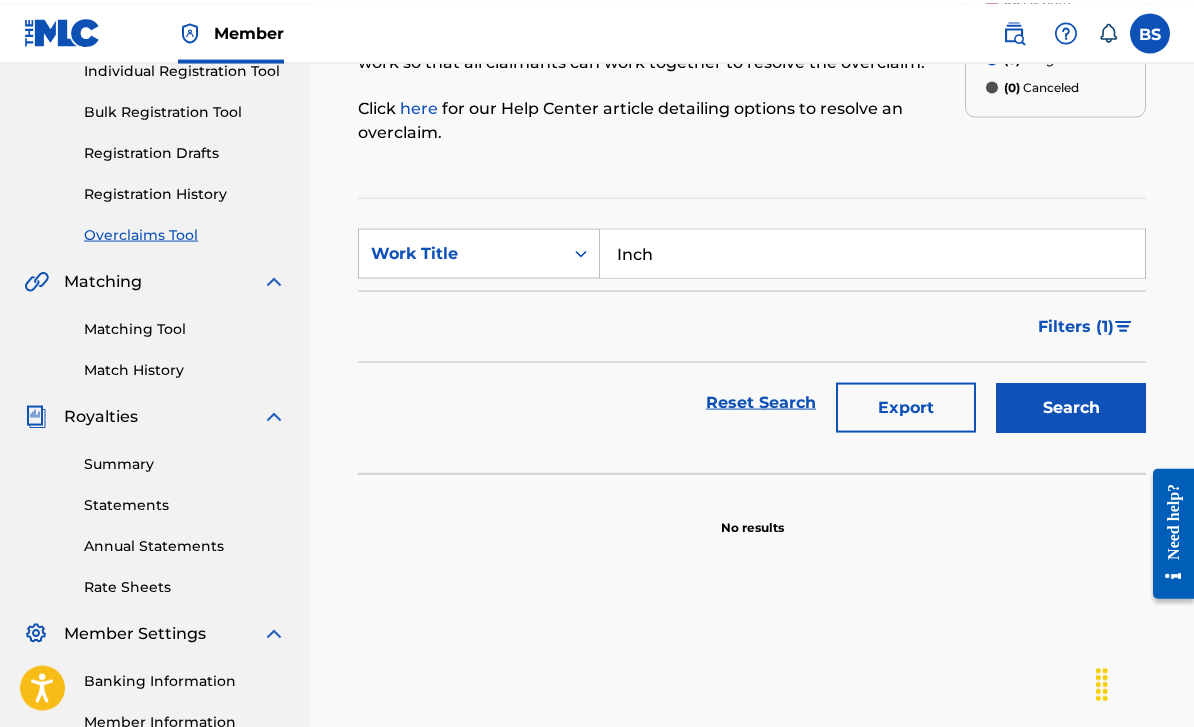 scroll, scrollTop: 90, scrollLeft: 0, axis: vertical 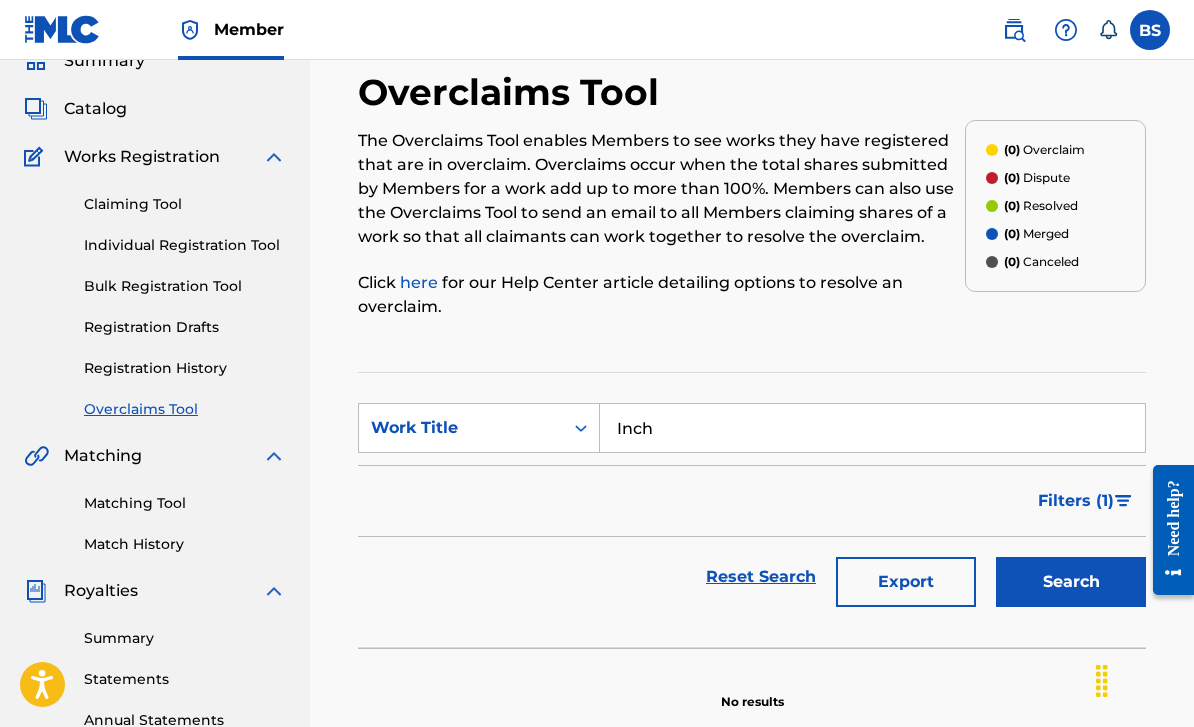 click on "Inch" at bounding box center (872, 428) 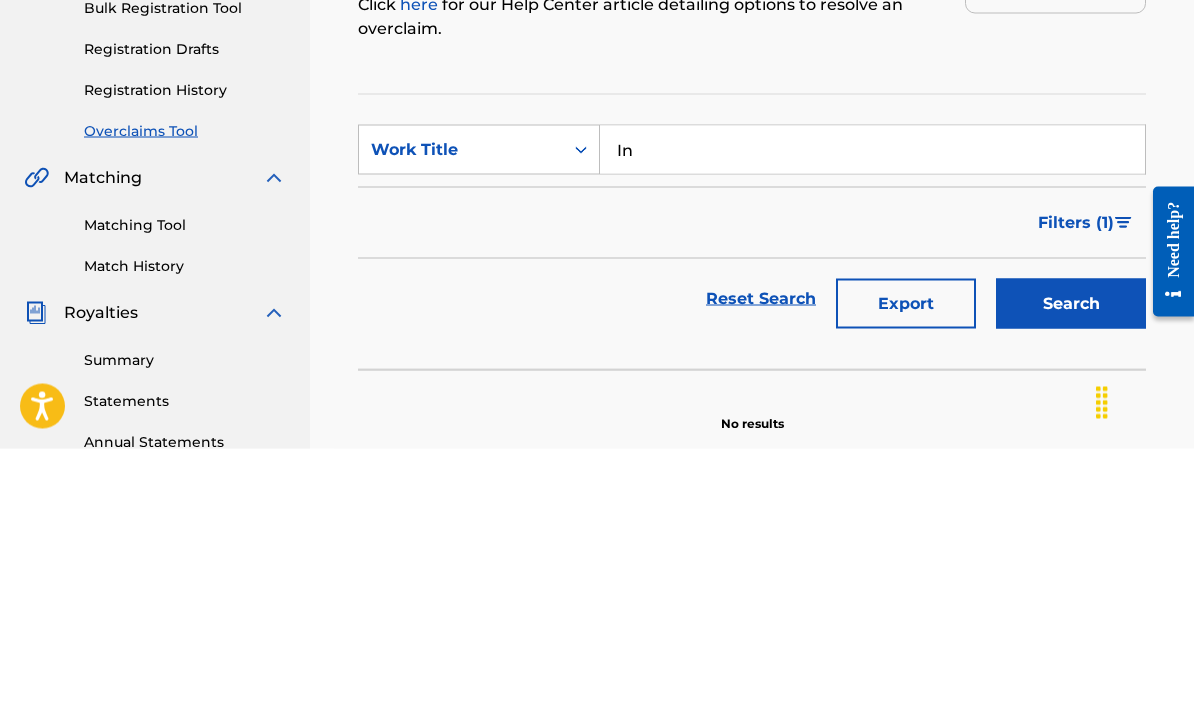 type on "I" 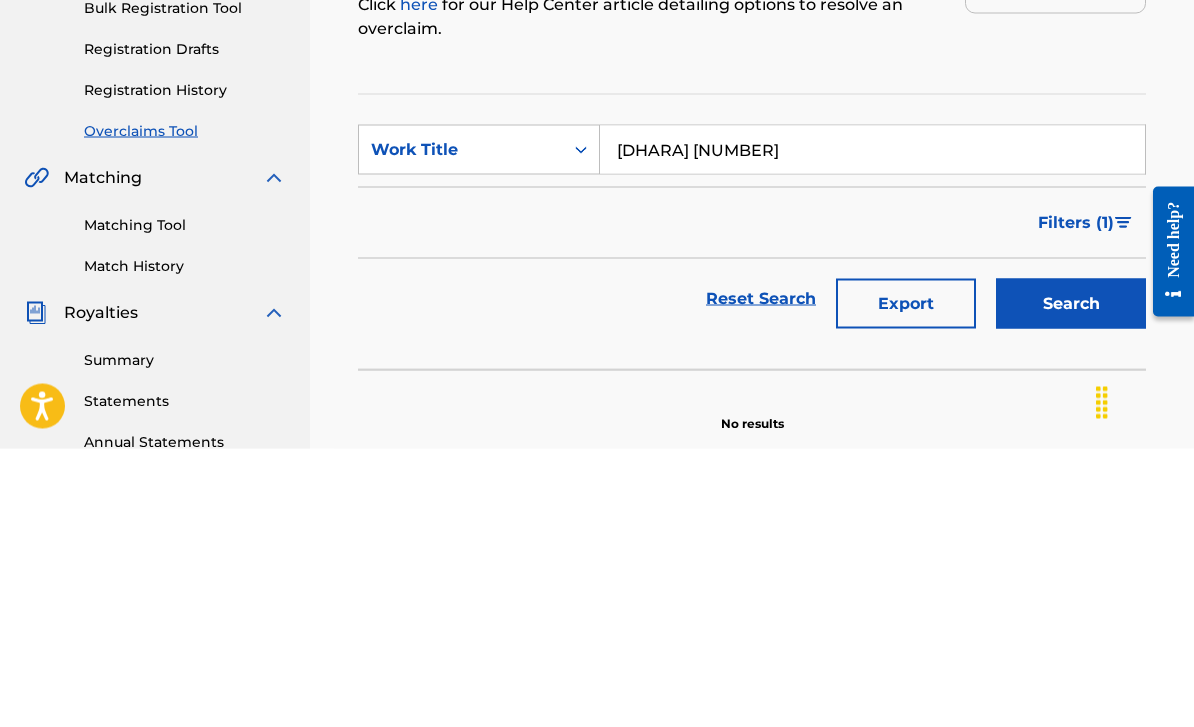 type on "[SONG_TITLE]" 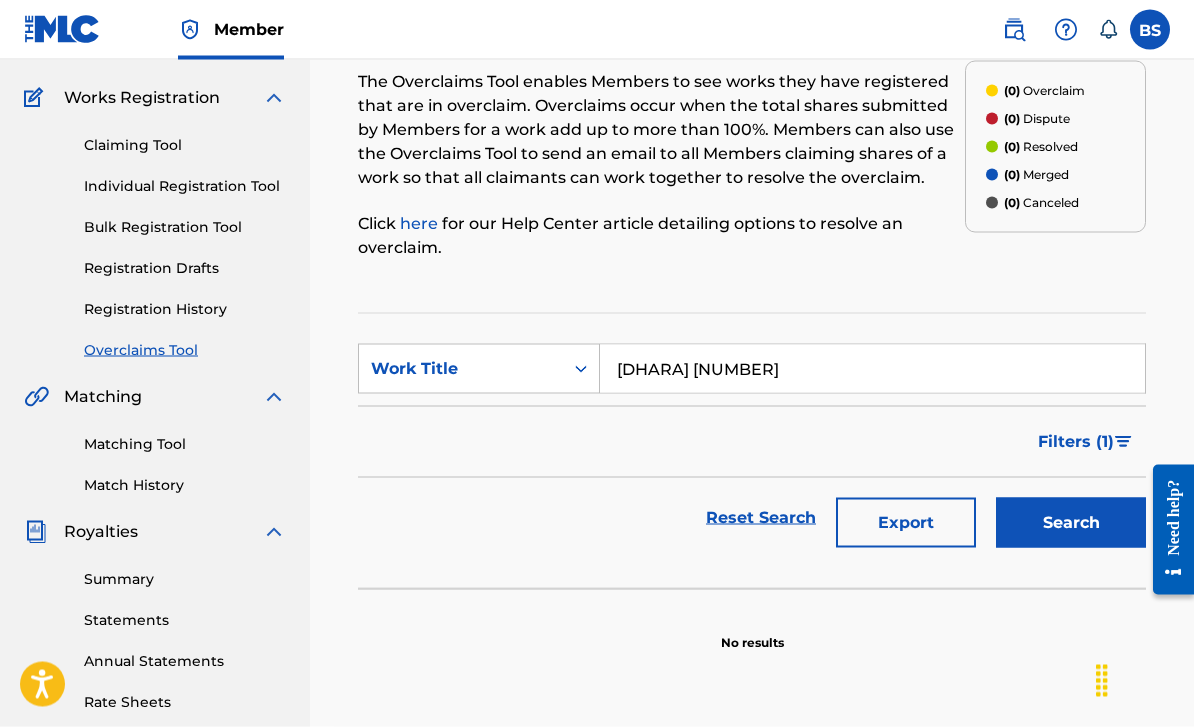 scroll, scrollTop: 0, scrollLeft: 0, axis: both 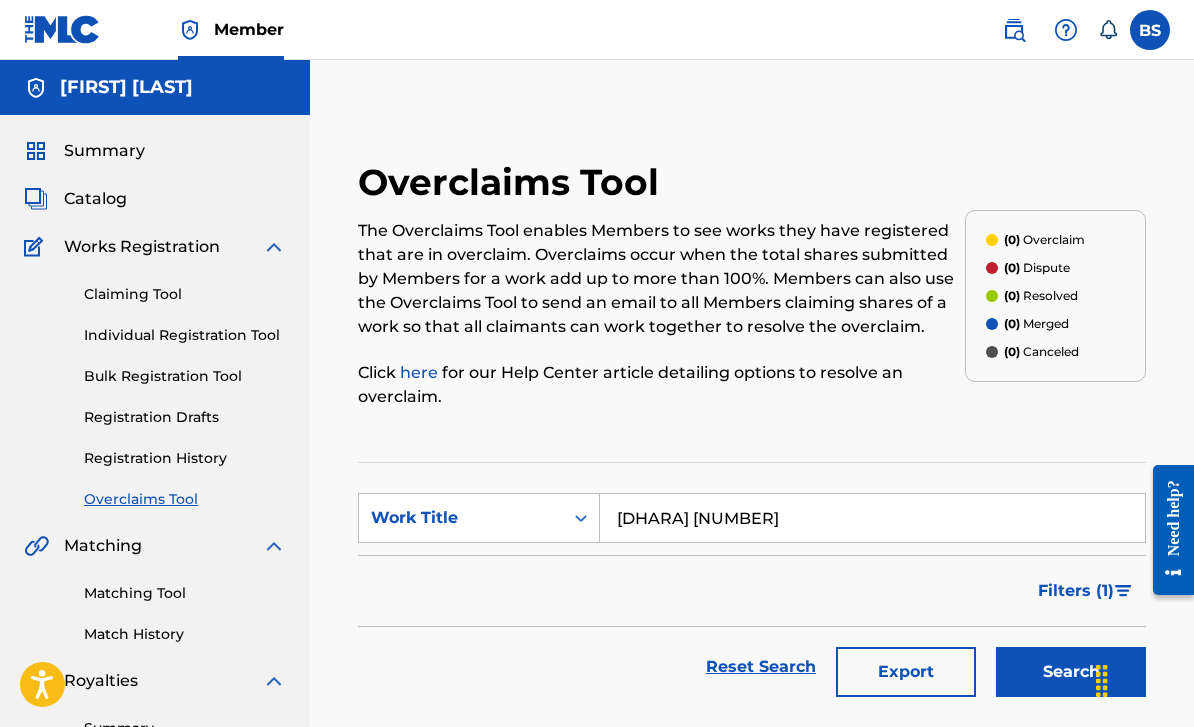 click on "(0)   Overclaim" at bounding box center (1044, 240) 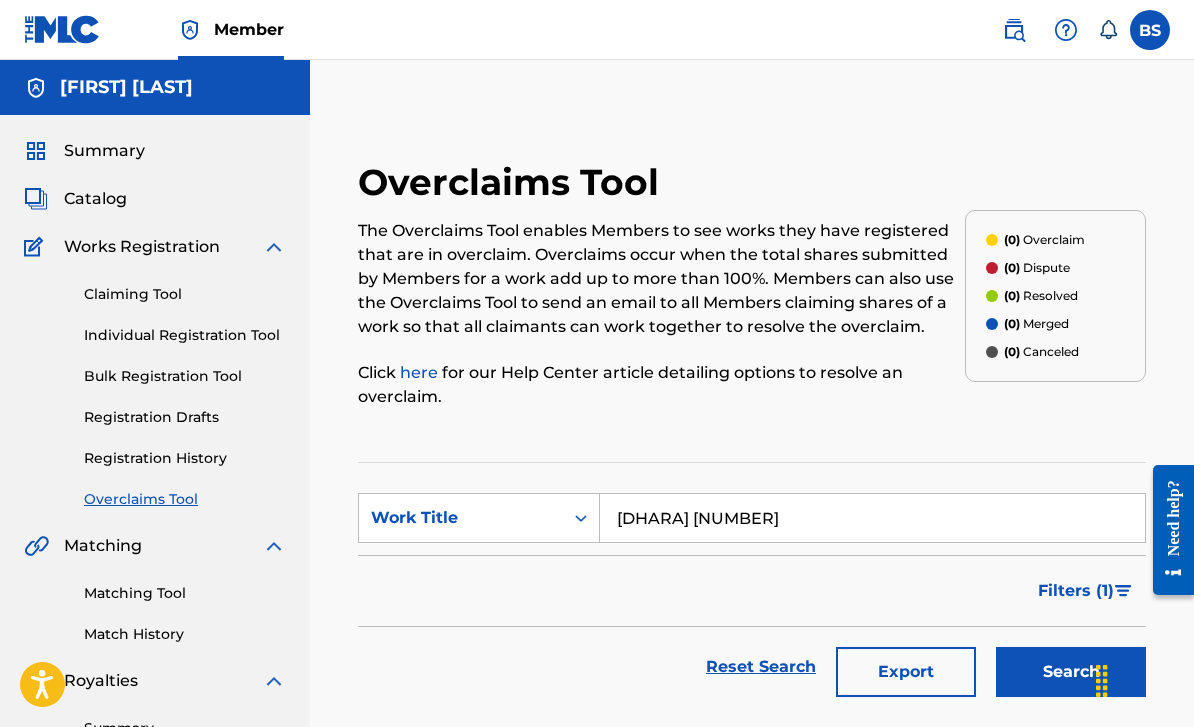 click on "Claiming Tool" at bounding box center (185, 294) 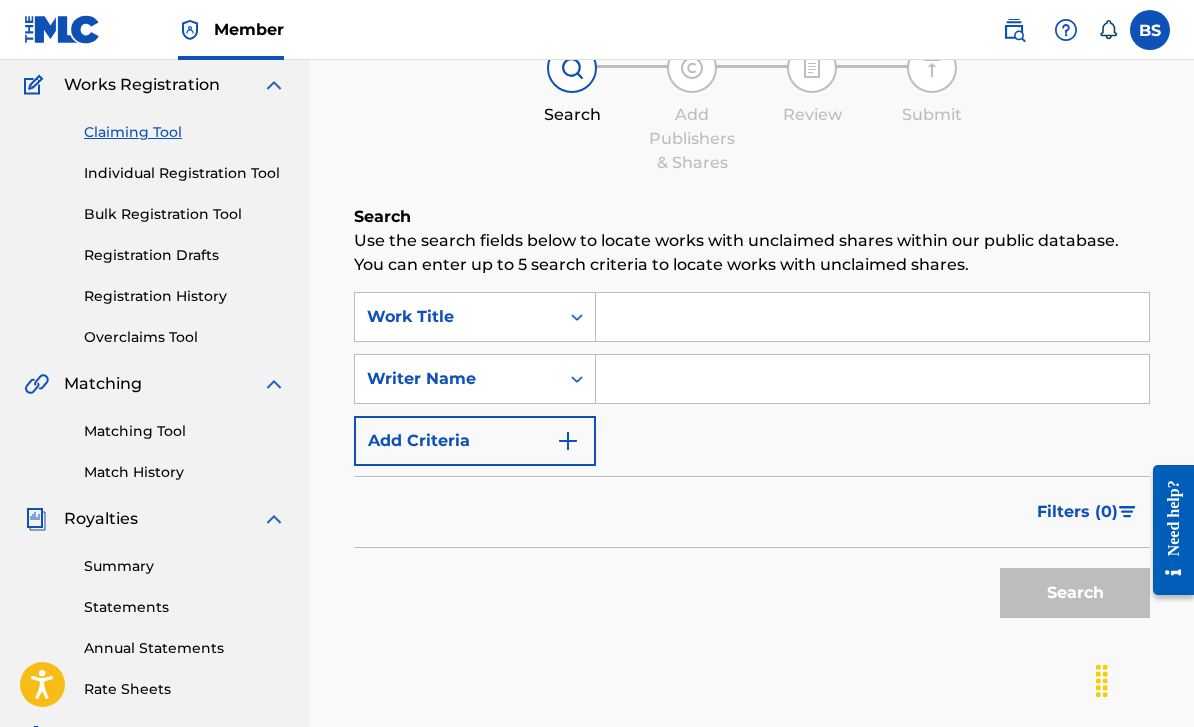 scroll, scrollTop: 160, scrollLeft: 0, axis: vertical 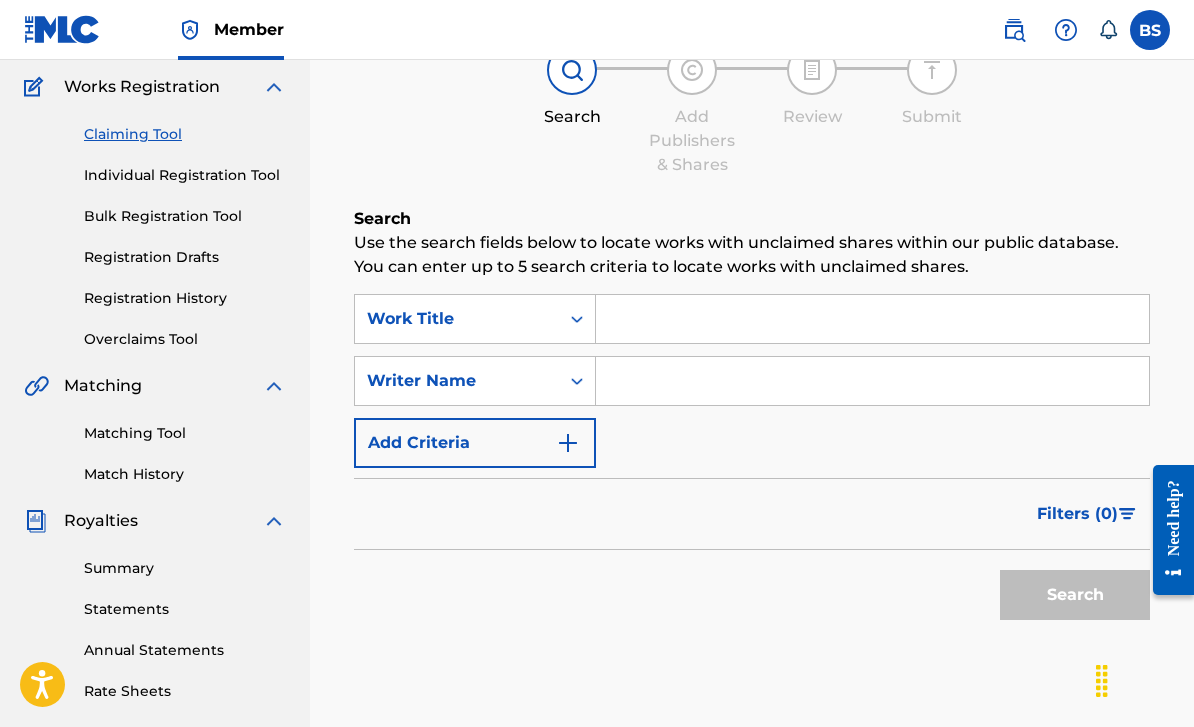 click on "Matching Tool" at bounding box center (185, 433) 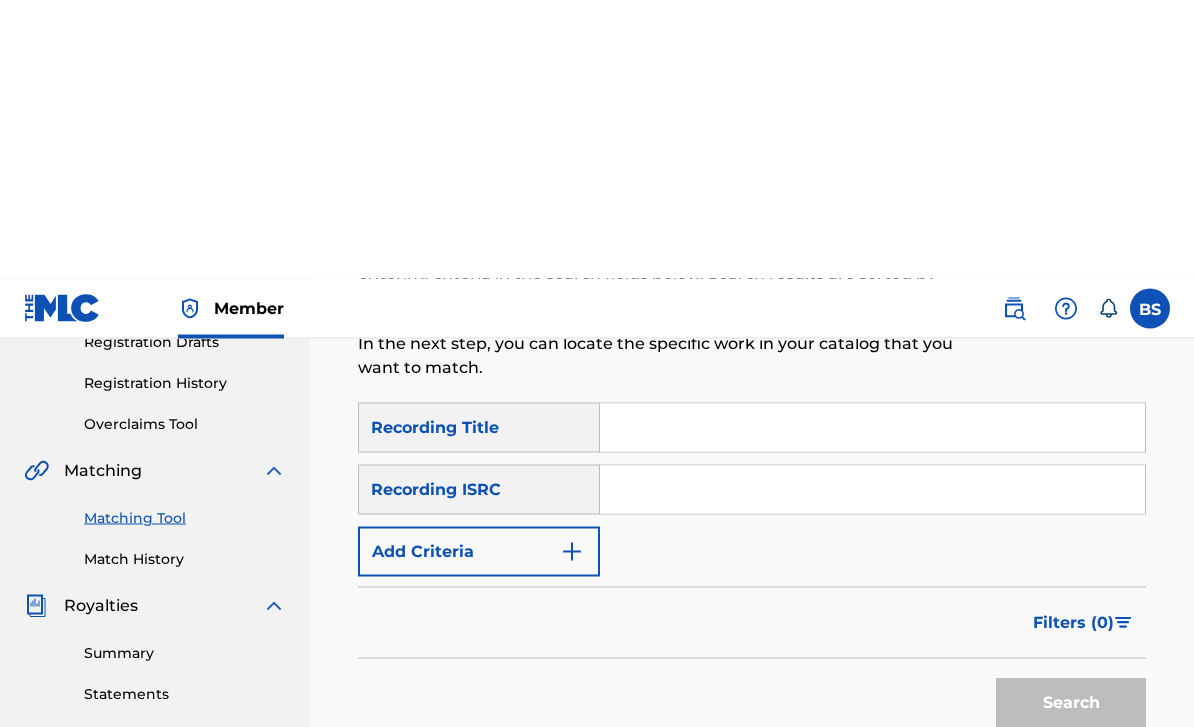 scroll, scrollTop: 0, scrollLeft: 0, axis: both 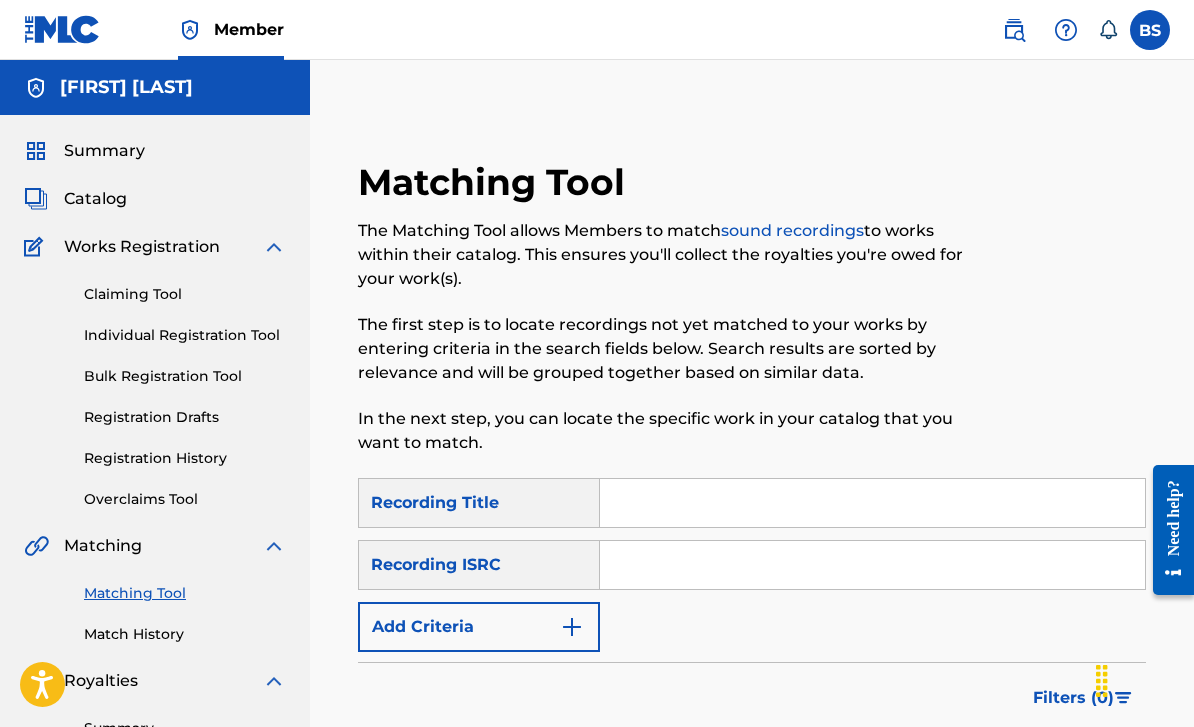 click on "sound recordings" at bounding box center [792, 230] 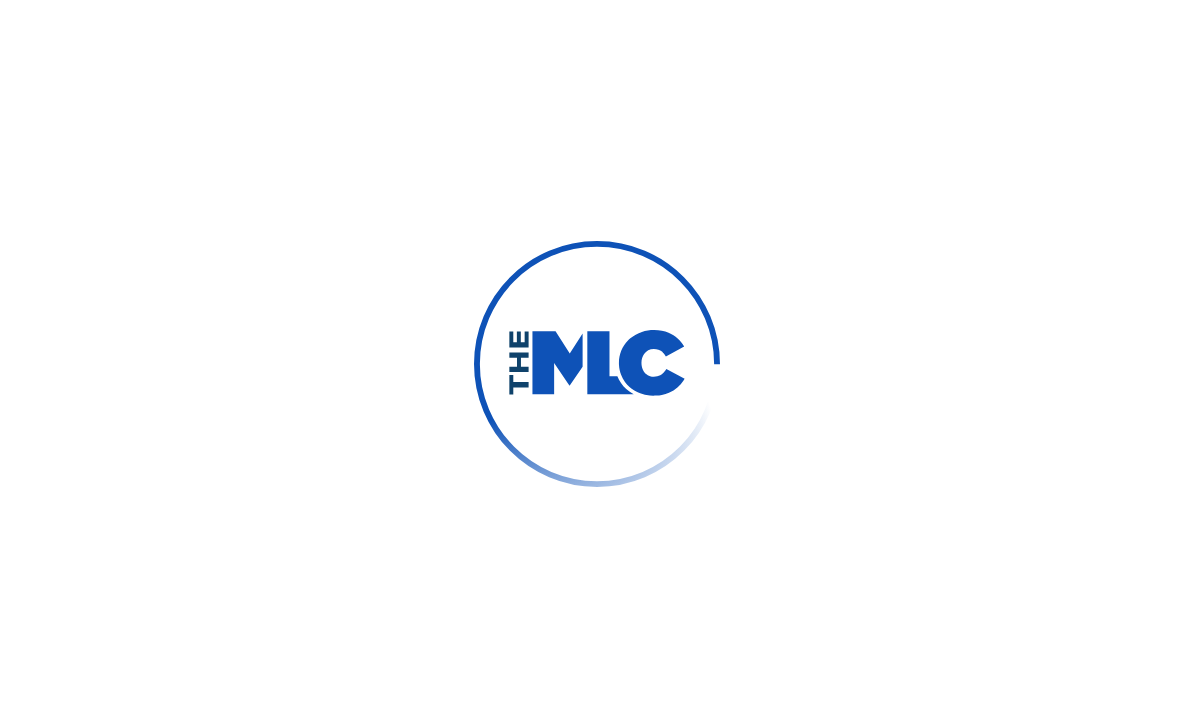 scroll, scrollTop: 0, scrollLeft: 0, axis: both 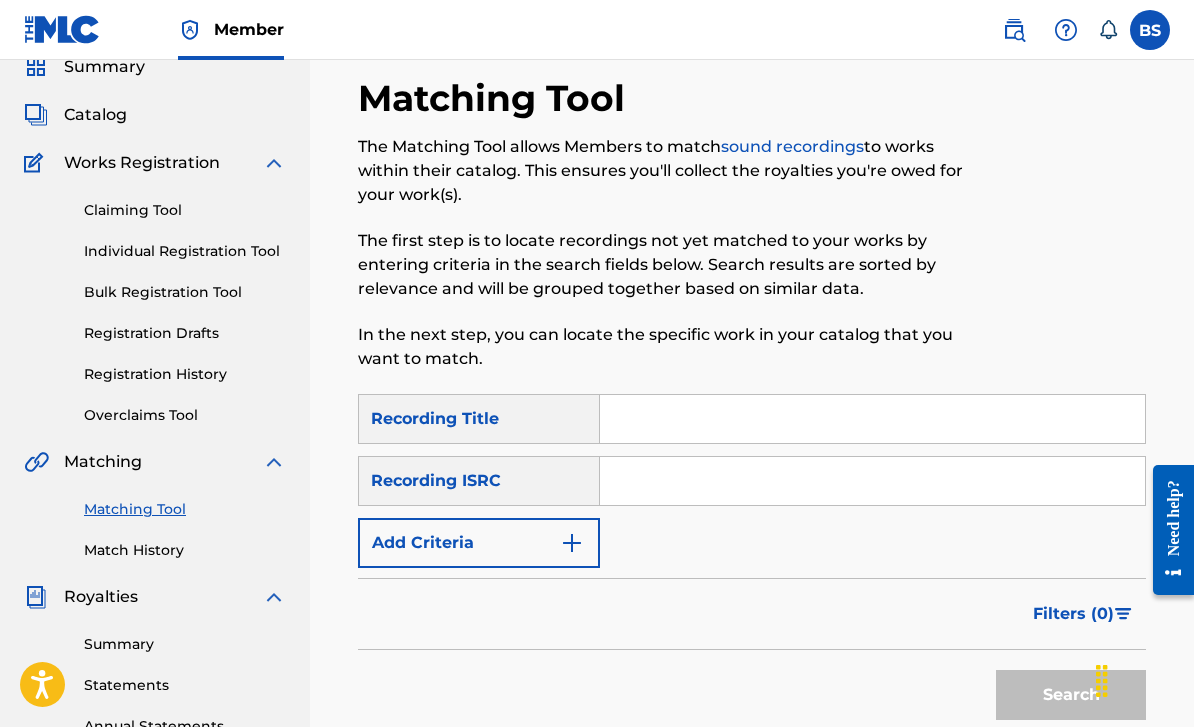 click at bounding box center (872, 419) 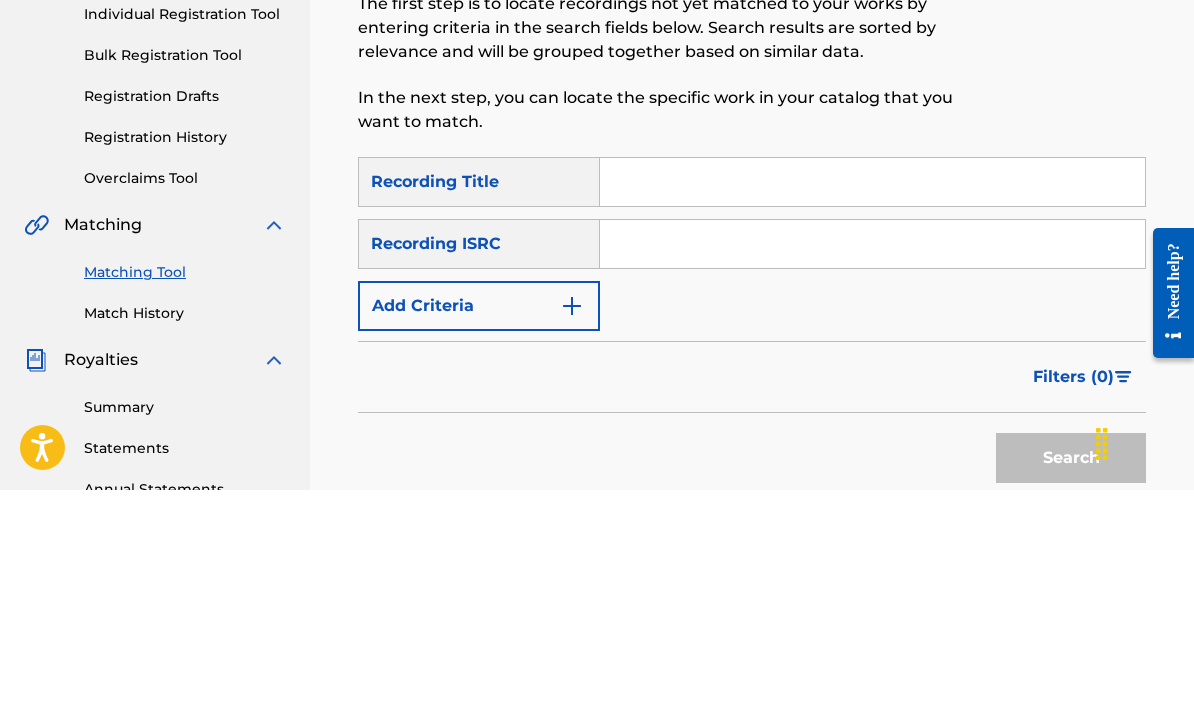 click on "Recording ISRC" at bounding box center [479, 481] 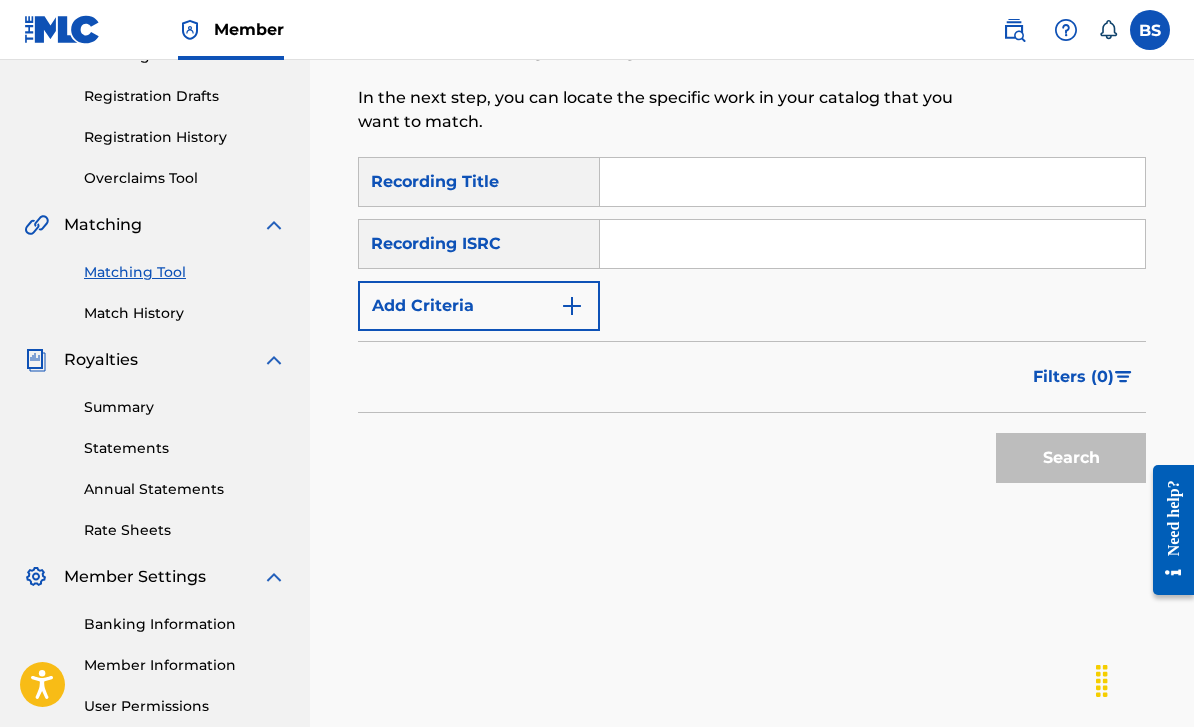 click on "Add Criteria" at bounding box center [479, 306] 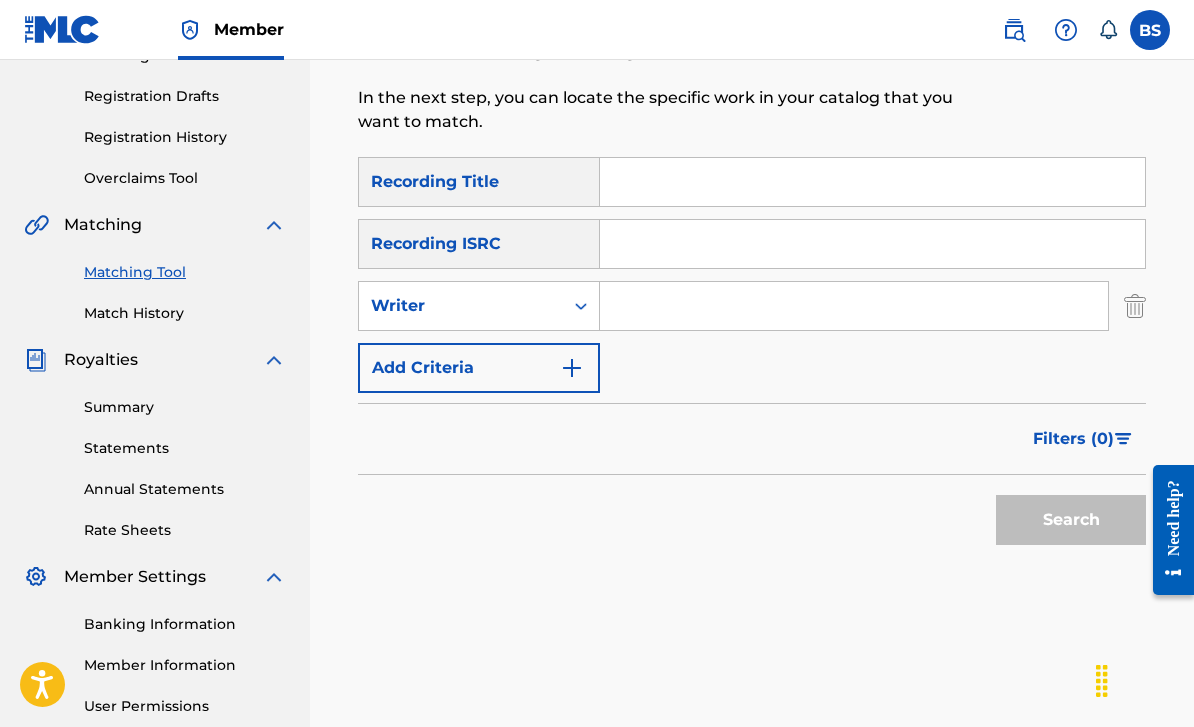 click on "Search" at bounding box center (752, 515) 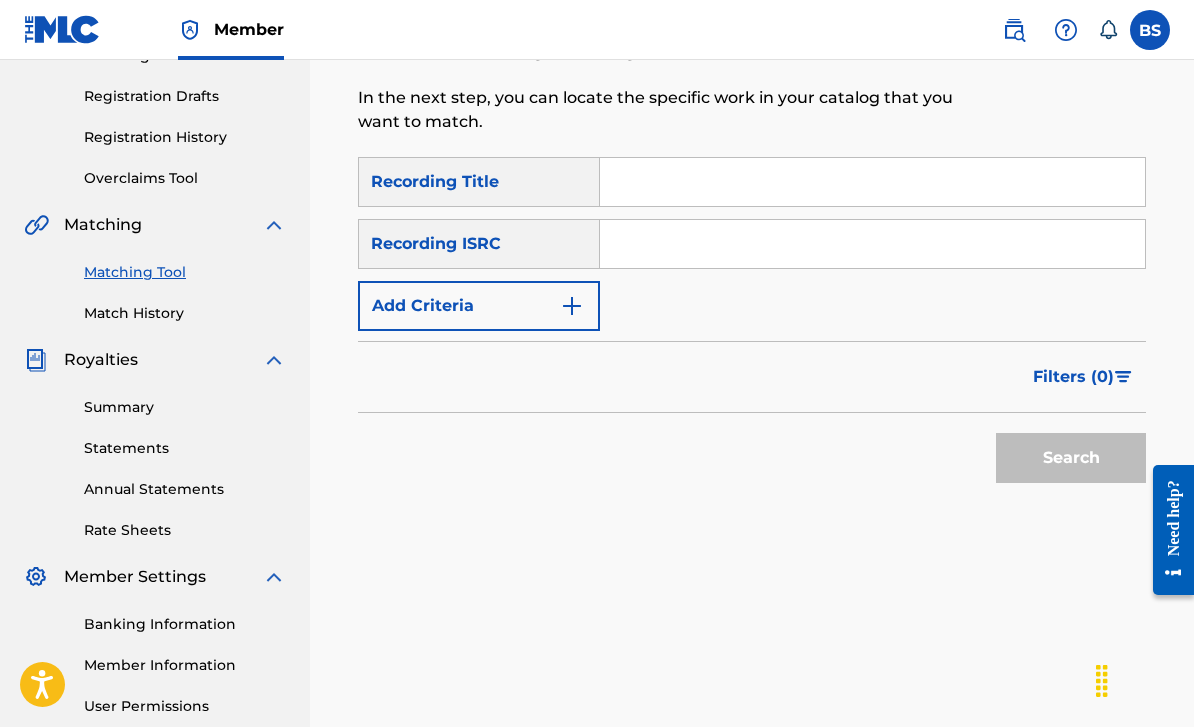 click on "Matching Tool The Matching Tool allows Members to match  sound recordings  to works within their catalog. This ensures you'll collect the royalties you're owed for your work(s). The first step is to locate recordings not yet matched to your works by entering criteria in the search fields below. Search results are sorted by relevance and will be grouped together based on similar data. In the next step, you can locate the specific work in your catalog that you want to match. SearchWithCriteria65ebdc2a-afd6-4b9d-97df-e34110d7b382 Recording Title SearchWithCriteriaa90bdb3d-22b1-4e4e-8328-5bb72885b174 Recording ISRC Add Criteria Filter Estimated Value All $$$$$ $$$$ $$$ $$ $ Source All Blanket License Historical Unmatched Remove Filters Apply Filters Filters ( 0 ) Search" at bounding box center [752, 222] 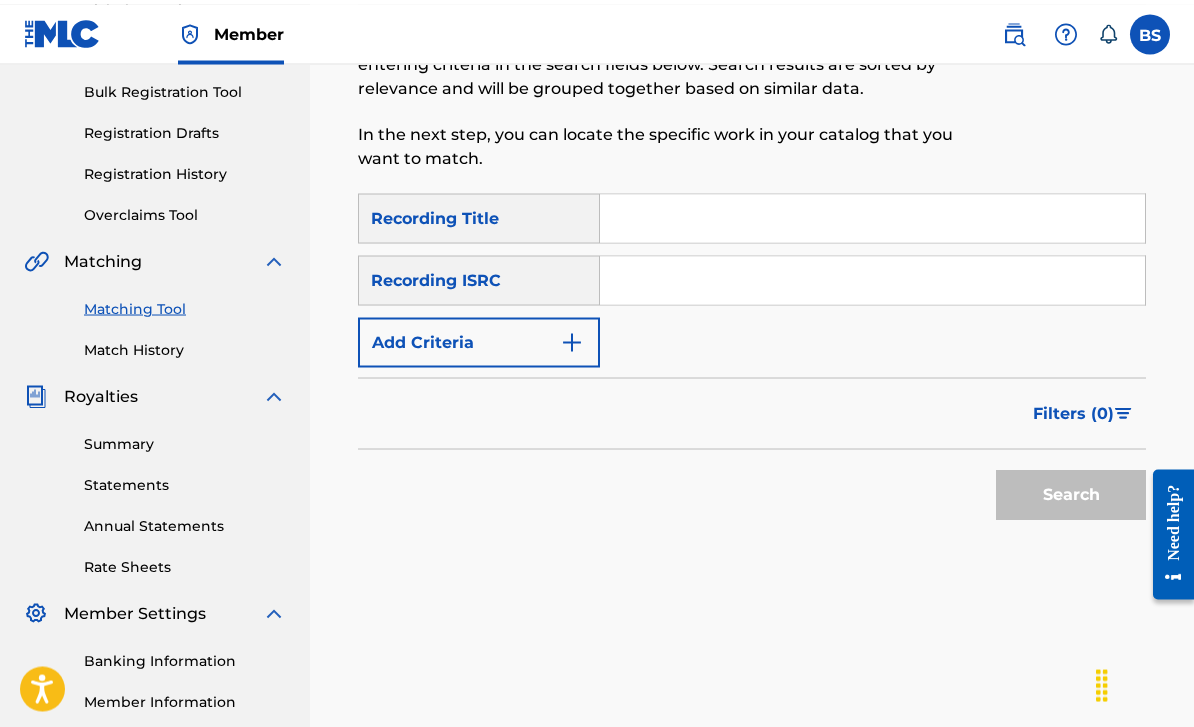 scroll, scrollTop: 98, scrollLeft: 0, axis: vertical 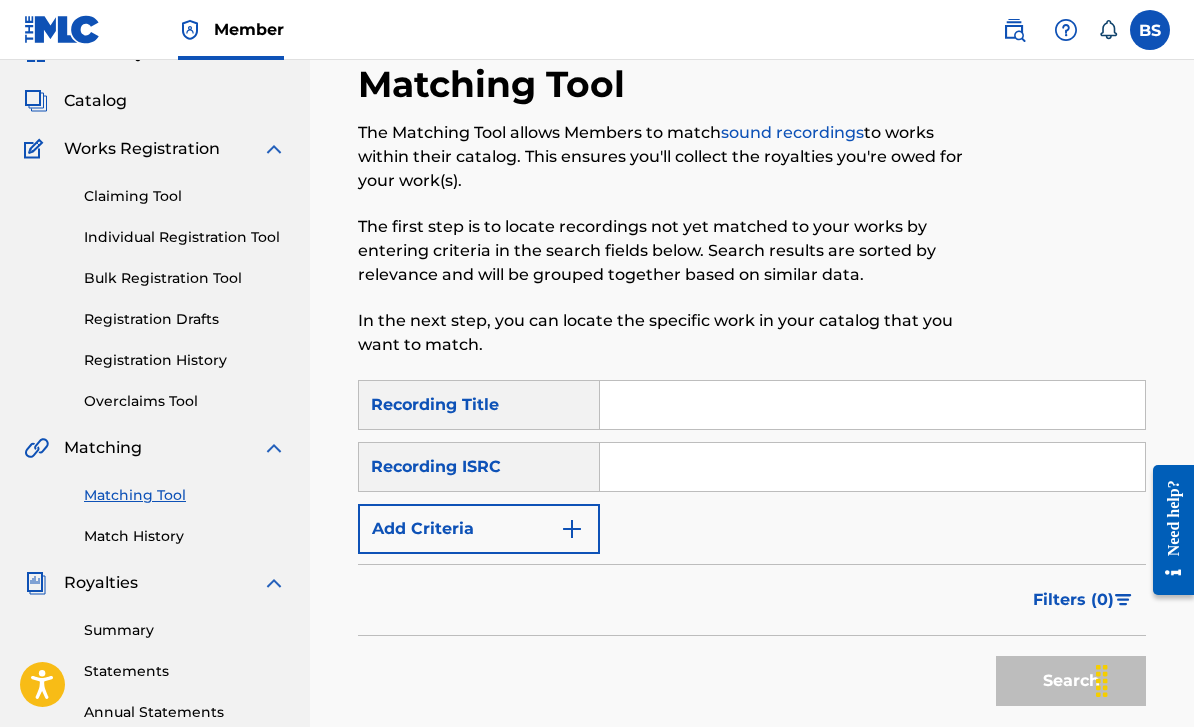 click at bounding box center [872, 405] 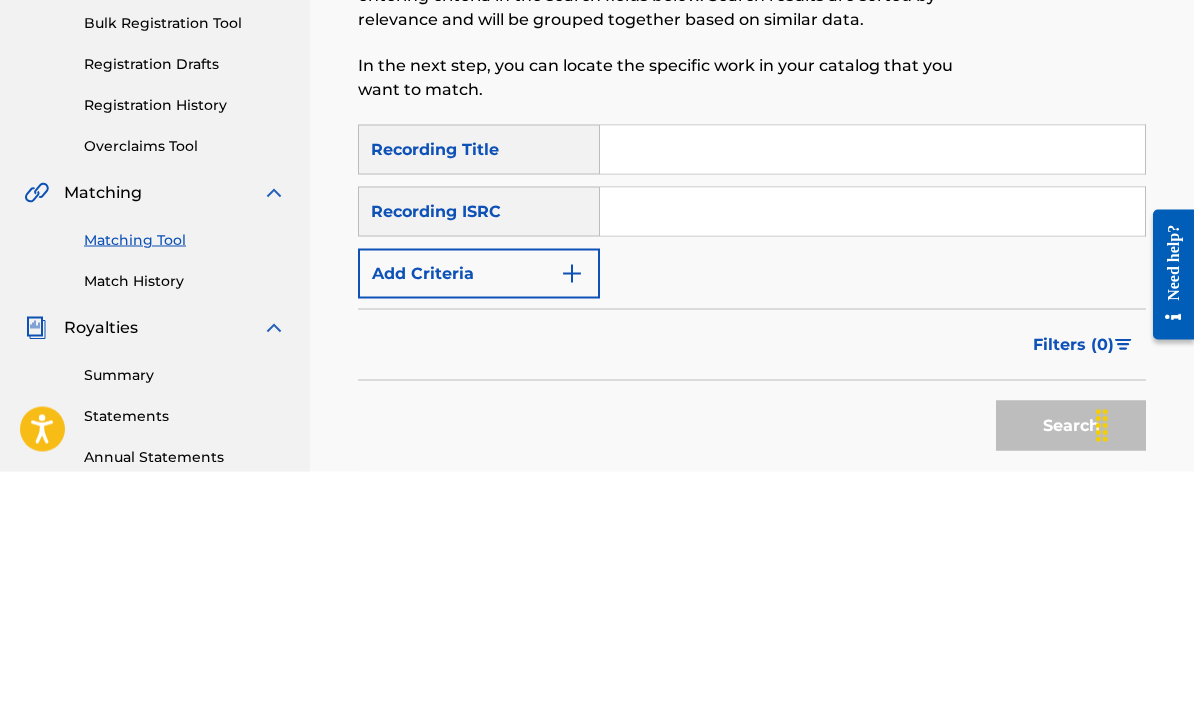scroll, scrollTop: 354, scrollLeft: 0, axis: vertical 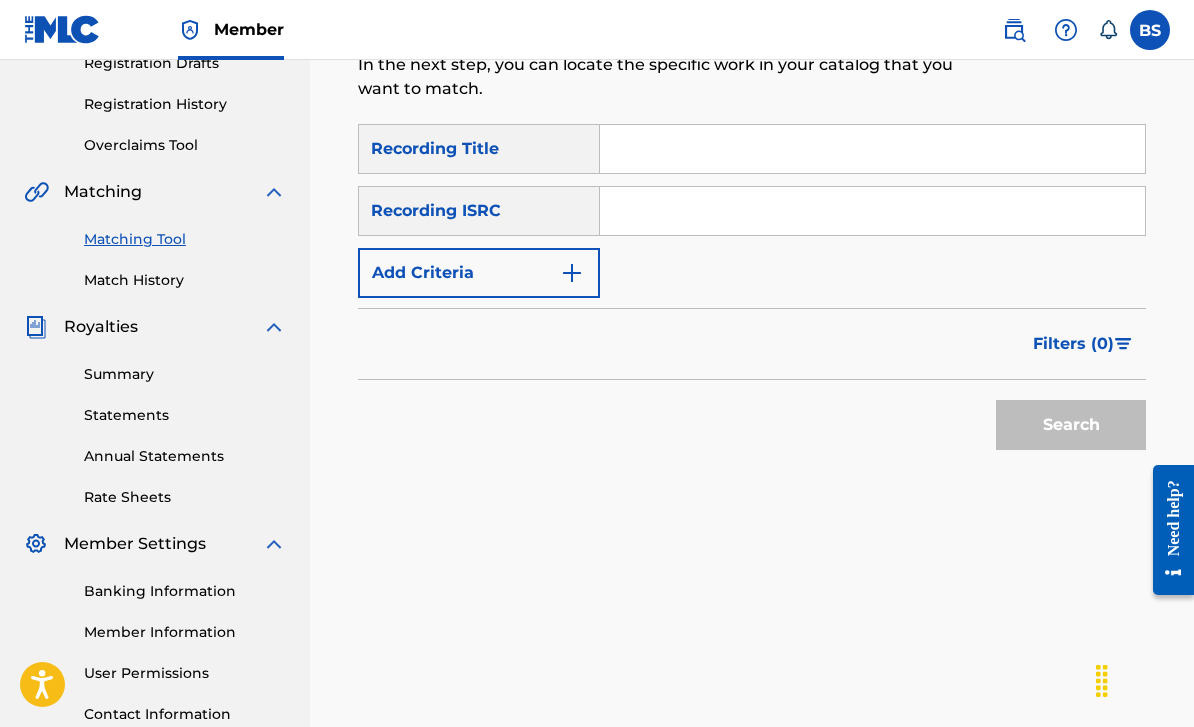 click at bounding box center [872, 211] 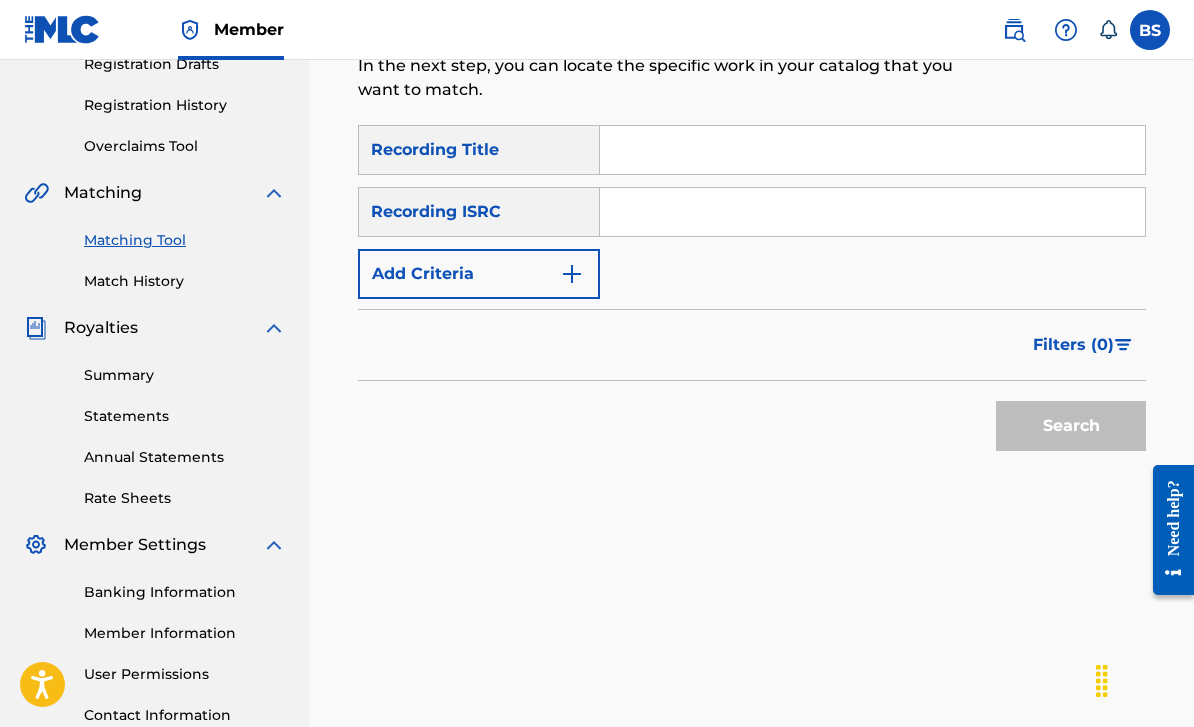 click at bounding box center (872, 150) 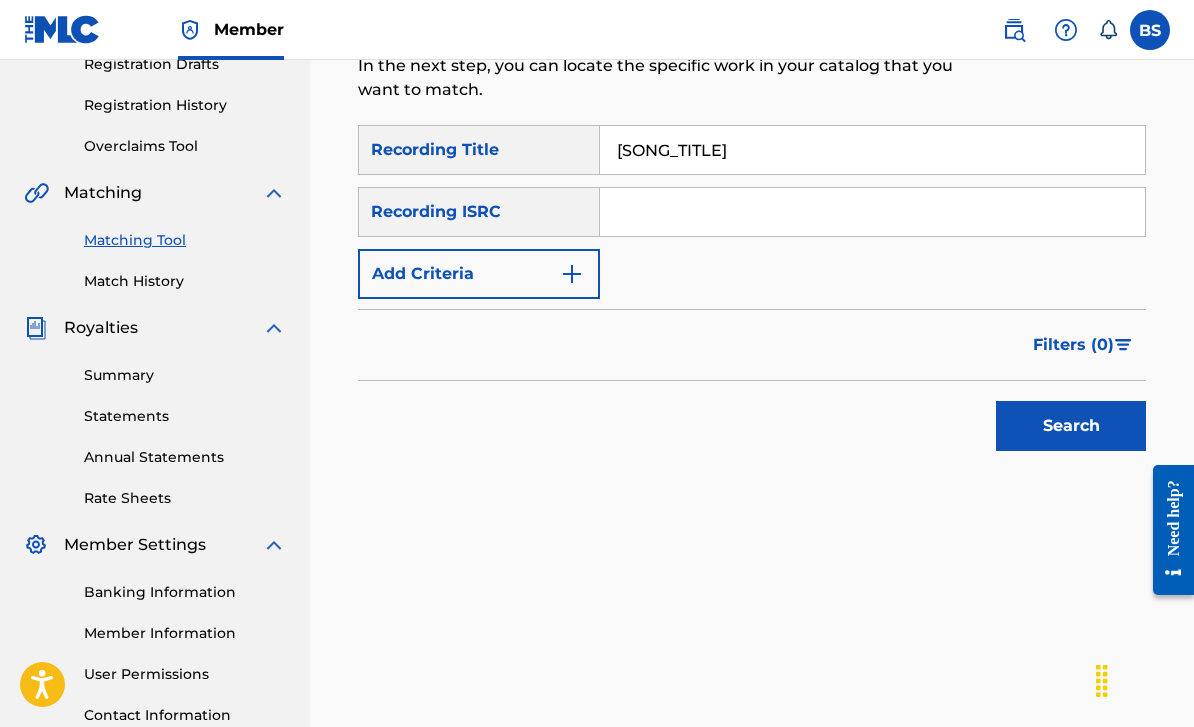 type on "[SONG_TITLE]" 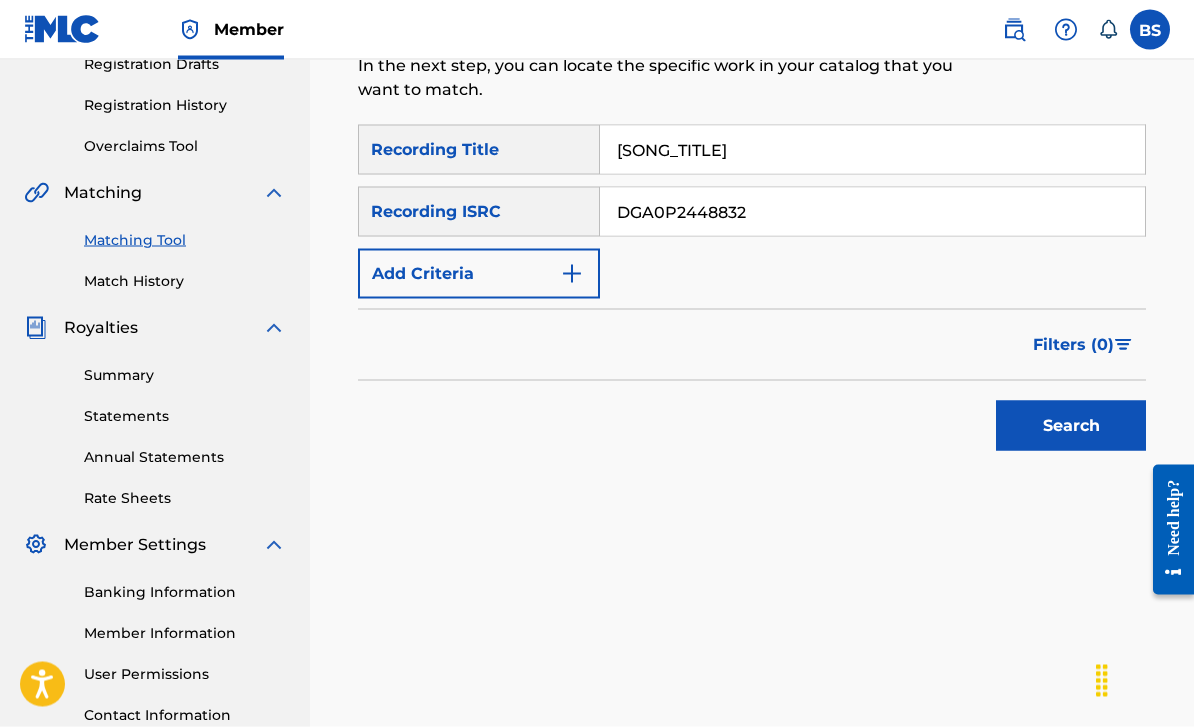 type on "DGA0P2448832" 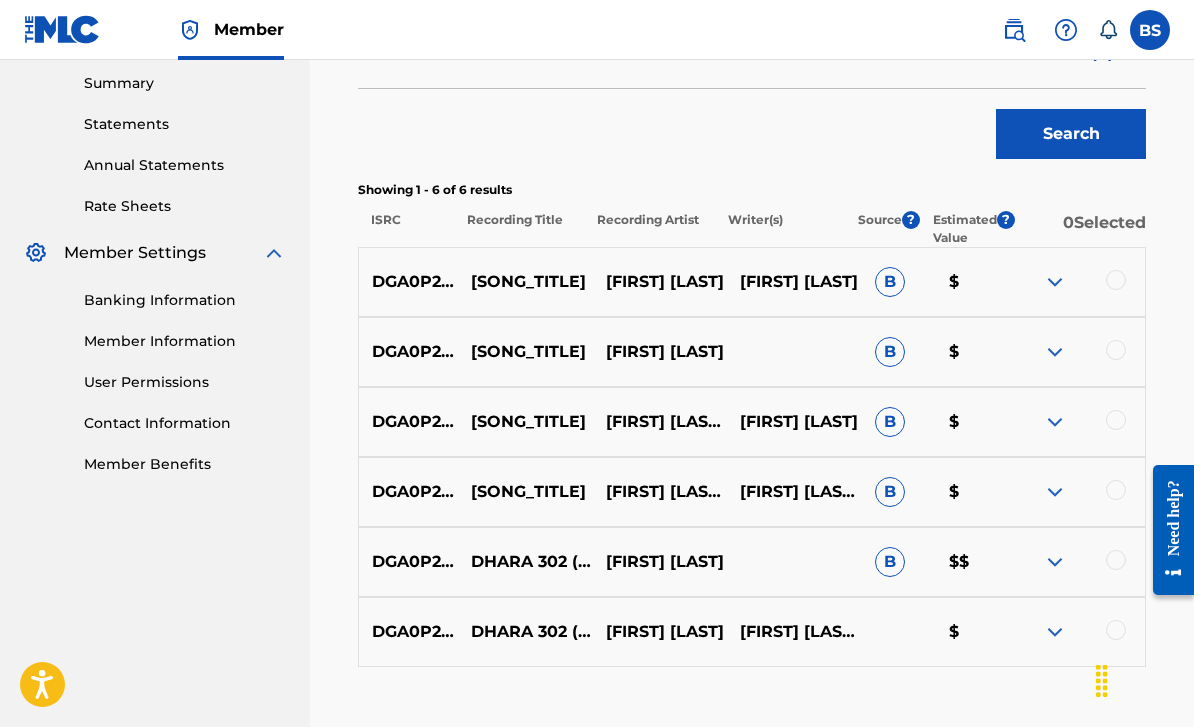 scroll, scrollTop: 716, scrollLeft: 0, axis: vertical 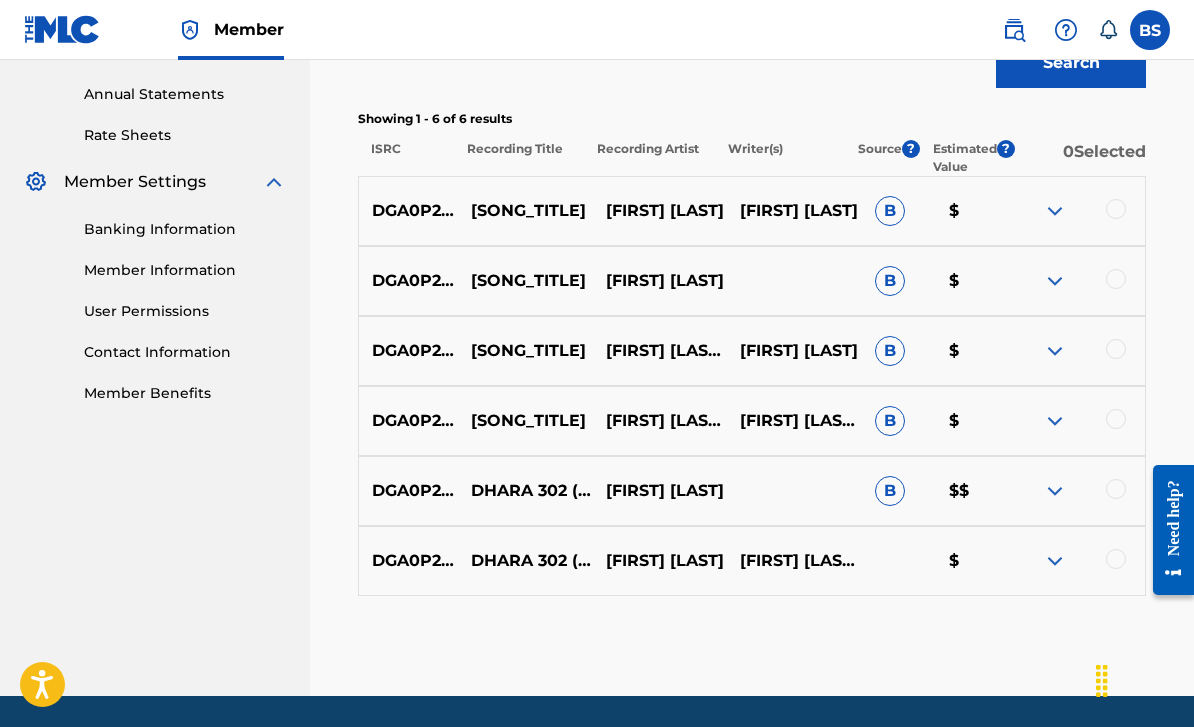 click at bounding box center [1055, 561] 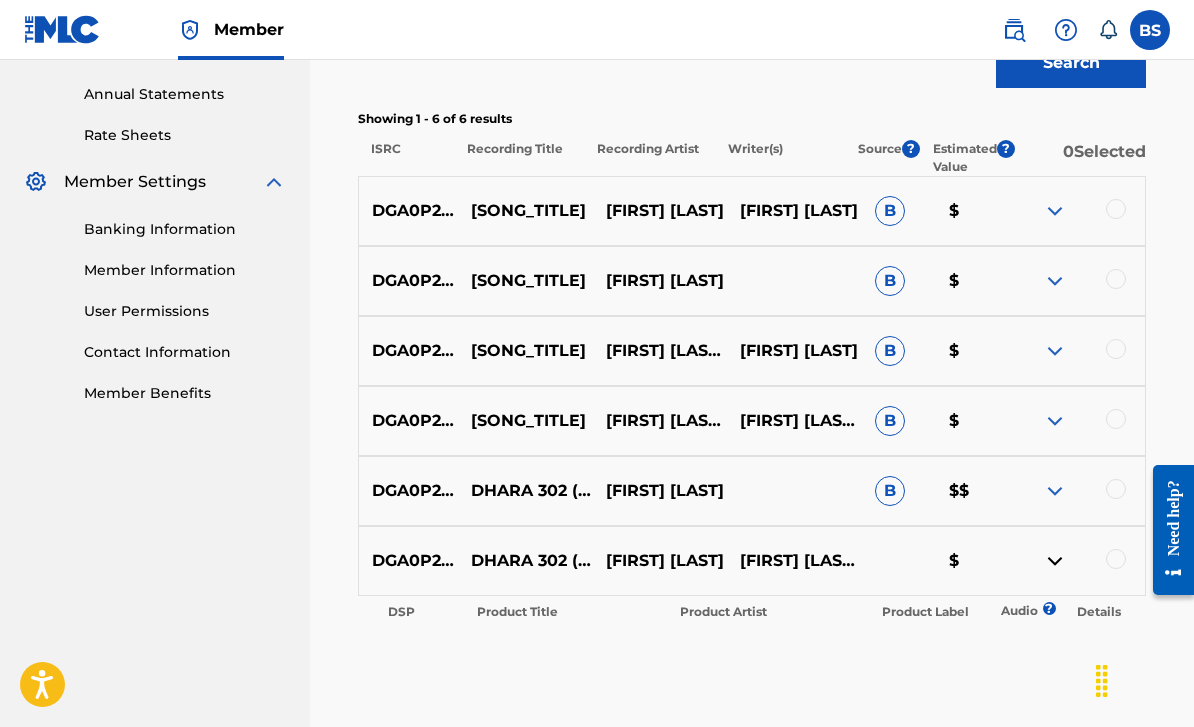 click at bounding box center [1055, 211] 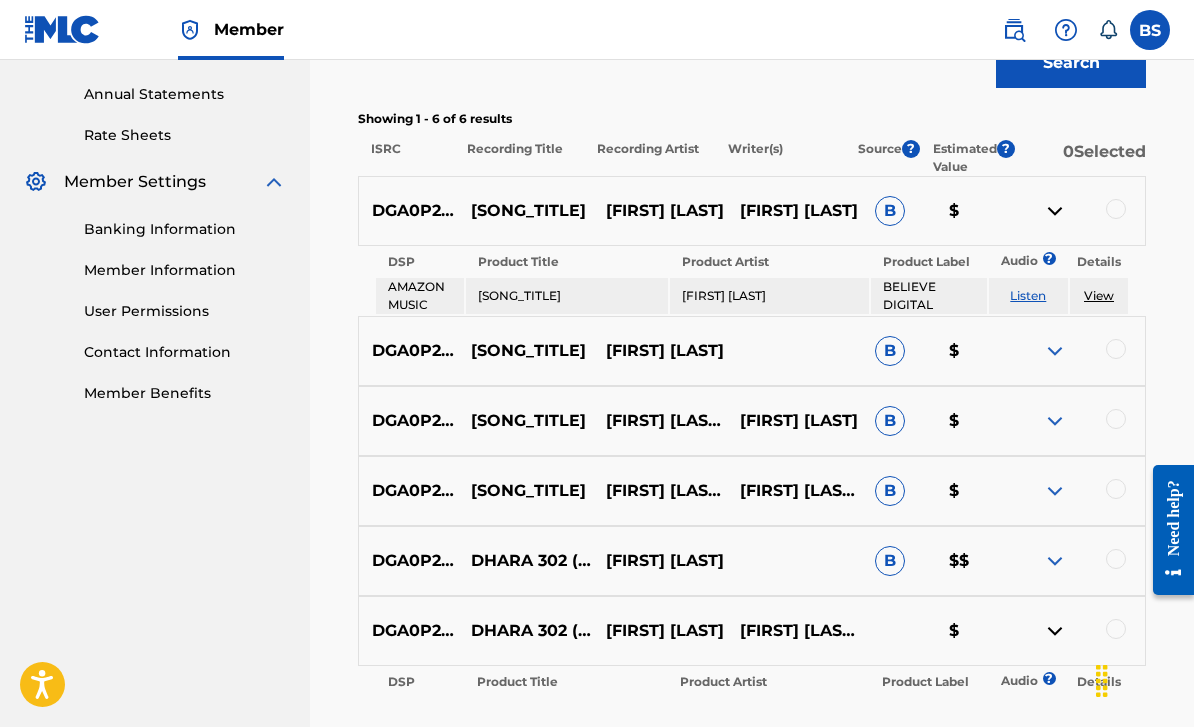 click at bounding box center [1055, 351] 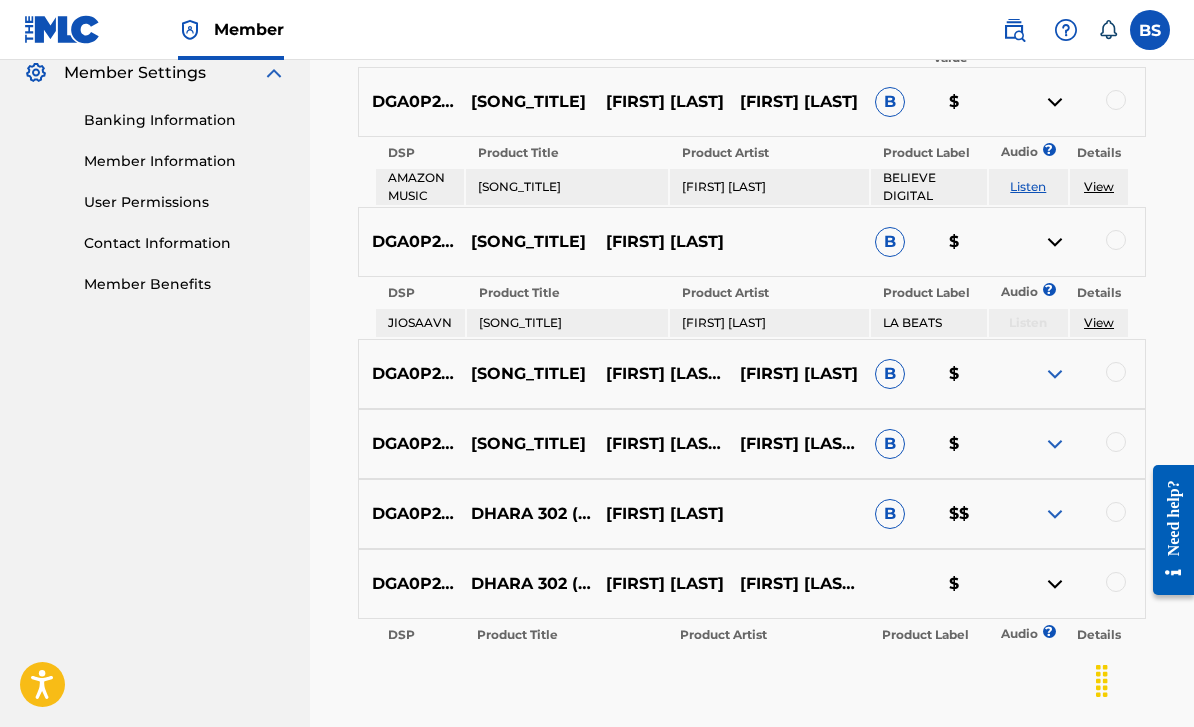 click at bounding box center [1055, 374] 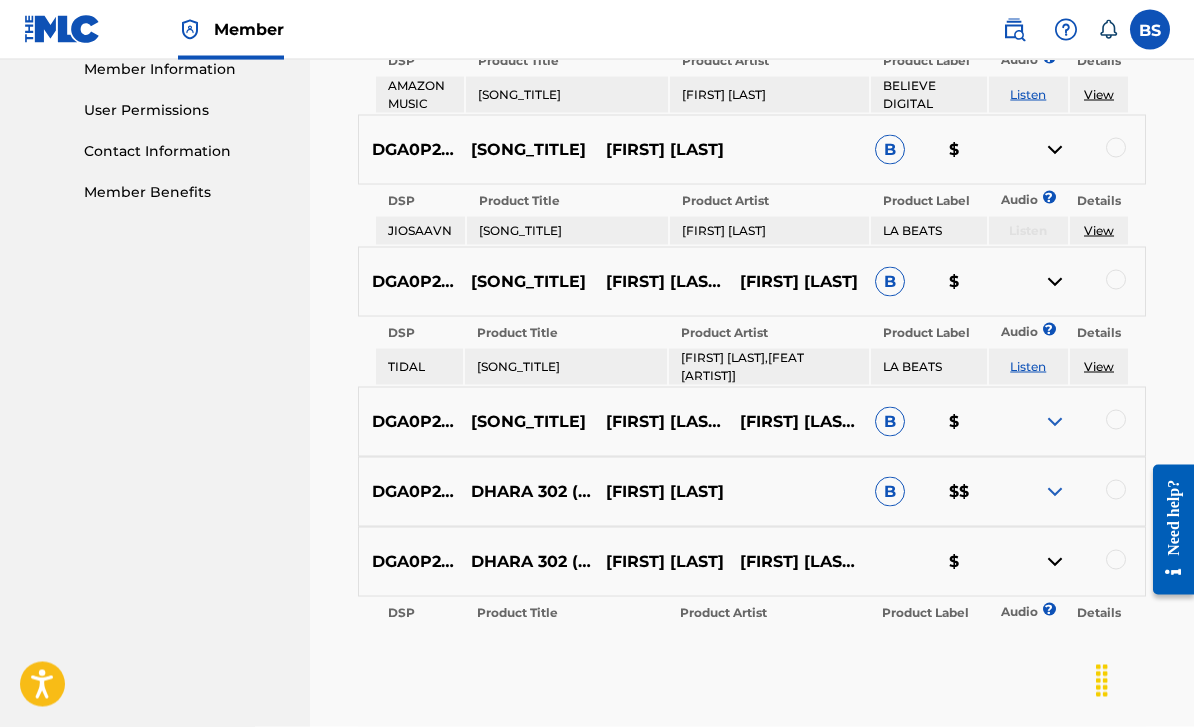 scroll, scrollTop: 950, scrollLeft: 0, axis: vertical 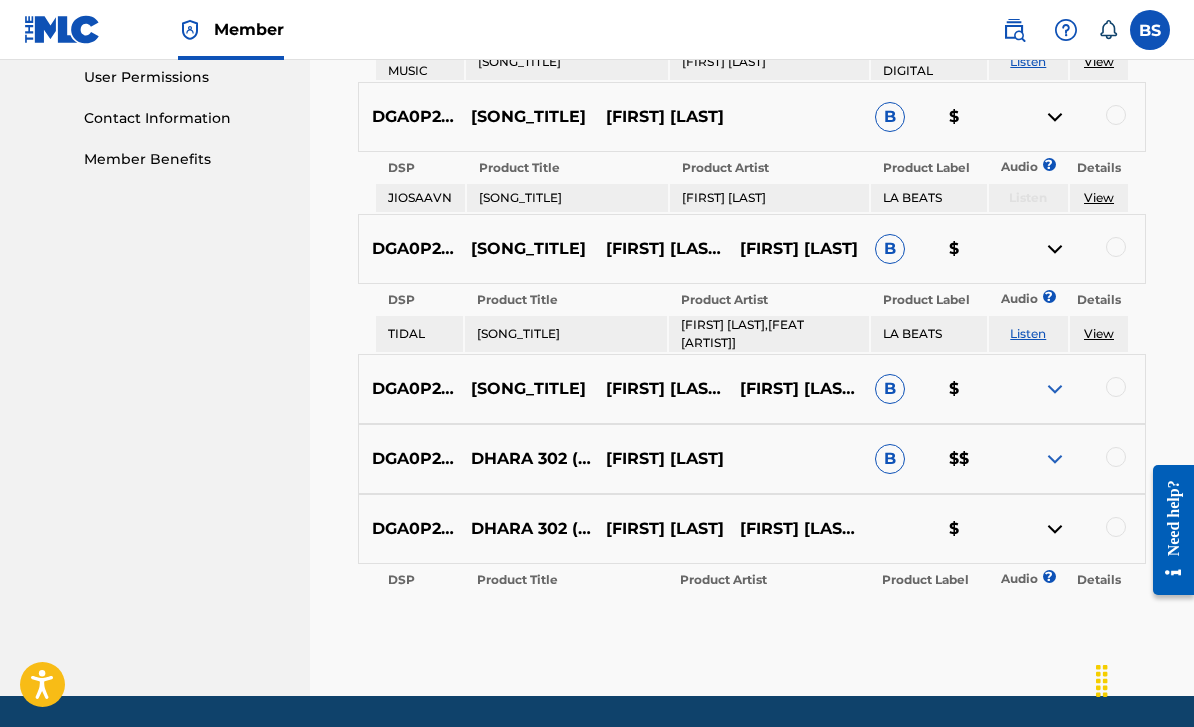 click at bounding box center (1055, 389) 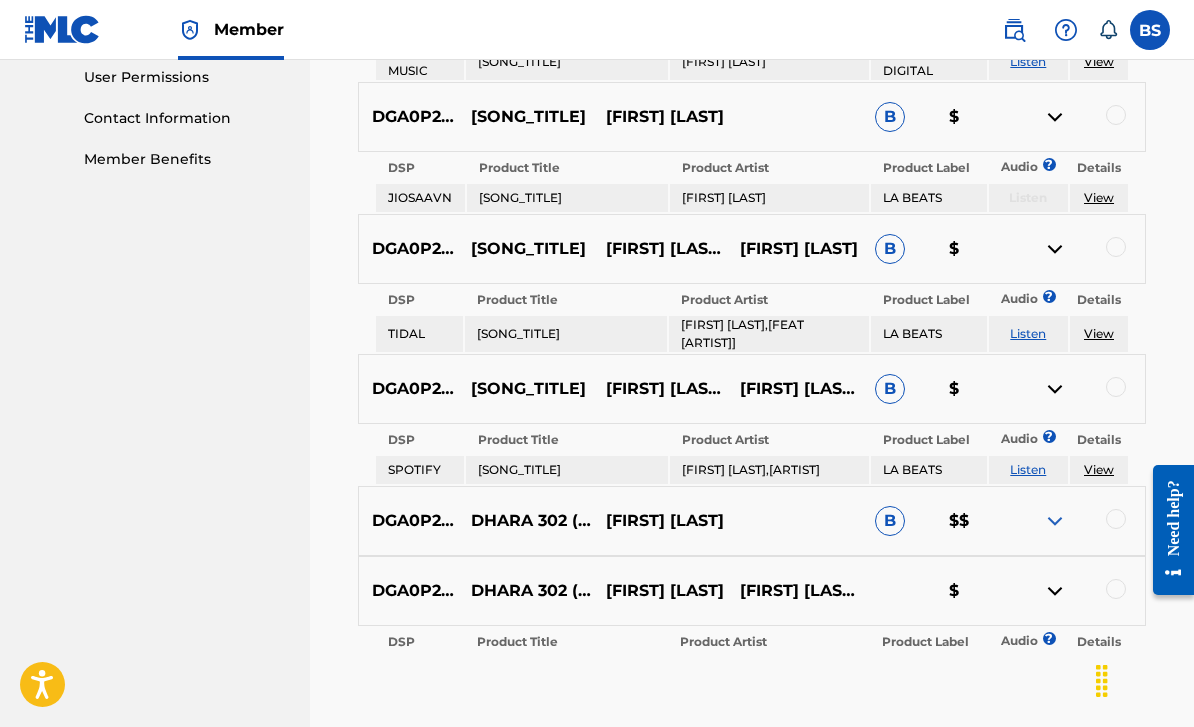 click on "[SONG_TITLE] ([FEAT. [ARTIST]]) [ARTIST] B $$" at bounding box center (752, 521) 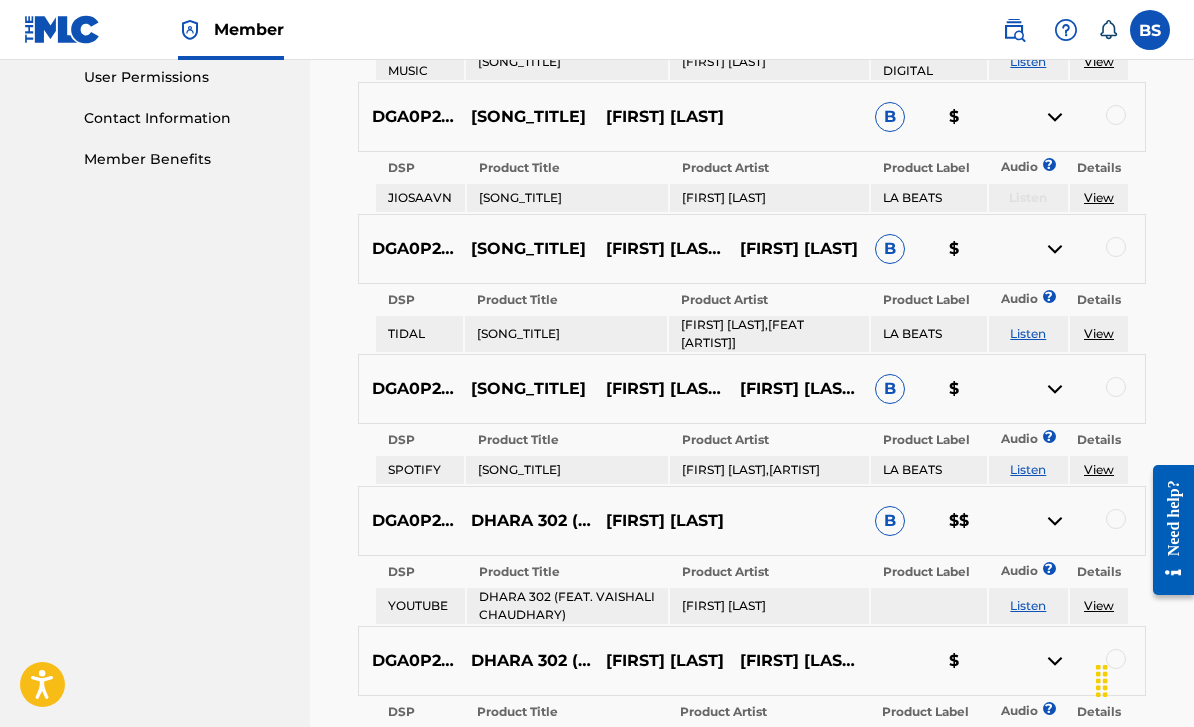 click on "[SONG_TITLE] ([FEAT. [ARTIST]]) [ARTIST] B $$" at bounding box center (752, 521) 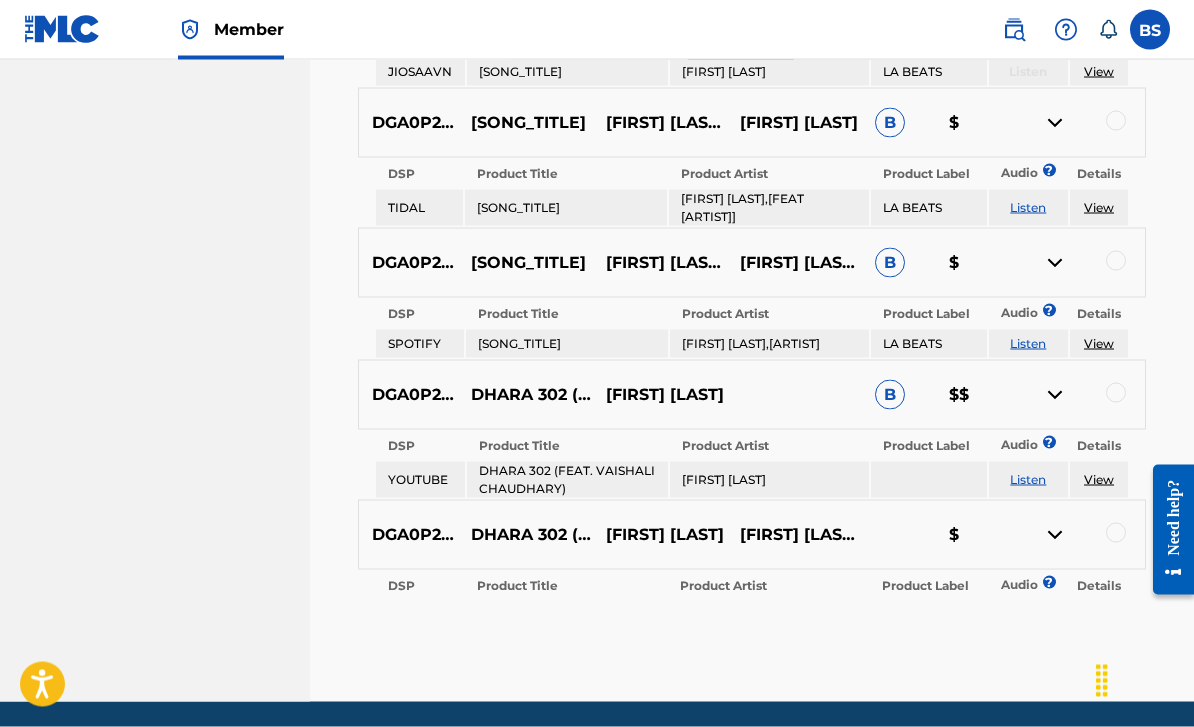click at bounding box center [1055, 535] 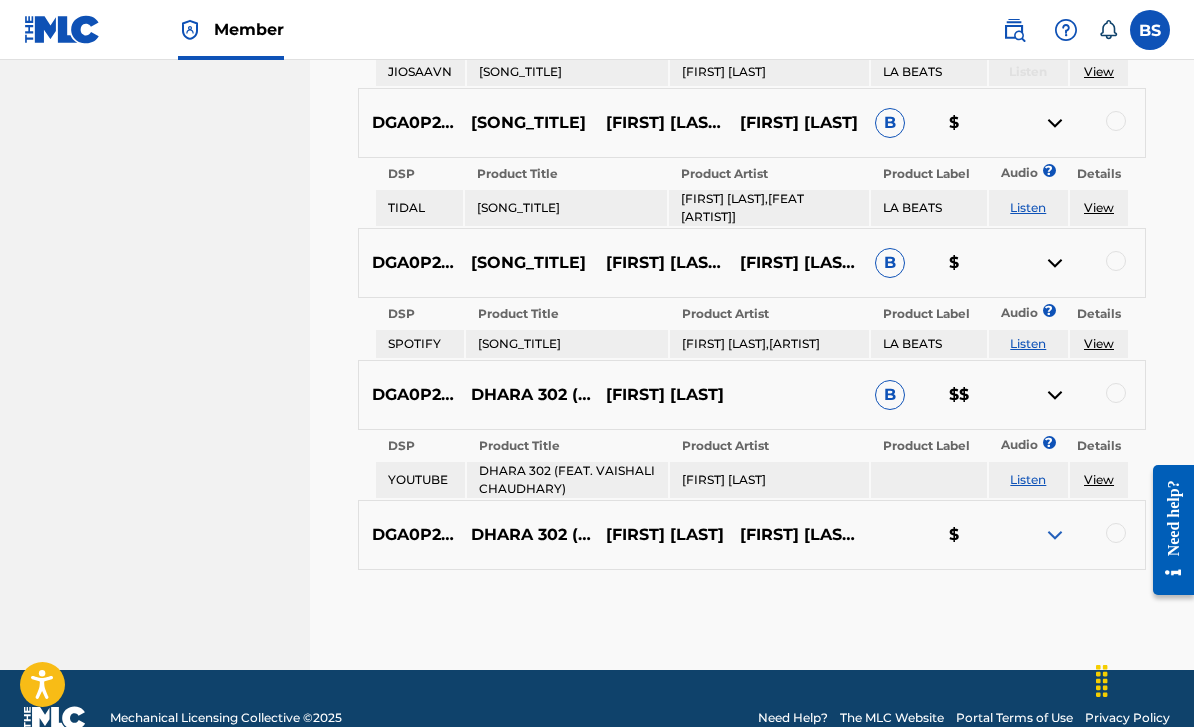 click at bounding box center (1055, 535) 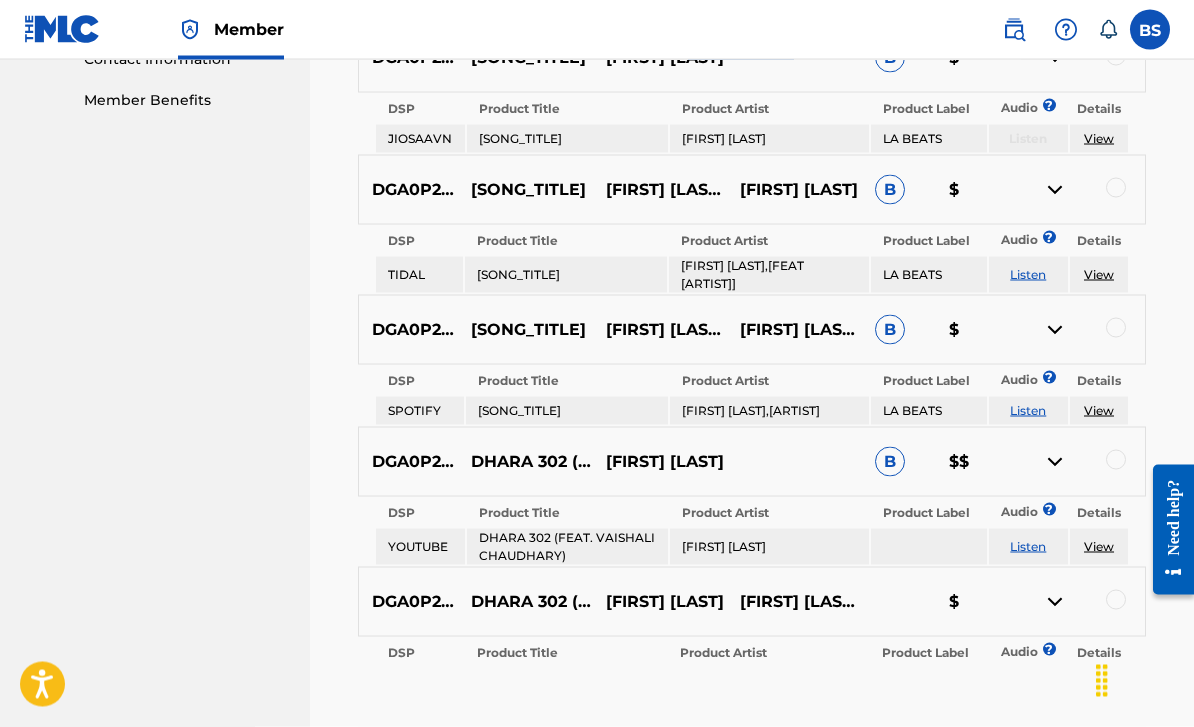 scroll, scrollTop: 1009, scrollLeft: 0, axis: vertical 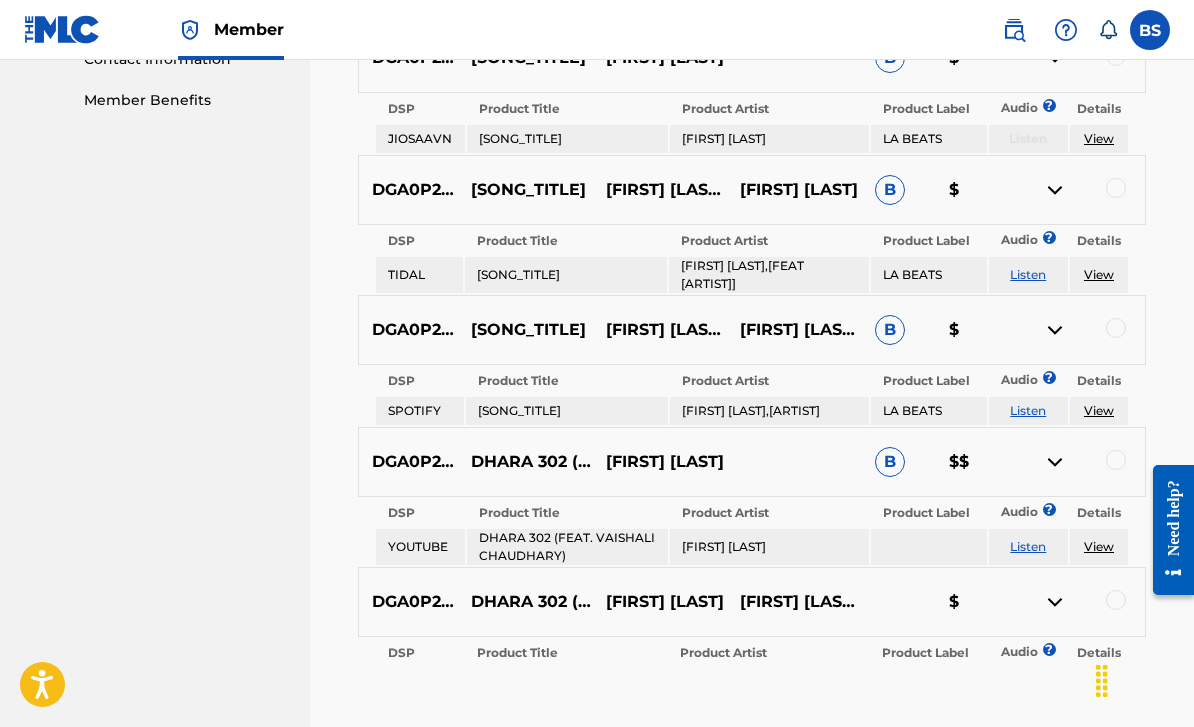 click on "DHARA 302 (FEAT. VAISHALI CHAUDHARY)" at bounding box center (567, 547) 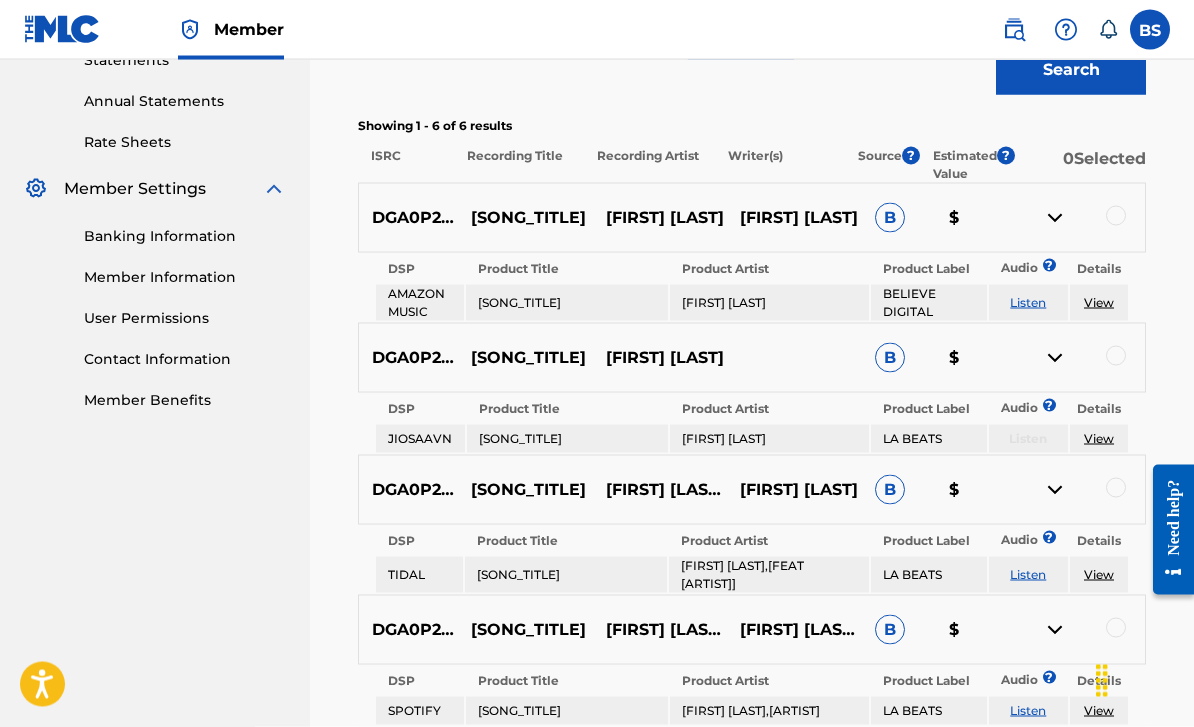 scroll, scrollTop: 709, scrollLeft: 0, axis: vertical 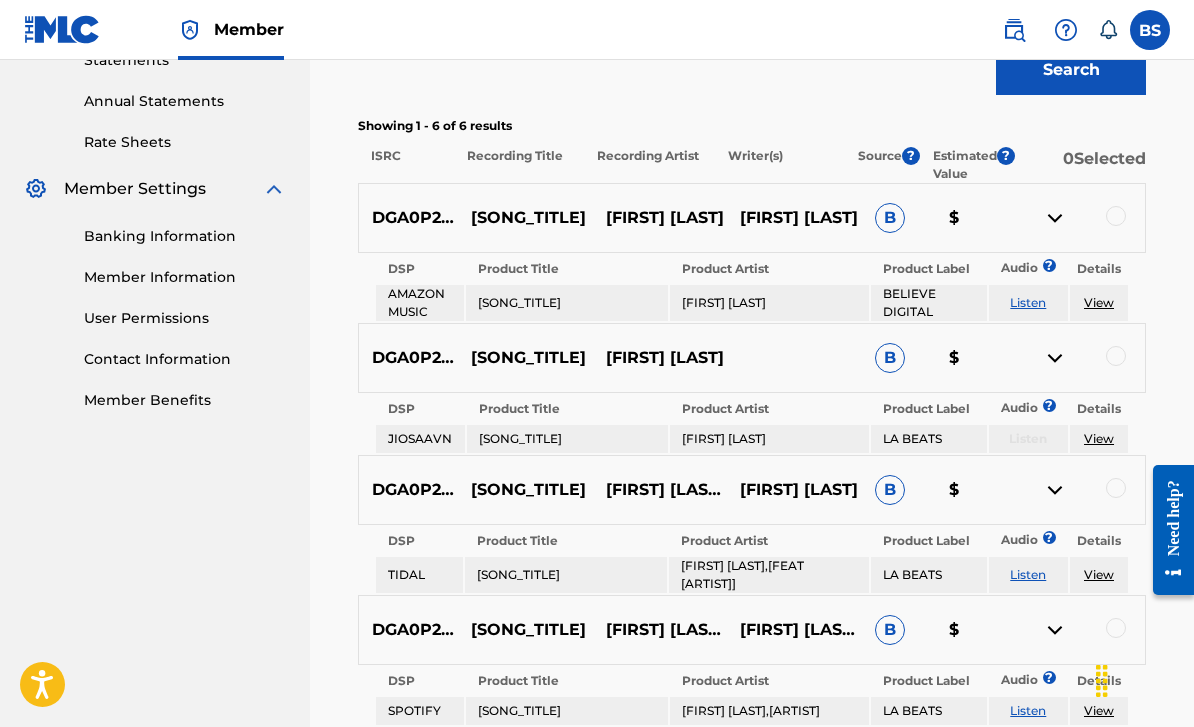 click at bounding box center (1116, 216) 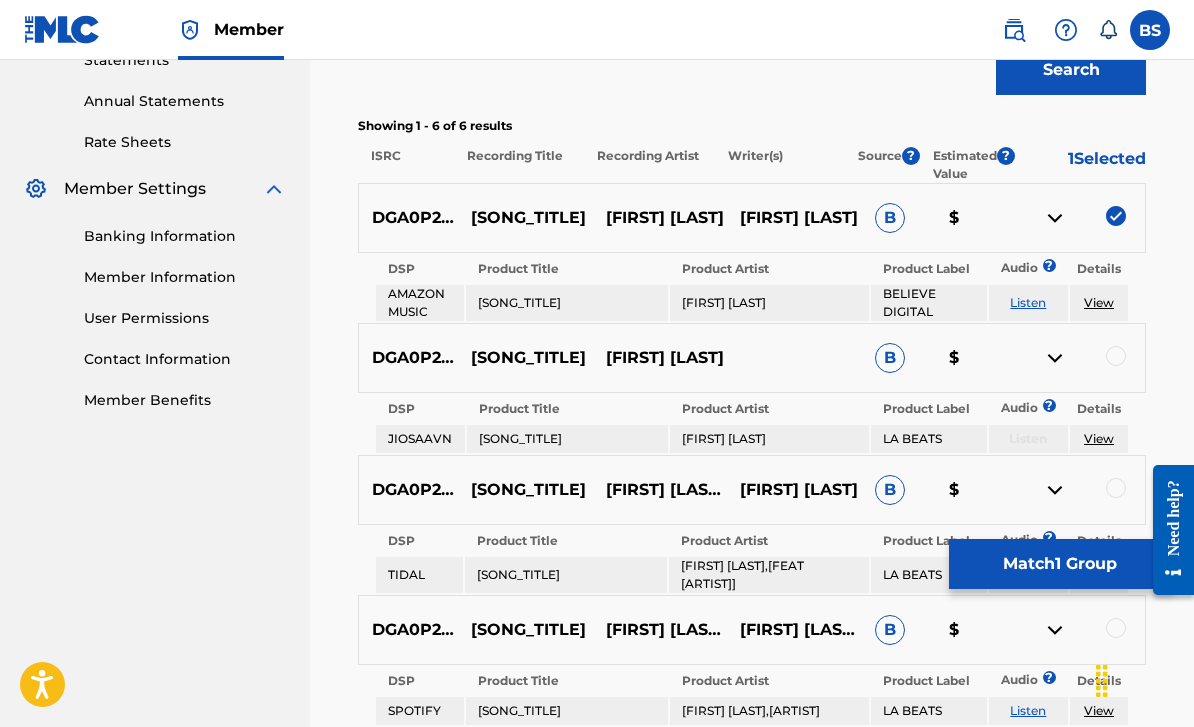 click at bounding box center (1116, 216) 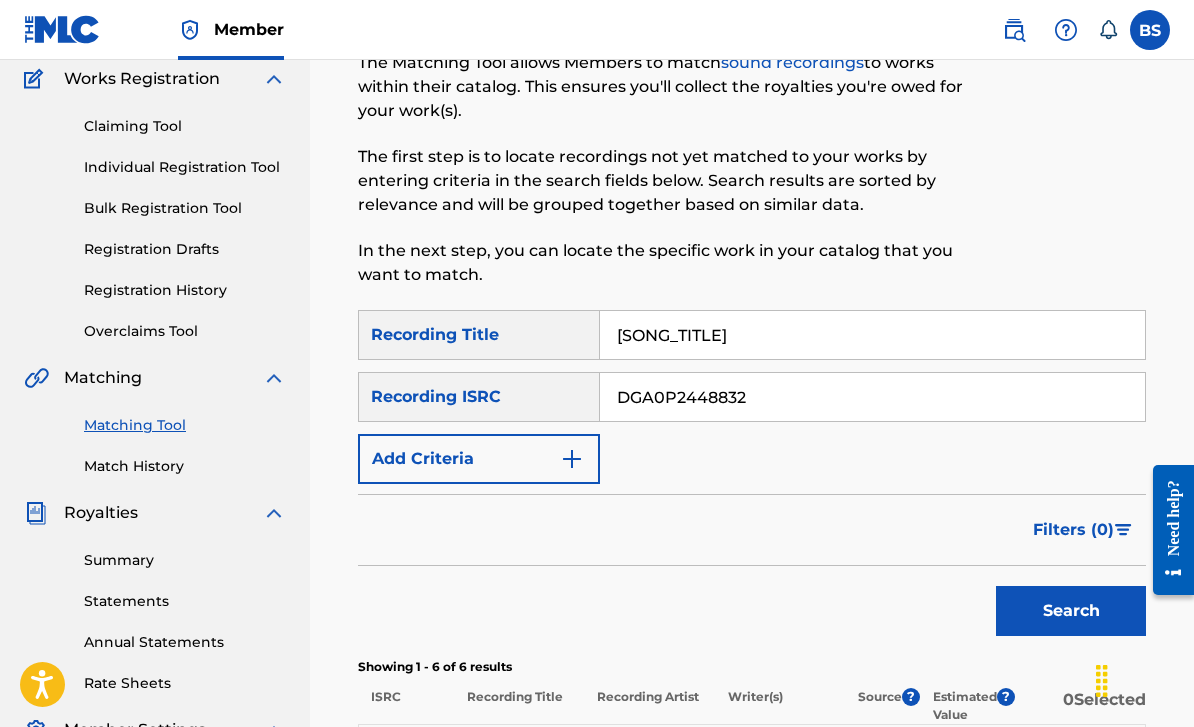 scroll, scrollTop: 0, scrollLeft: 0, axis: both 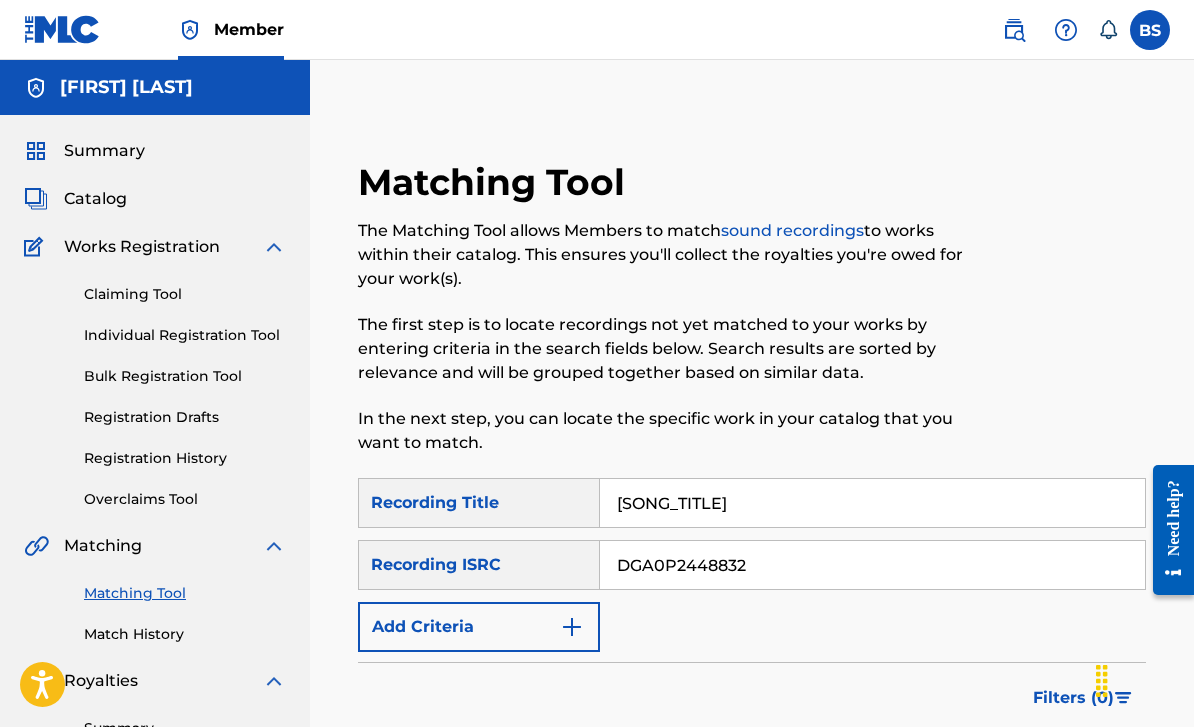 click on "Summary" at bounding box center [104, 151] 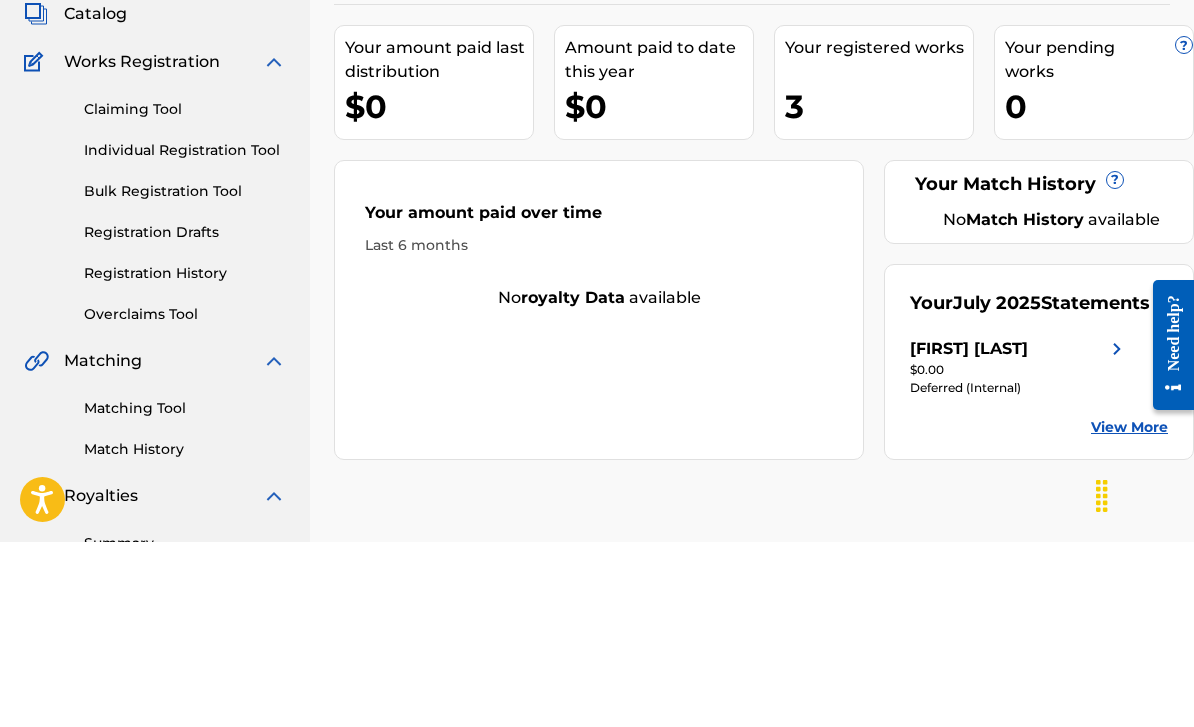 scroll, scrollTop: 341, scrollLeft: 0, axis: vertical 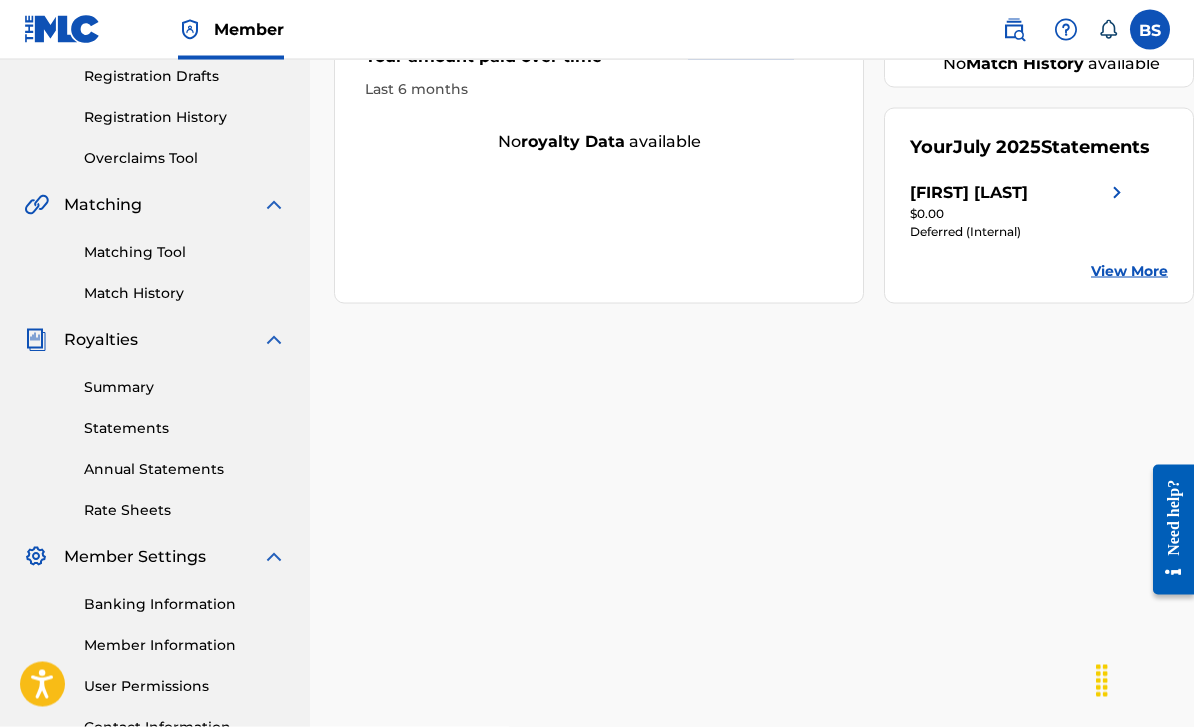 click on "Summary Statements Annual Statements Rate Sheets" at bounding box center (155, 436) 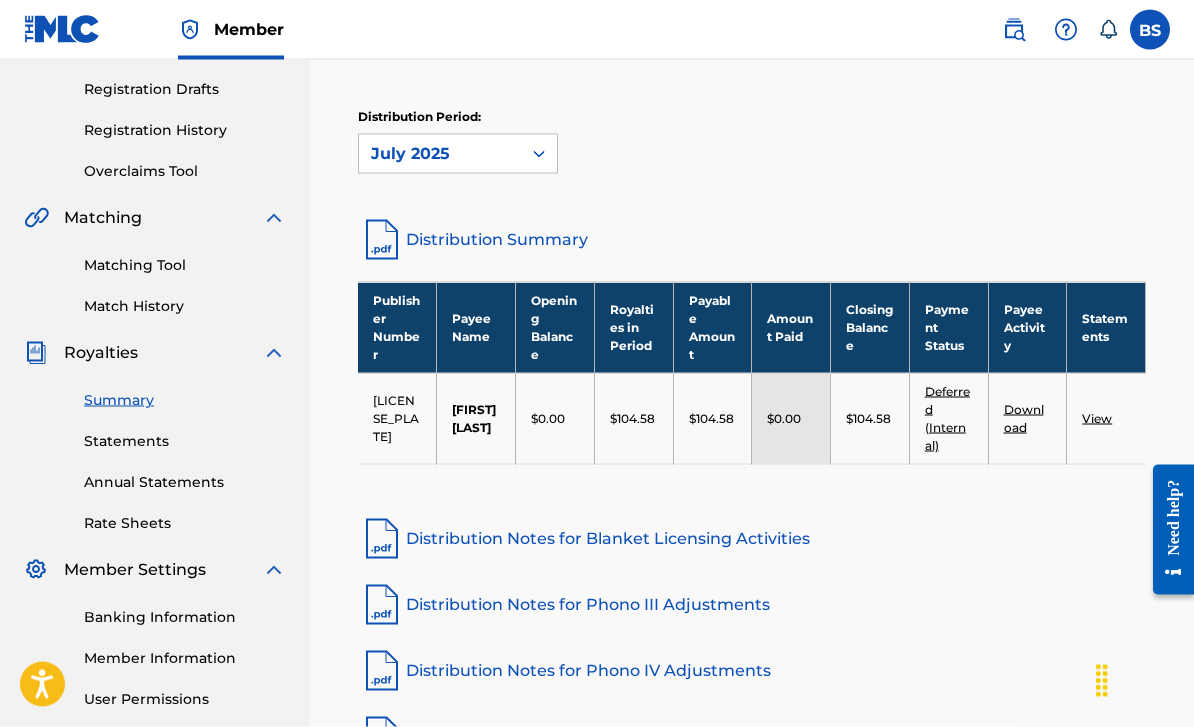 scroll, scrollTop: 0, scrollLeft: 0, axis: both 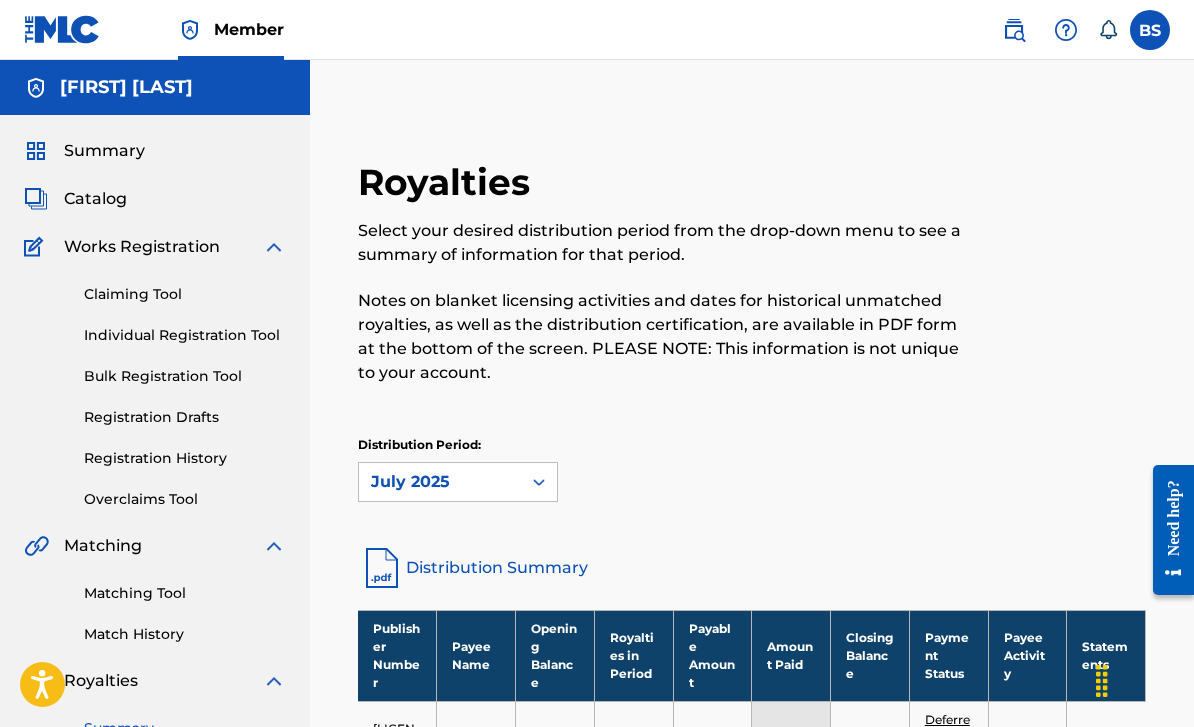 click on "Claiming Tool Individual Registration Tool Bulk Registration Tool Registration Drafts Registration History Overclaims Tool" at bounding box center [155, 384] 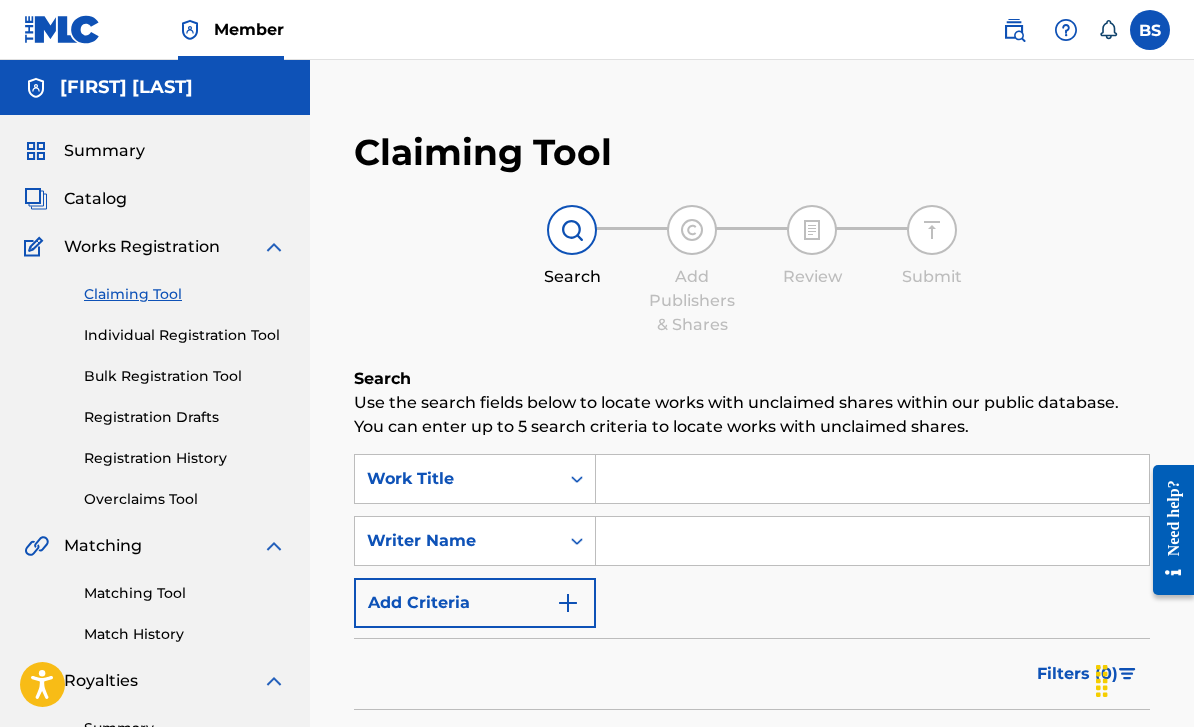 click on "Matching Tool" at bounding box center (185, 593) 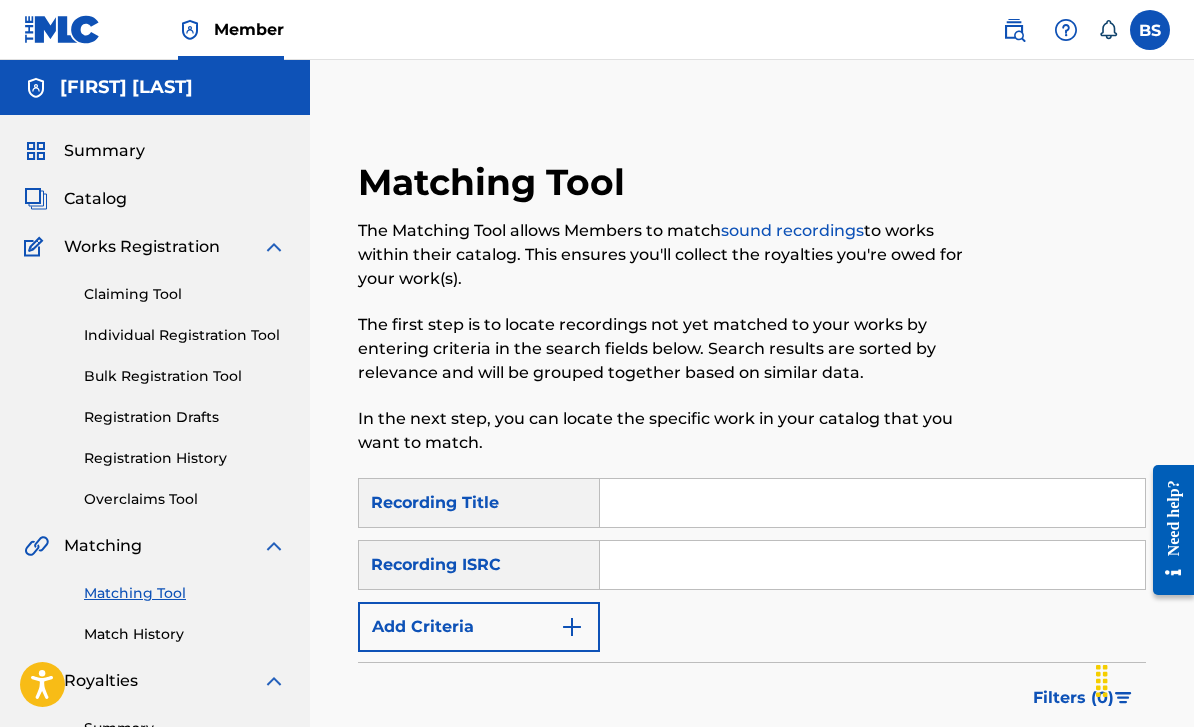 click on "Match History" at bounding box center (185, 634) 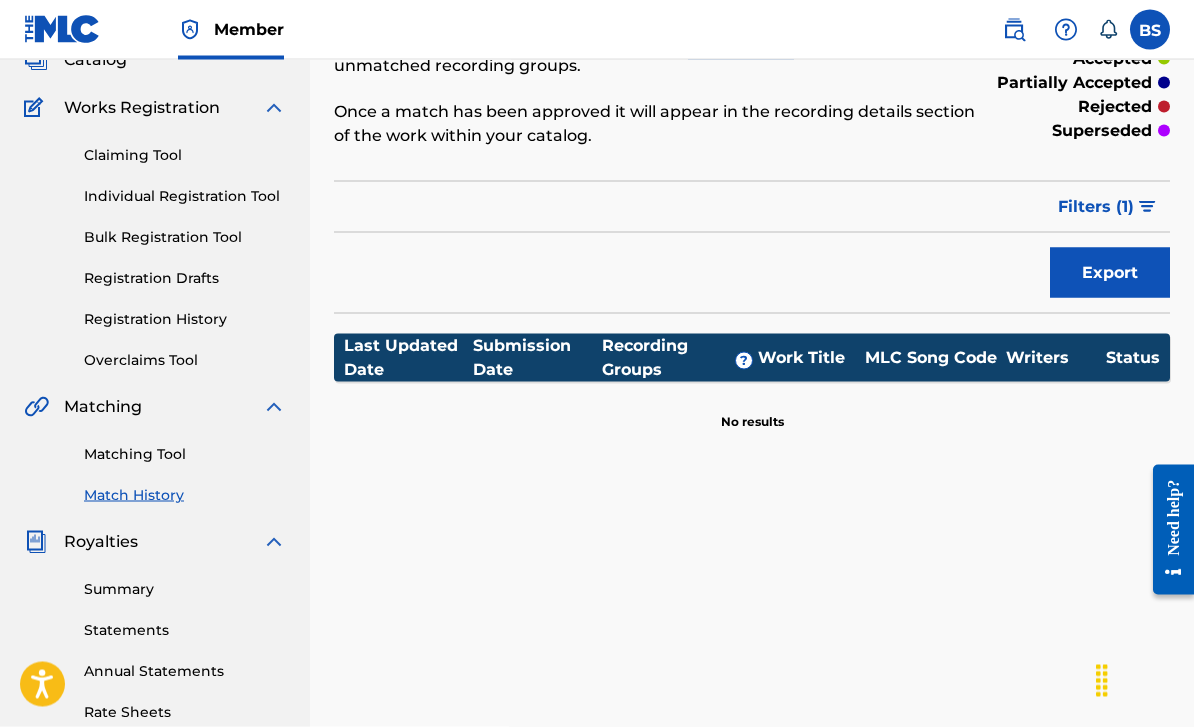 click on "Export" at bounding box center (1110, 273) 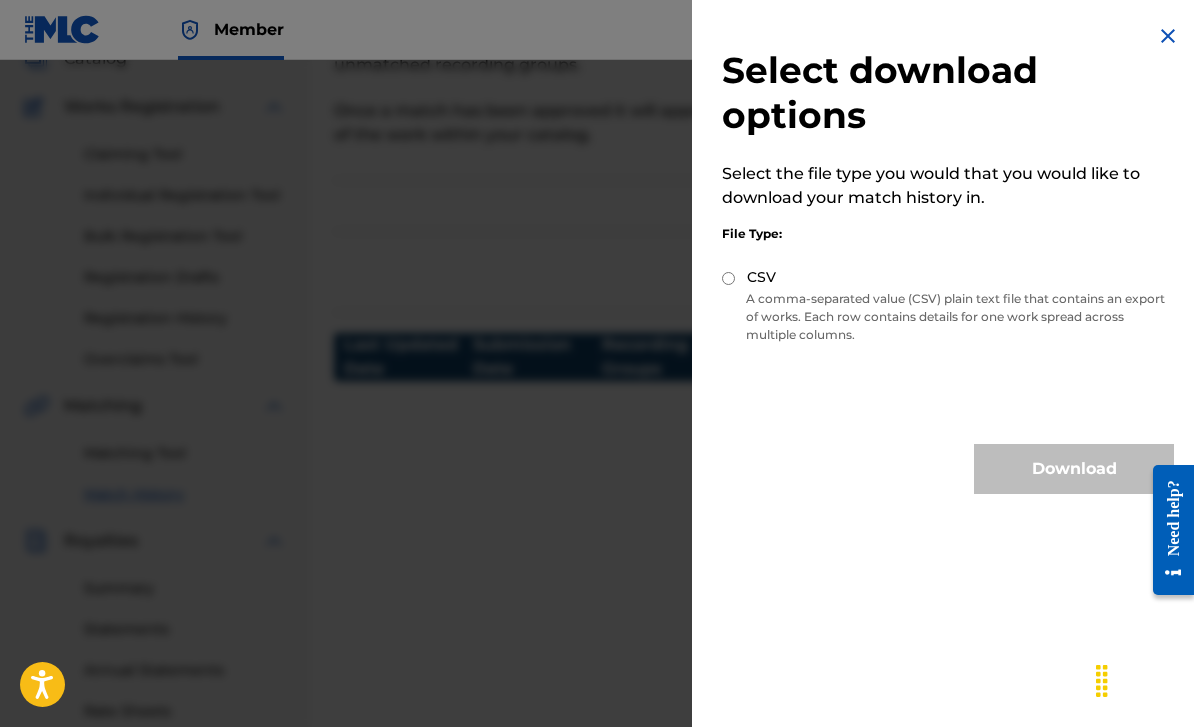 click on "CSV" at bounding box center [948, 278] 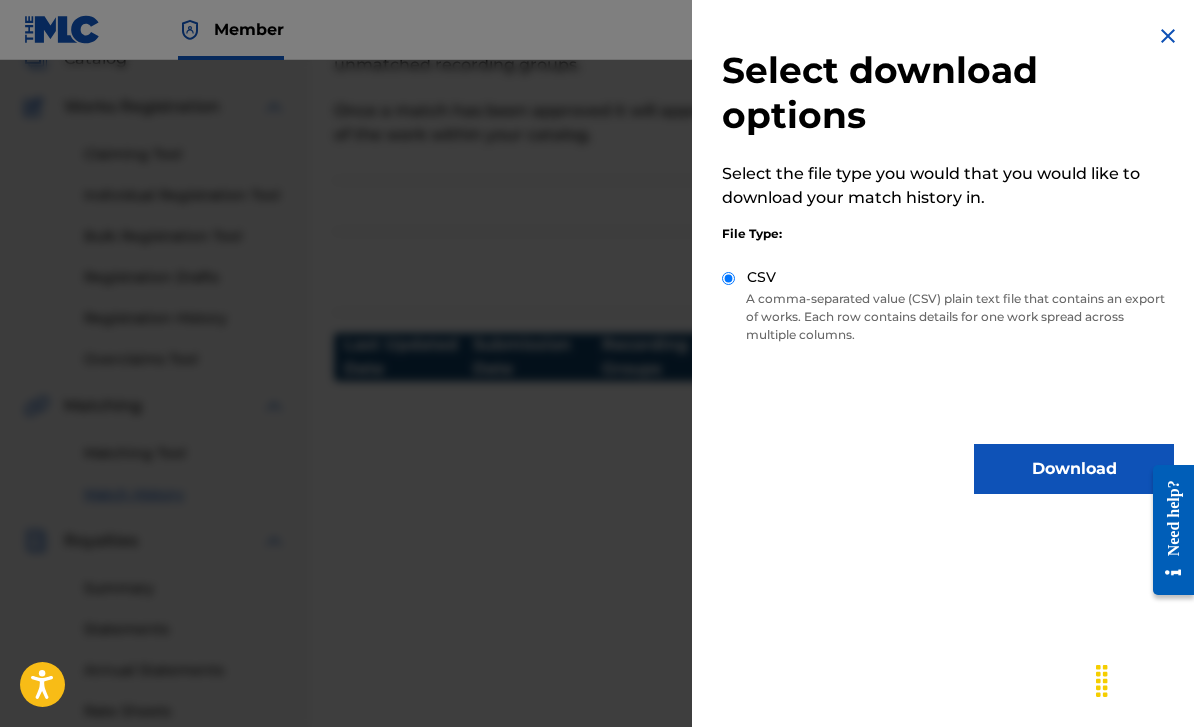 click at bounding box center (1168, 36) 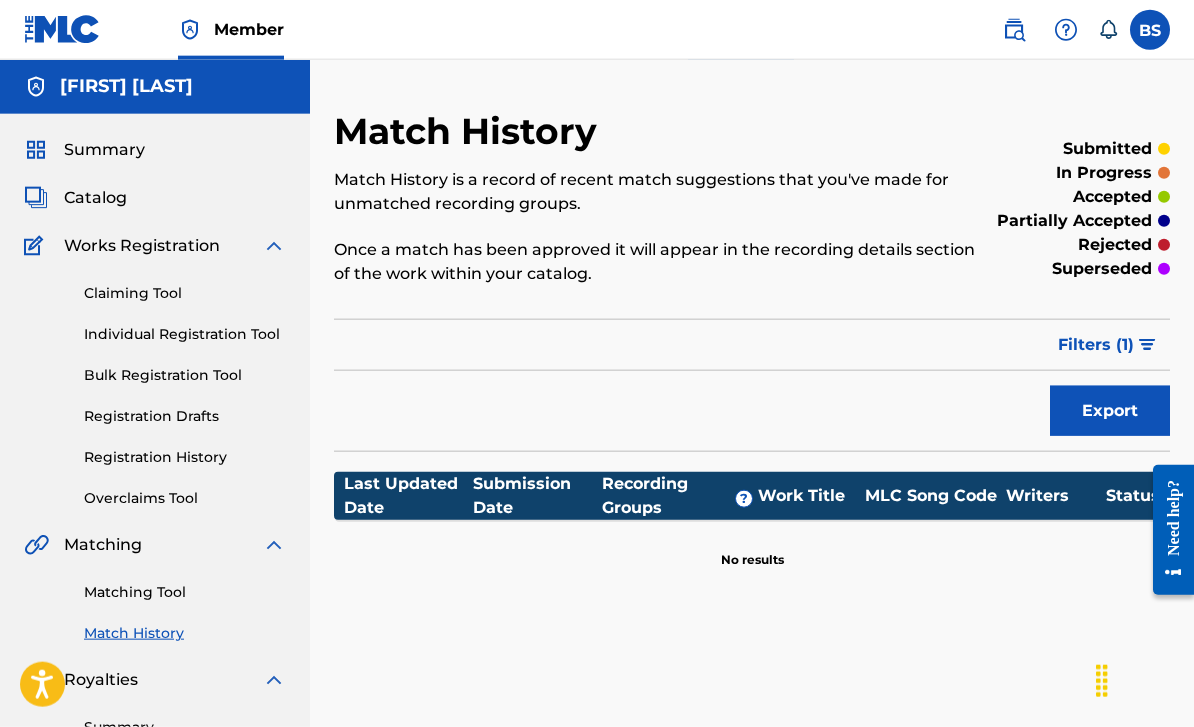 scroll, scrollTop: 44, scrollLeft: 0, axis: vertical 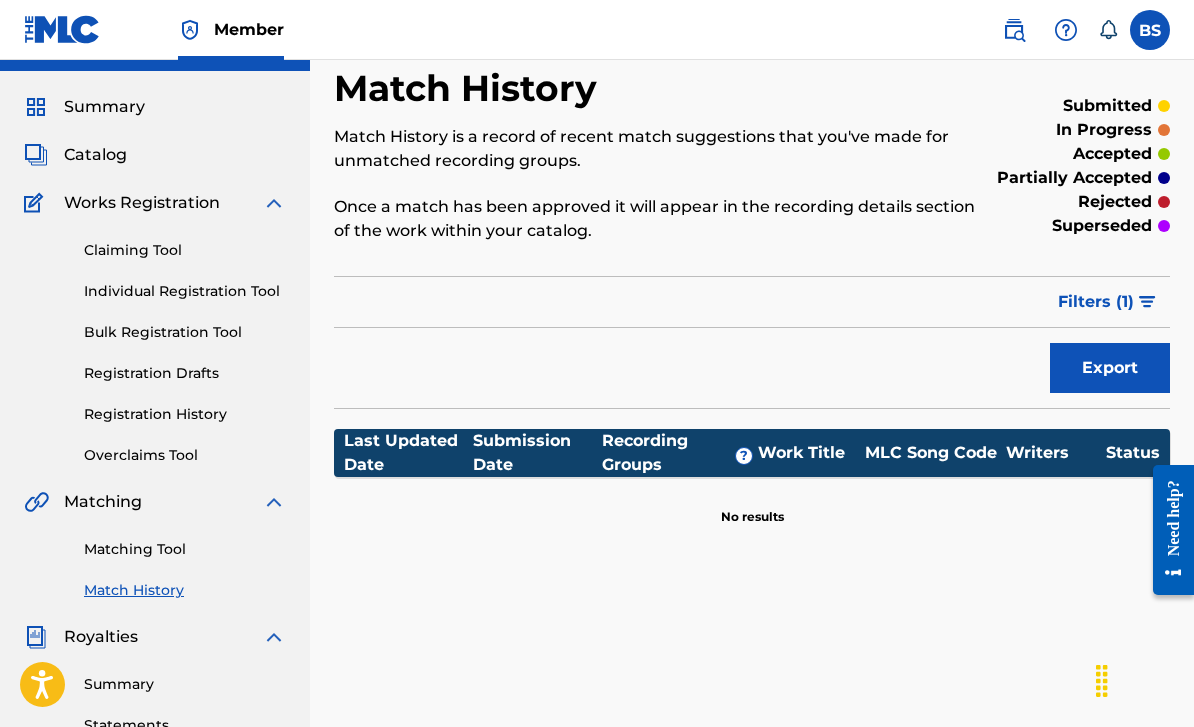click on "Matching Tool" at bounding box center [185, 549] 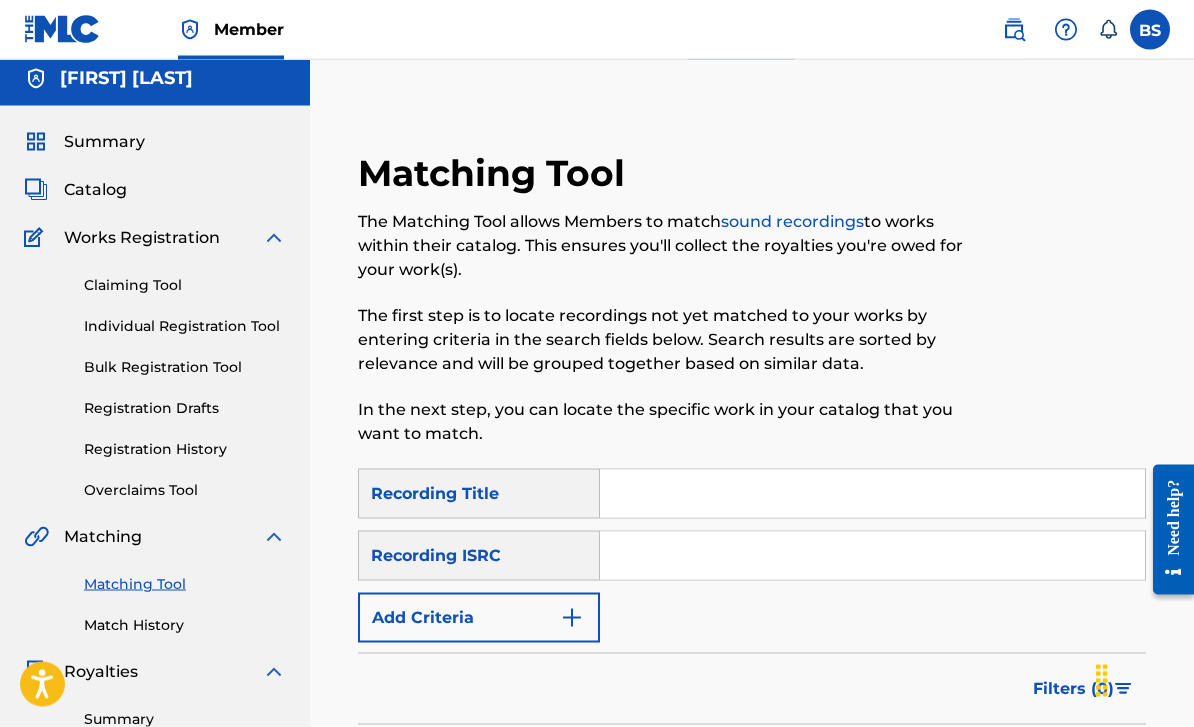 scroll, scrollTop: 0, scrollLeft: 0, axis: both 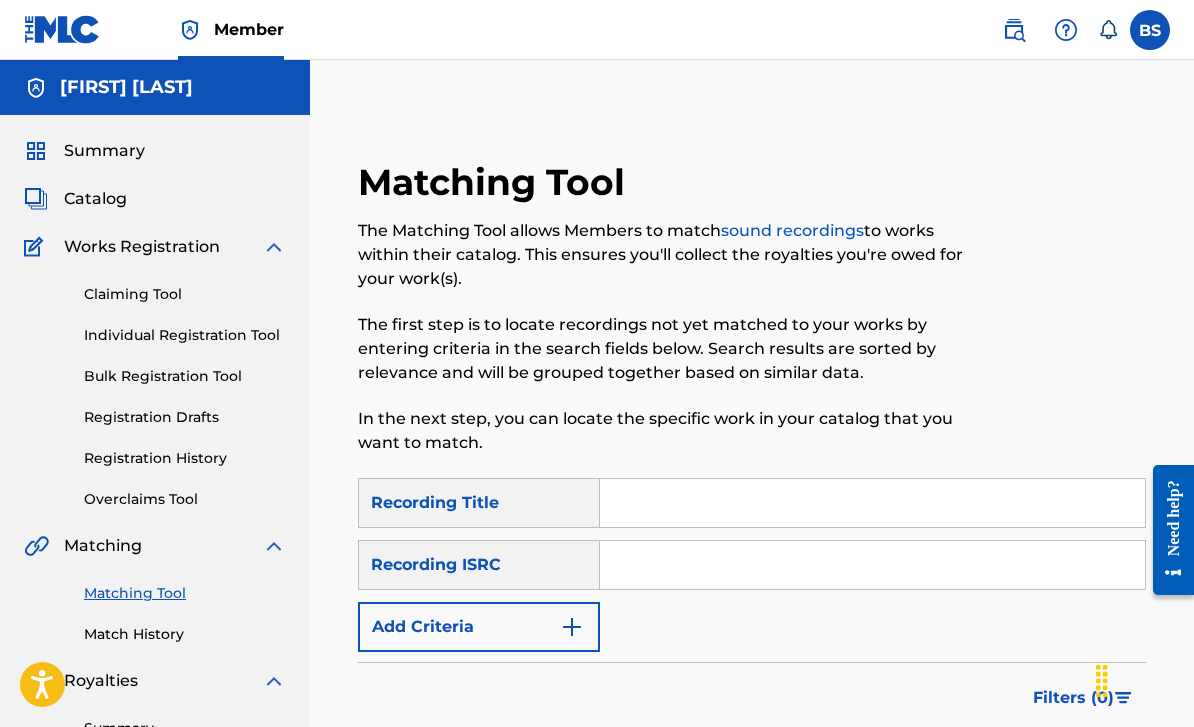 click on "Claiming Tool Individual Registration Tool Bulk Registration Tool Registration Drafts Registration History Overclaims Tool" at bounding box center [155, 384] 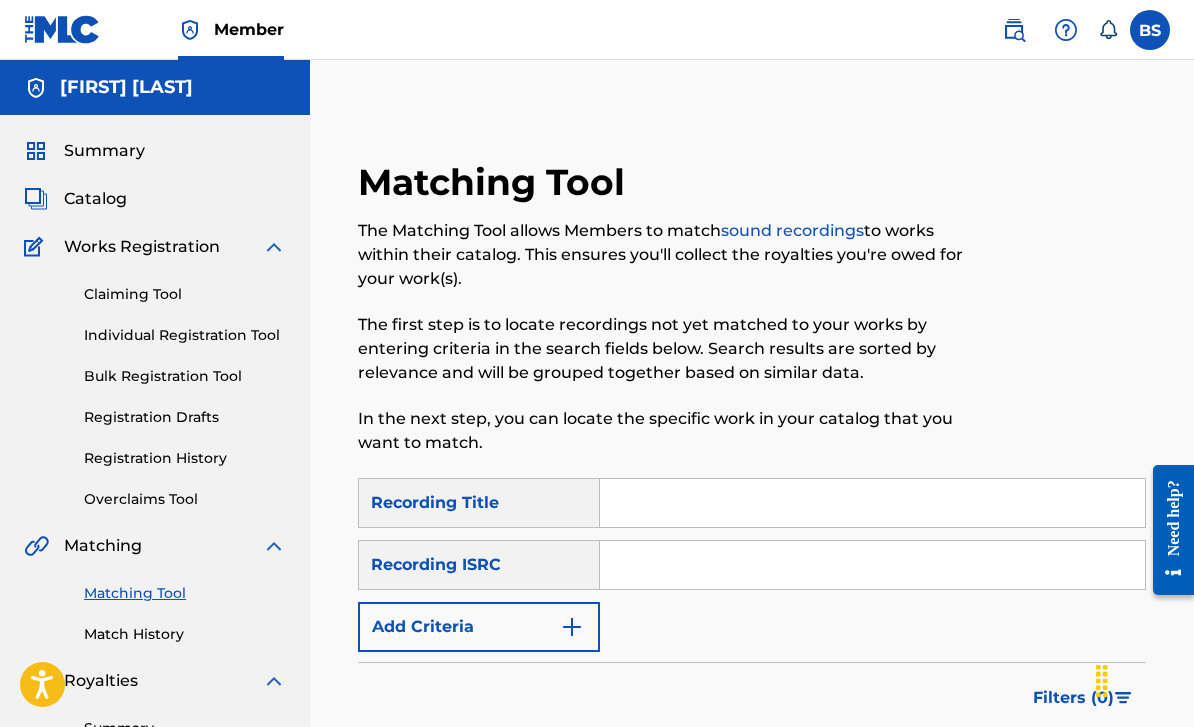 click at bounding box center (872, 503) 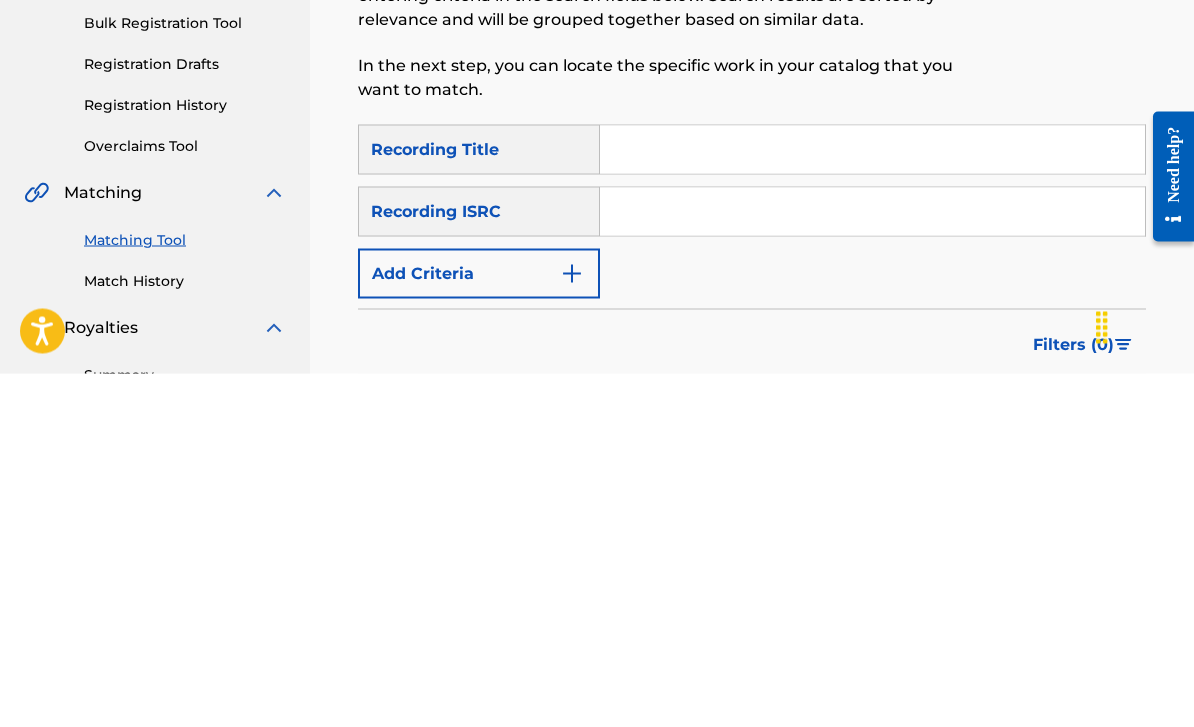 click at bounding box center (872, 565) 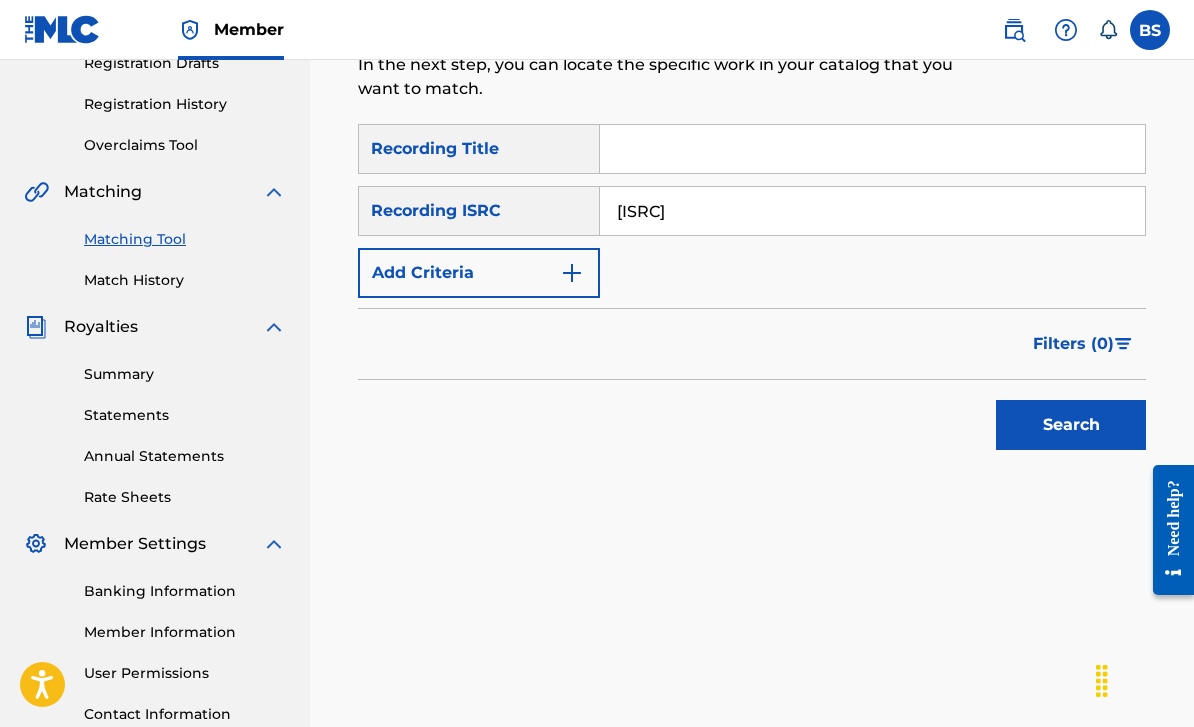 type on "[ISRC]" 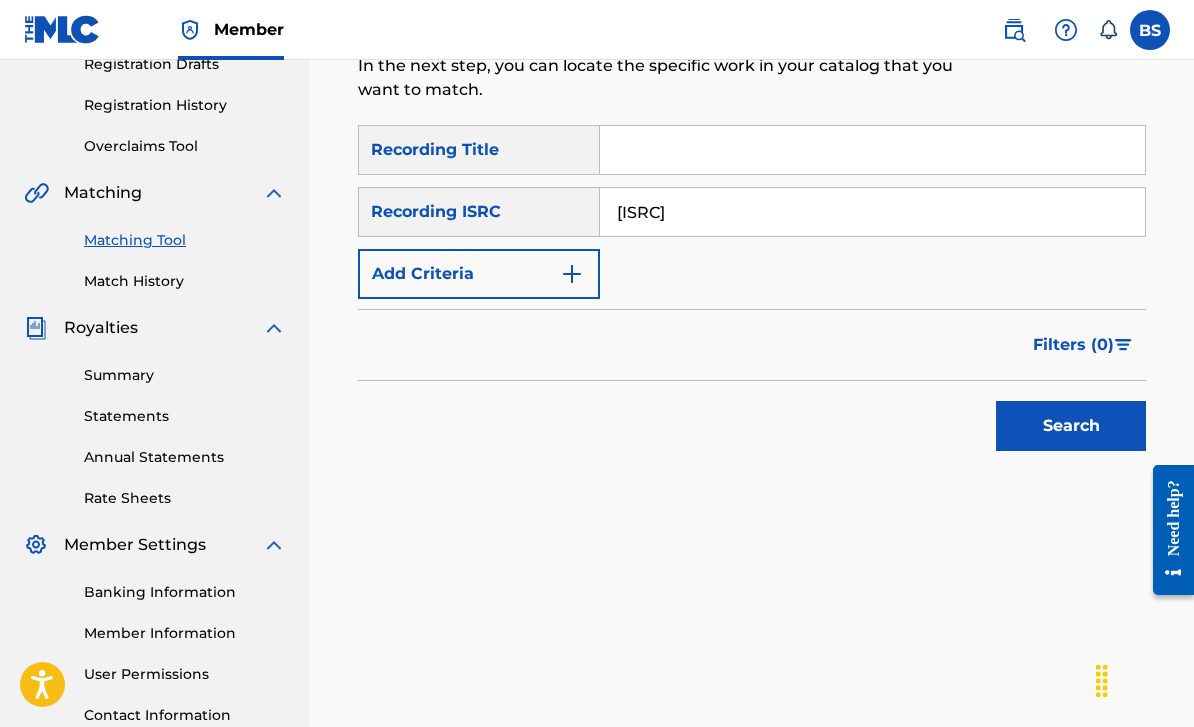 paste on "Baddest Majhail" 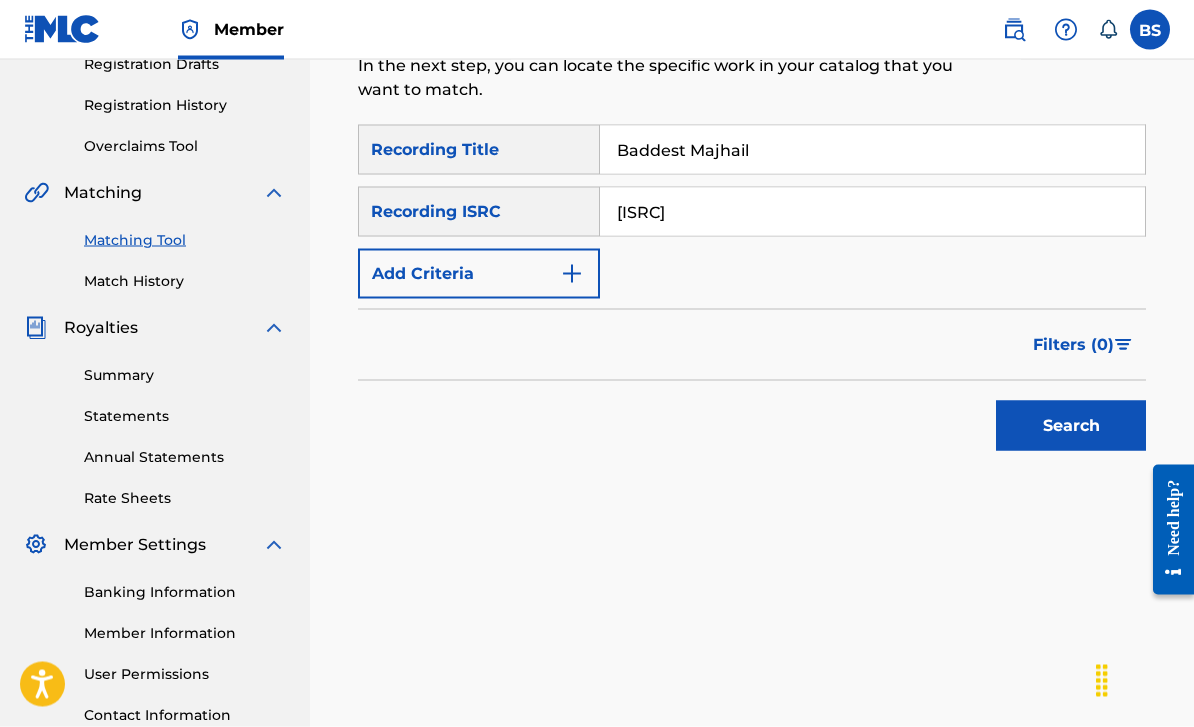 type on "Baddest Majhail" 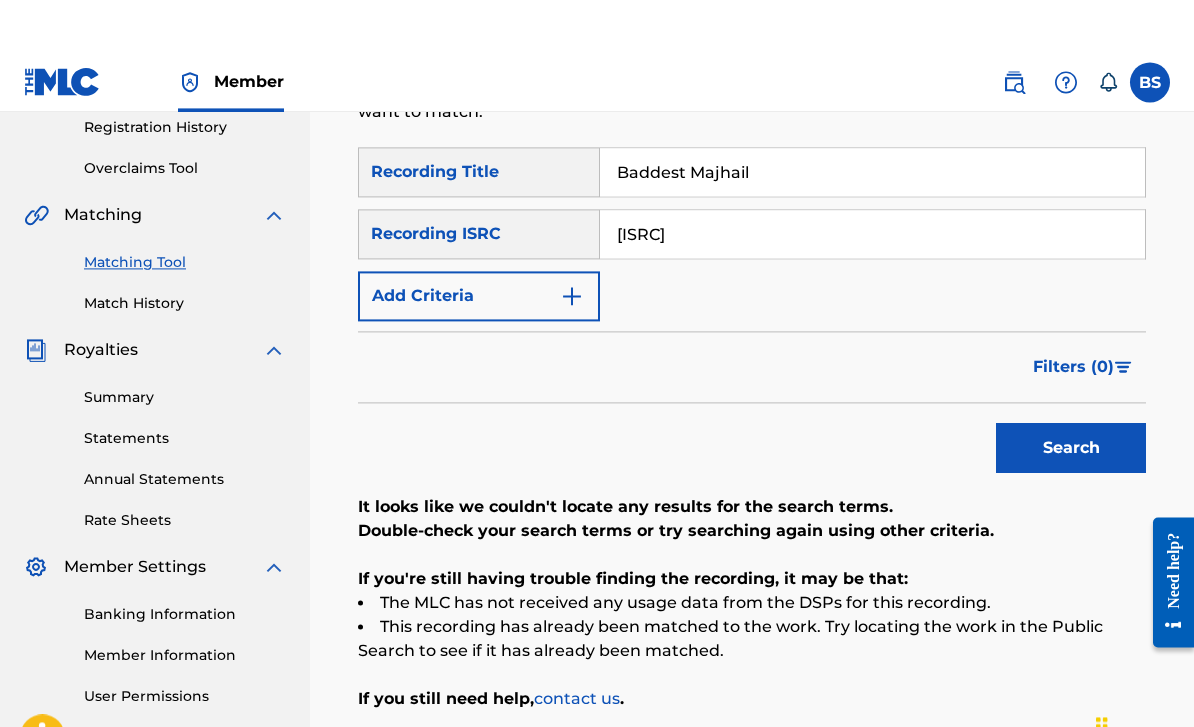 scroll, scrollTop: 0, scrollLeft: 0, axis: both 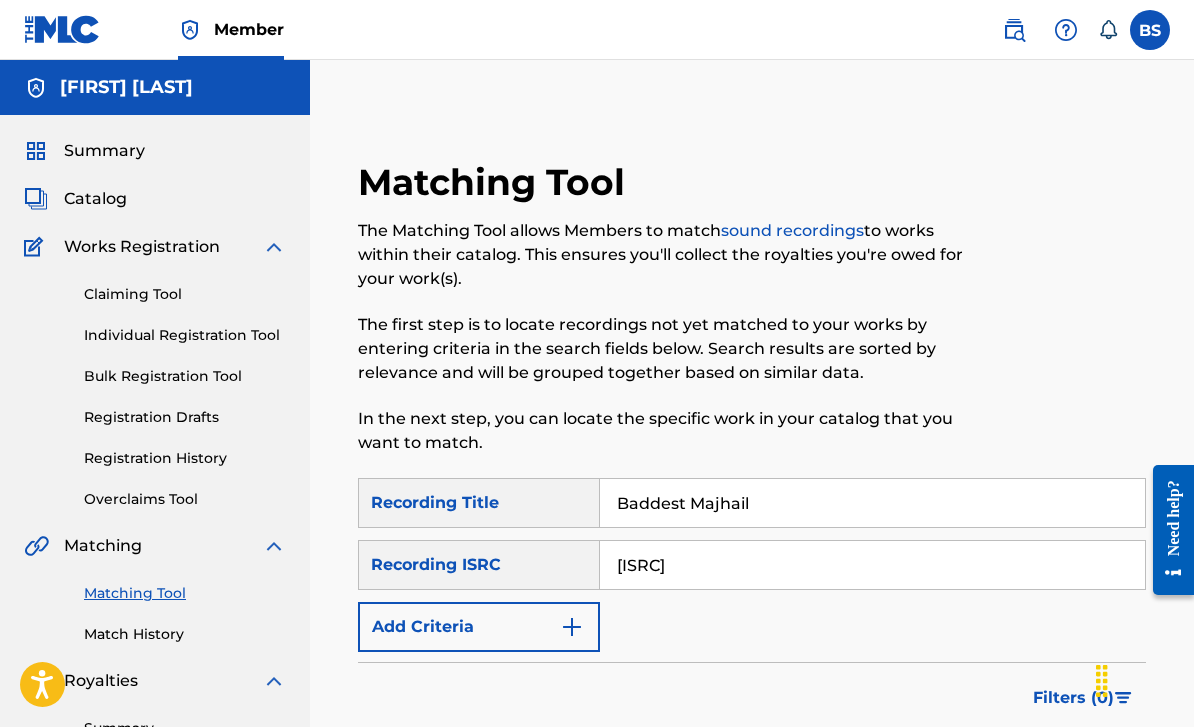 click on "Claiming Tool" at bounding box center [185, 294] 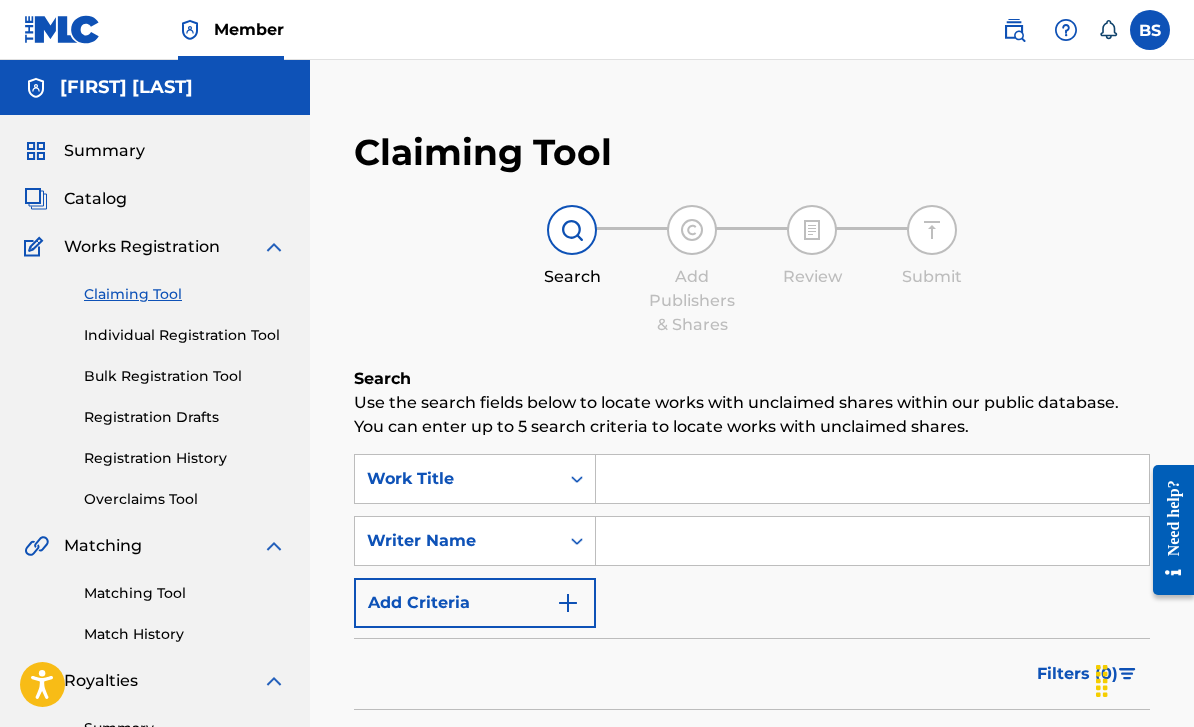 click at bounding box center [872, 479] 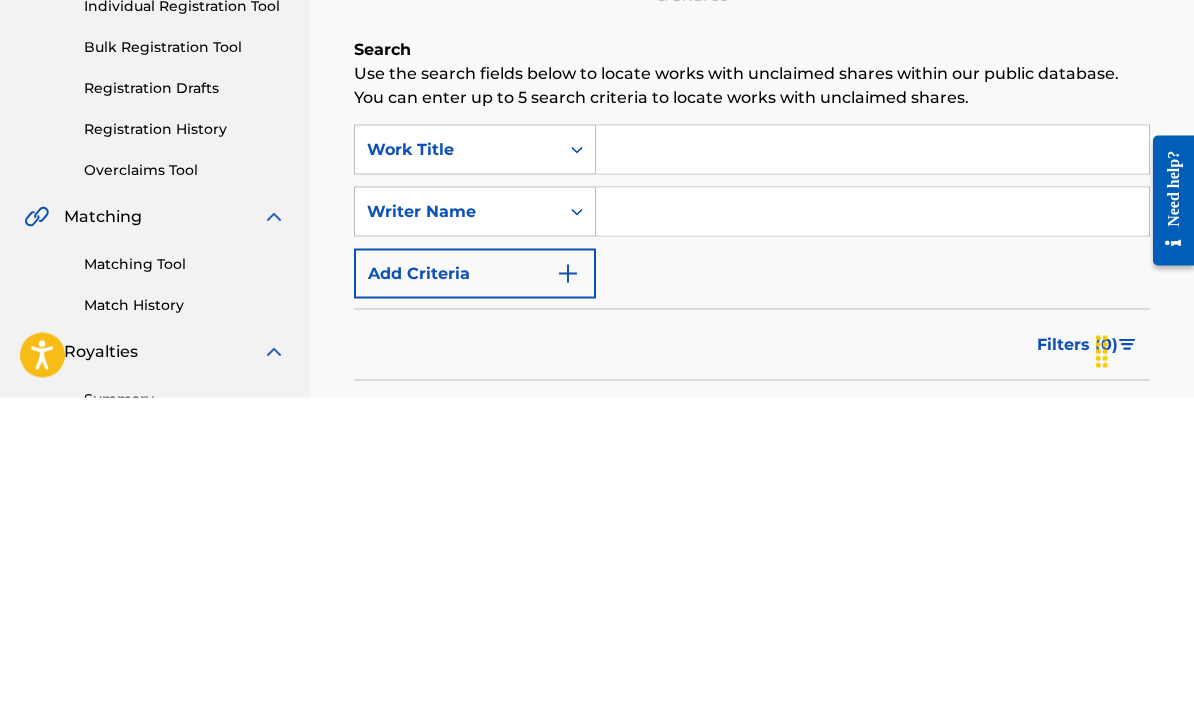 paste on "Baddest Majhail" 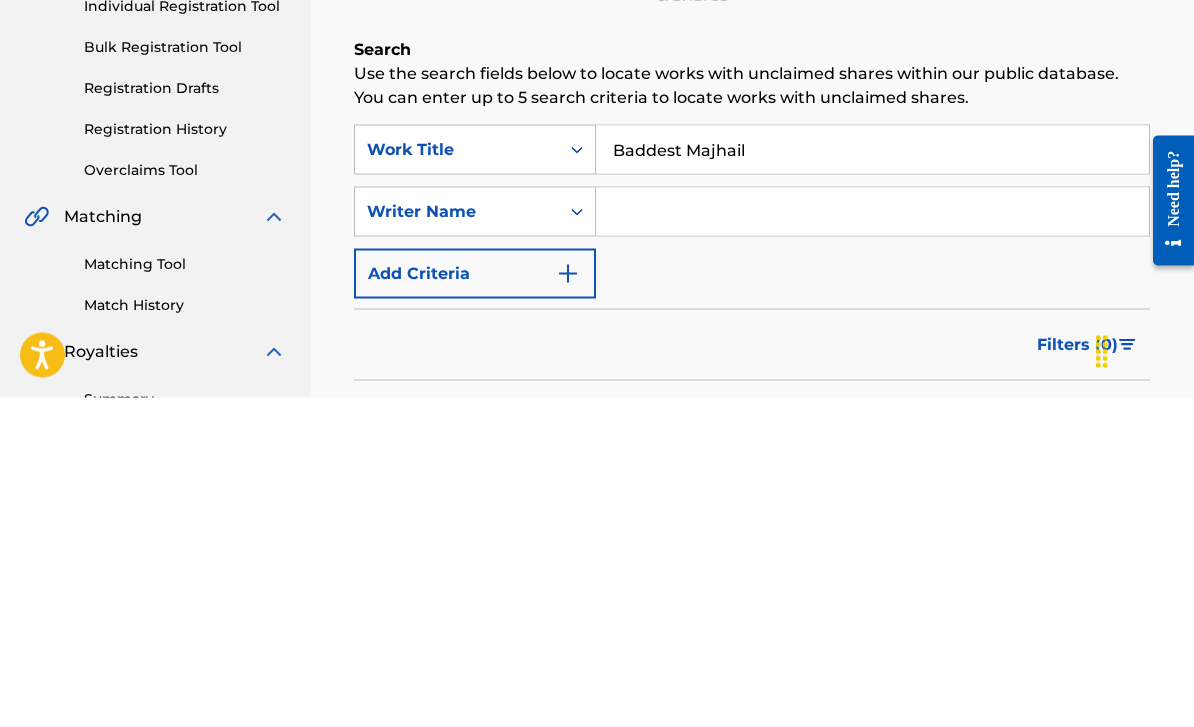 type on "Baddest Majhail" 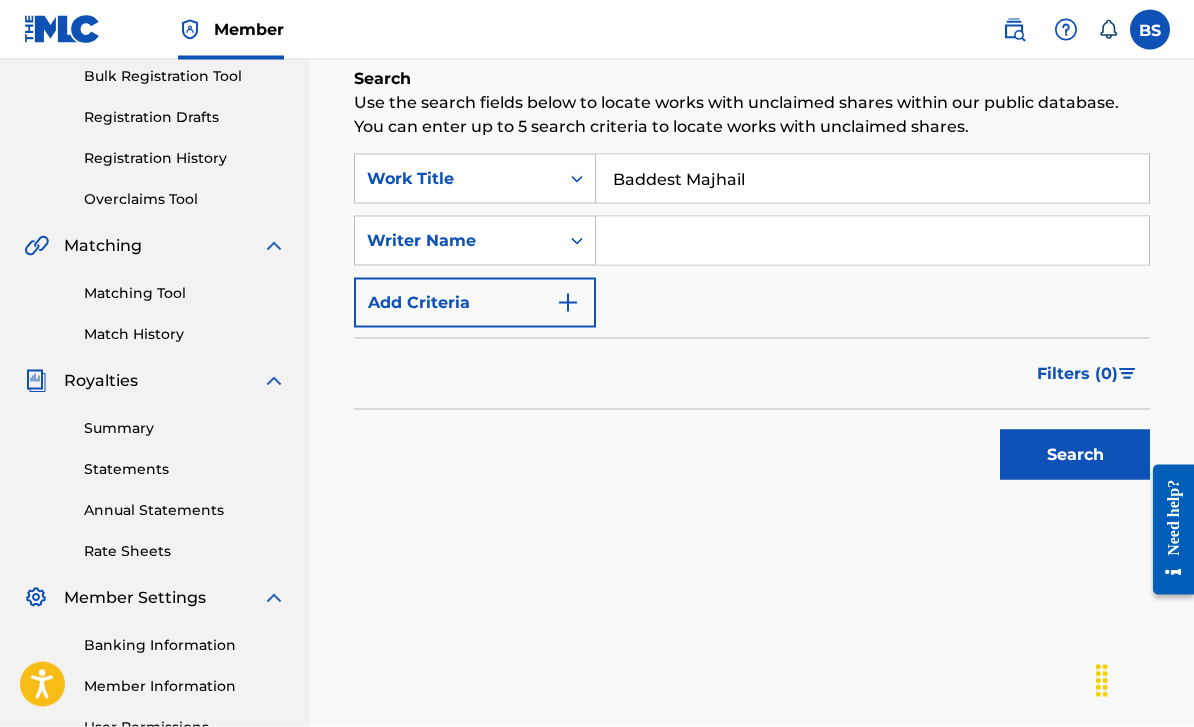 scroll, scrollTop: 296, scrollLeft: 0, axis: vertical 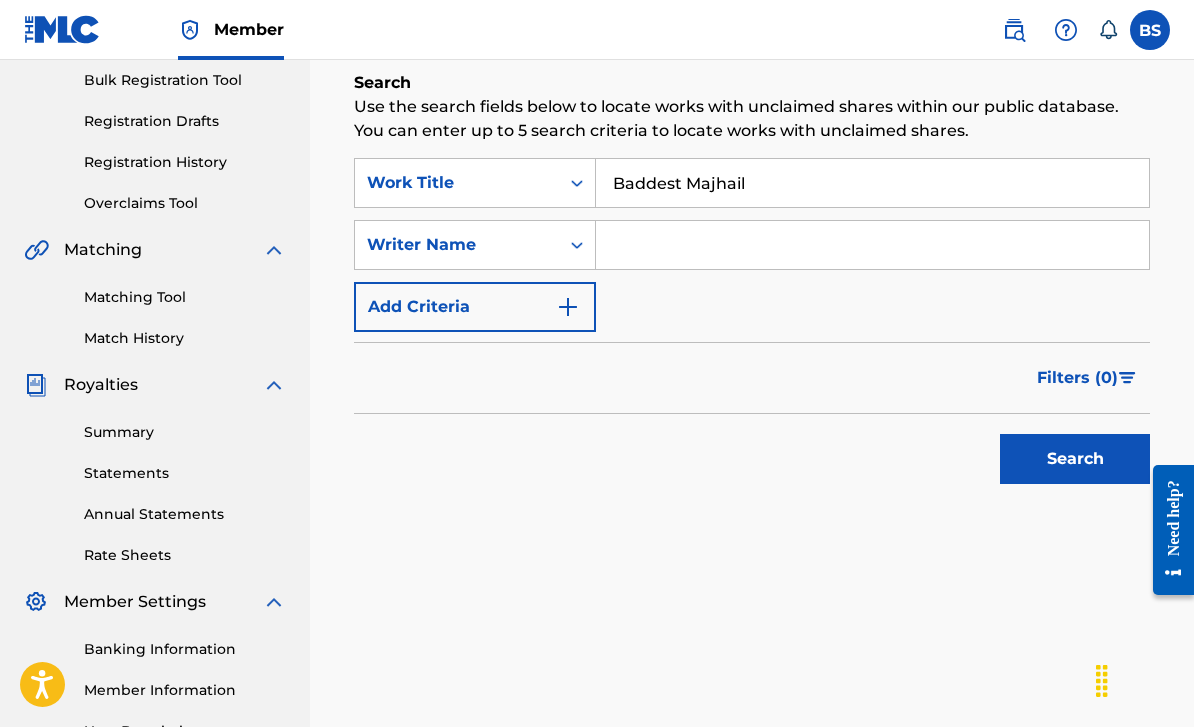 click at bounding box center [568, 307] 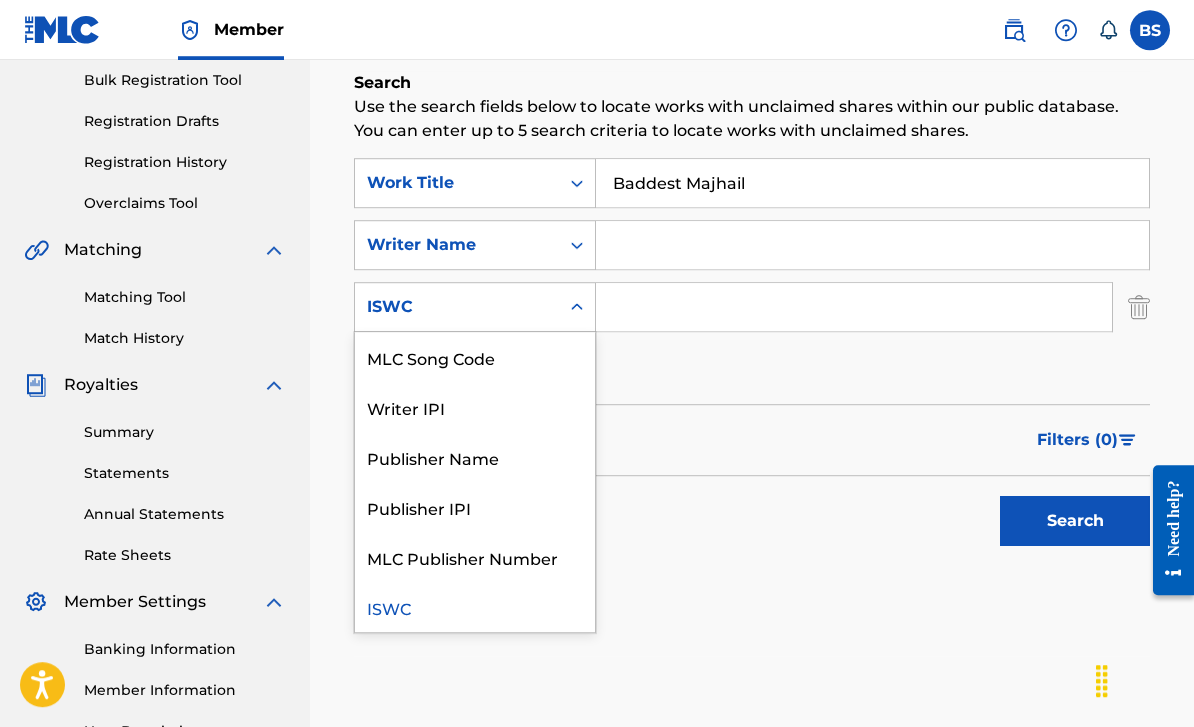 scroll, scrollTop: 266, scrollLeft: 0, axis: vertical 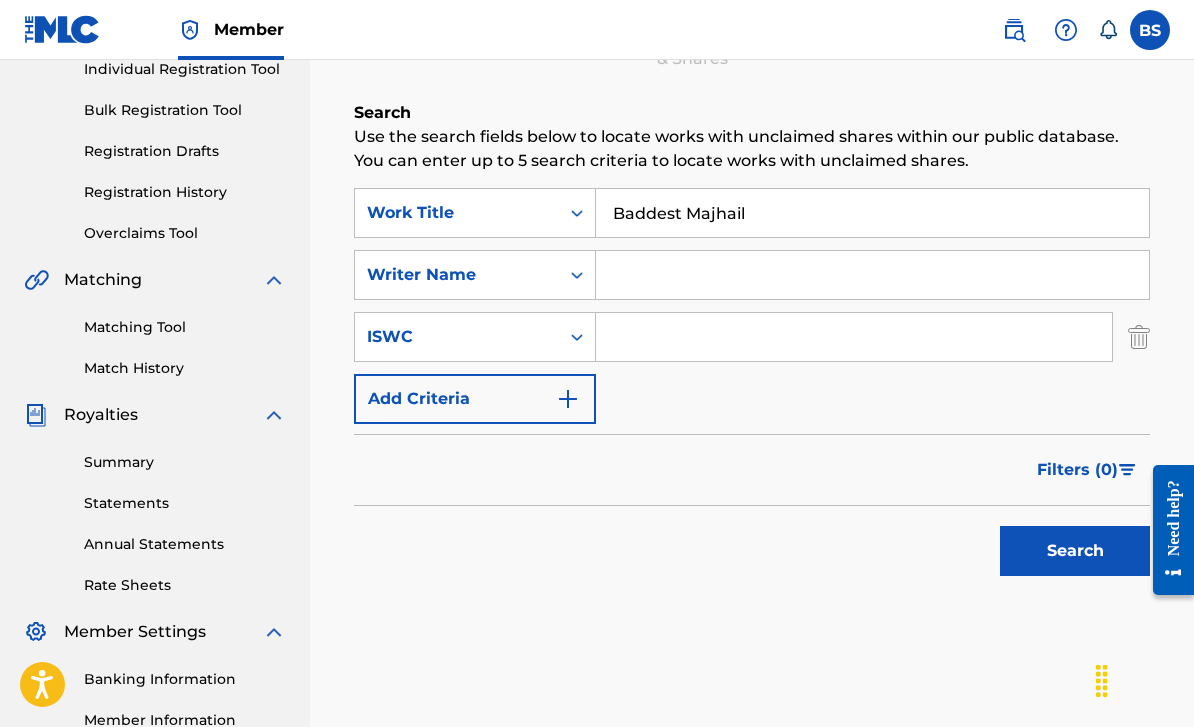 click on "Search Use the search fields below to locate works with unclaimed shares within our public database. You can enter up to 5 search criteria to locate works with unclaimed shares. SearchWithCriteria7b881636-b72e-4d11-a740-987c8e64e841 Work Title Baddest Majhail SearchWithCriteriaa07ffbaa-f992-4543-b388-fefa7869276c Writer Name SearchWithCriteriafe2e1c73-2f41-48f2-ba0f-2db56b91c70b ISWC Add Criteria Filter Claim Search Filters Include works claimed by my Member Remove Filters Apply Filters Filters ( 0 ) Search" at bounding box center (752, 393) 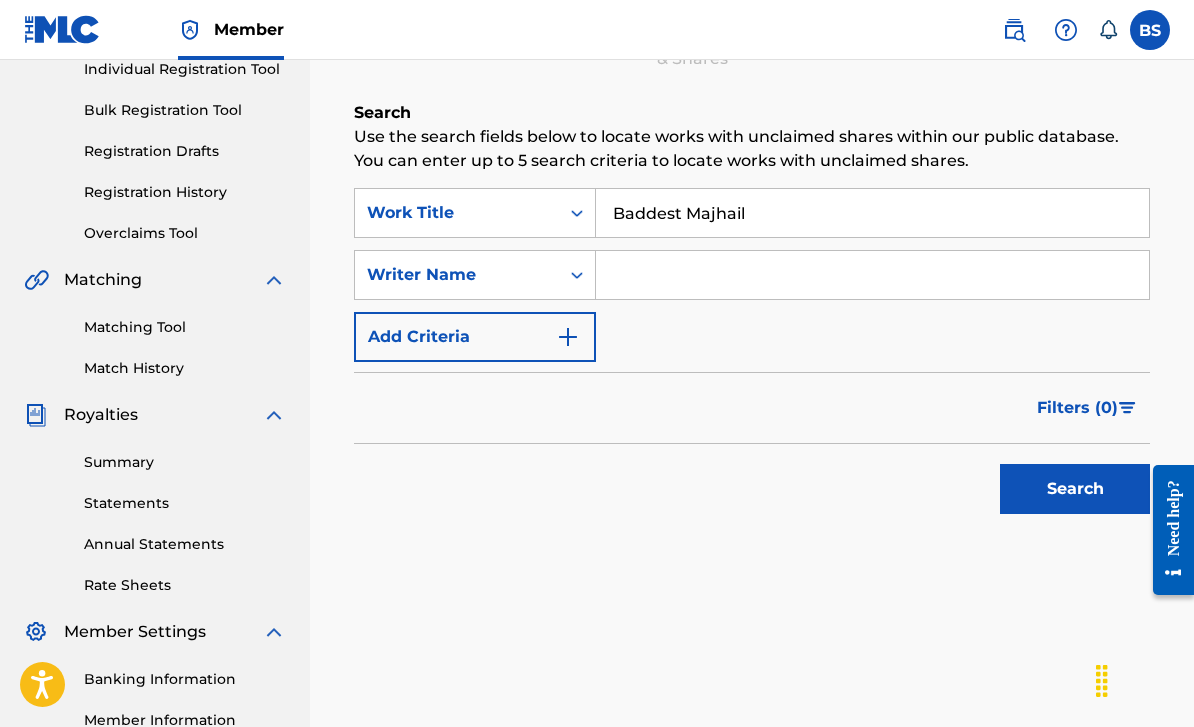 click at bounding box center [872, 275] 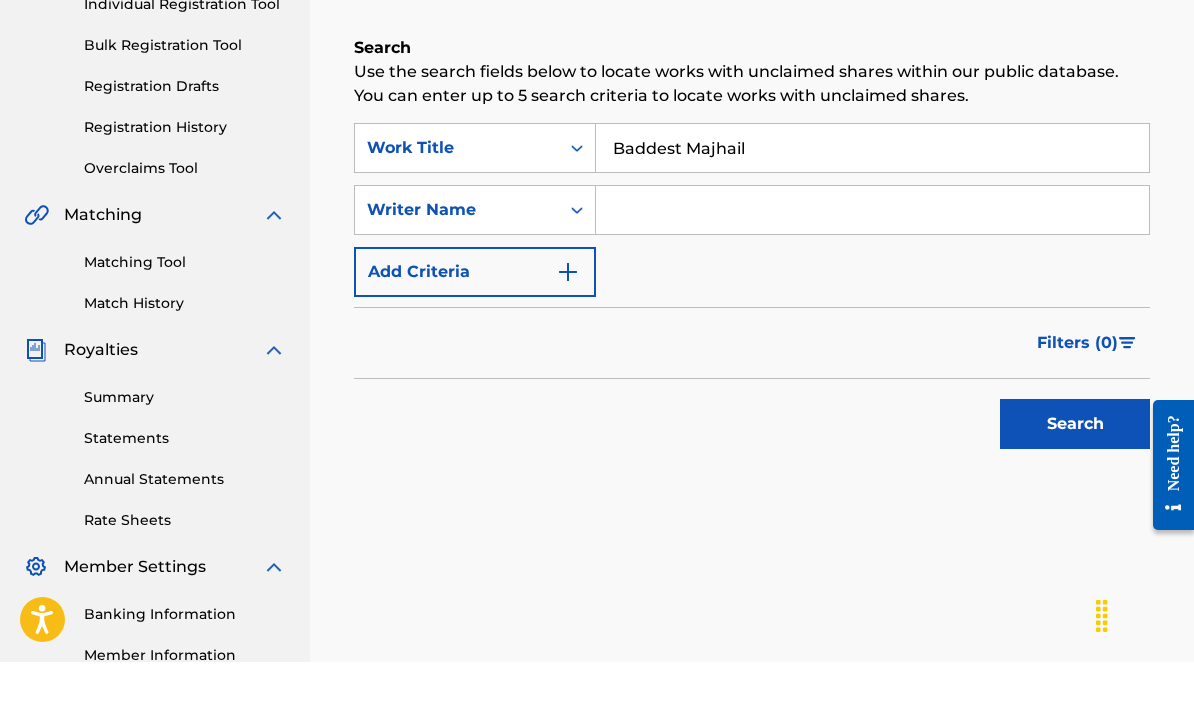 scroll, scrollTop: 331, scrollLeft: 0, axis: vertical 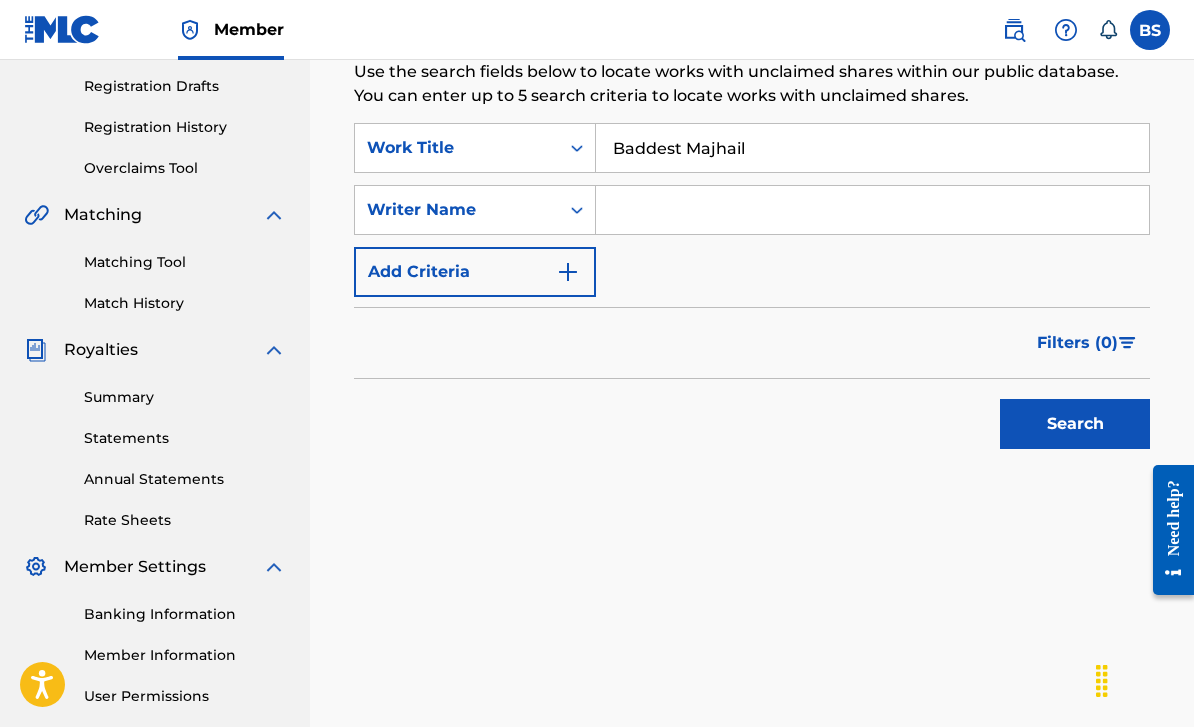 click at bounding box center [872, 210] 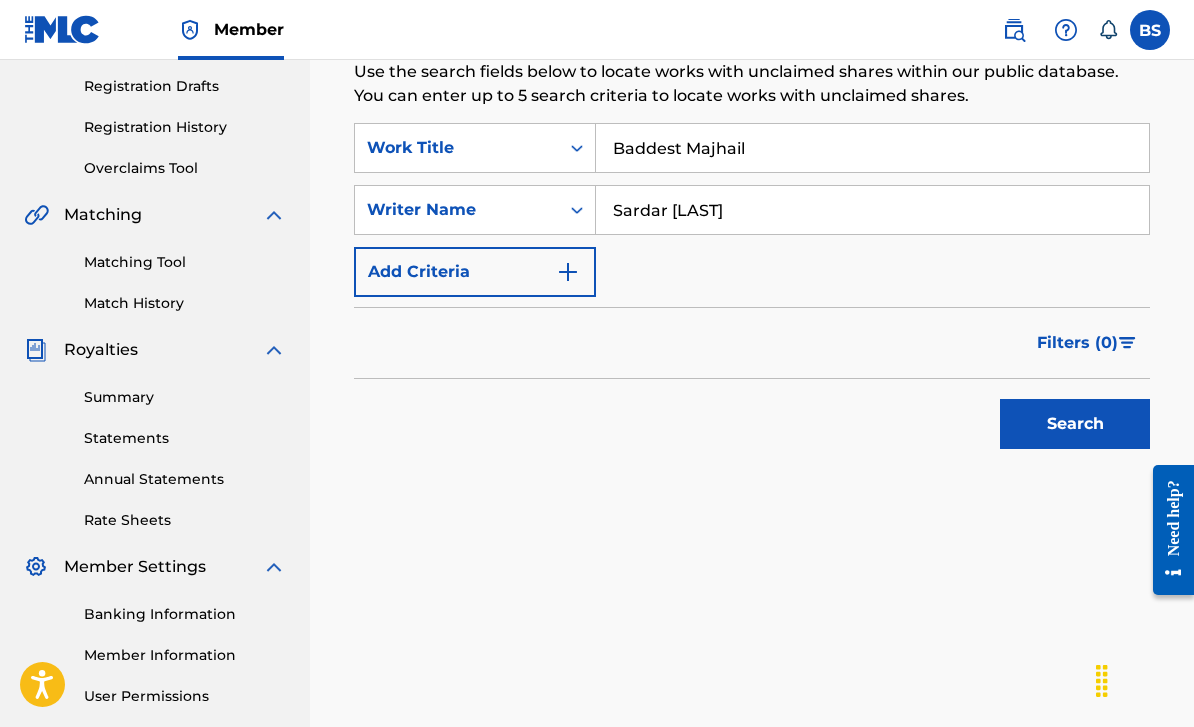 type on "Sardar [LAST]" 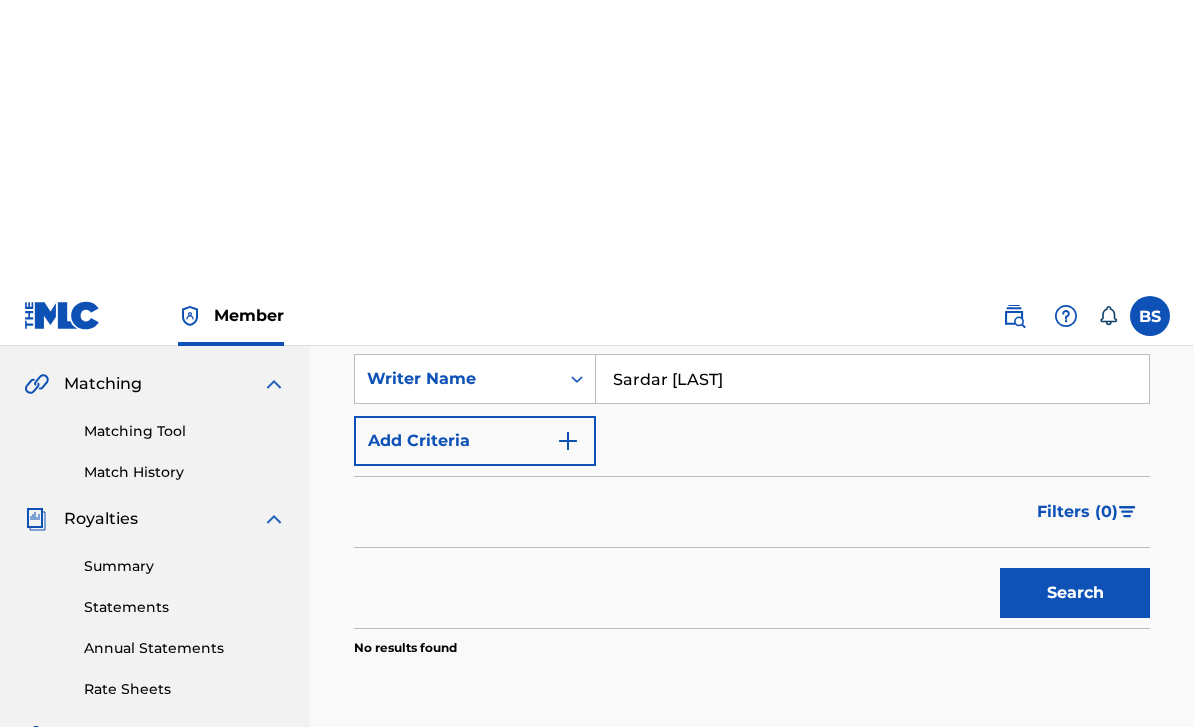 scroll, scrollTop: 162, scrollLeft: 0, axis: vertical 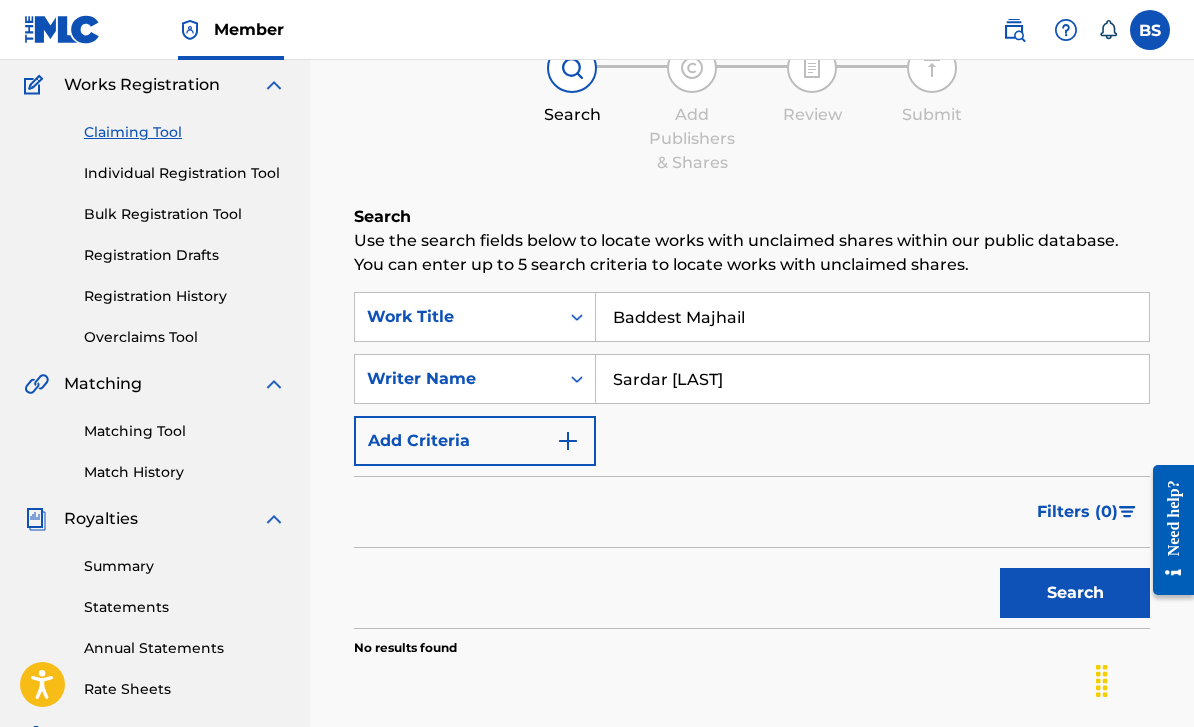 click on "Baddest Majhail" at bounding box center [872, 317] 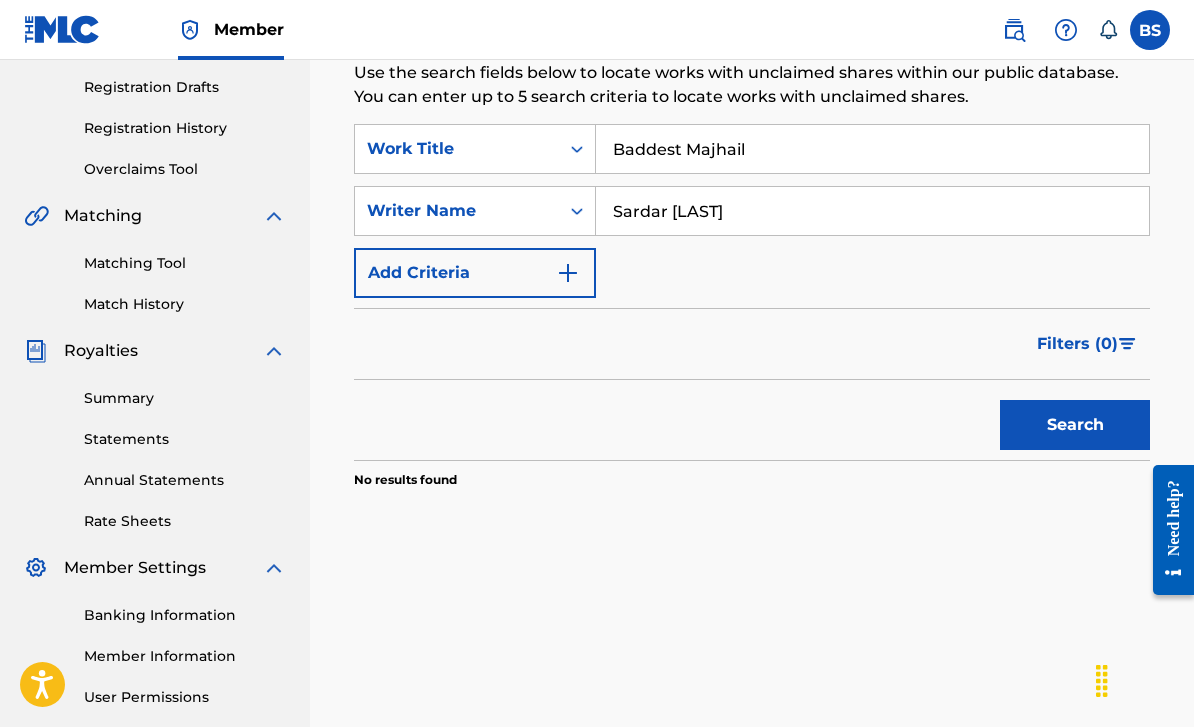 click on "Baddest Majhail" at bounding box center [872, 149] 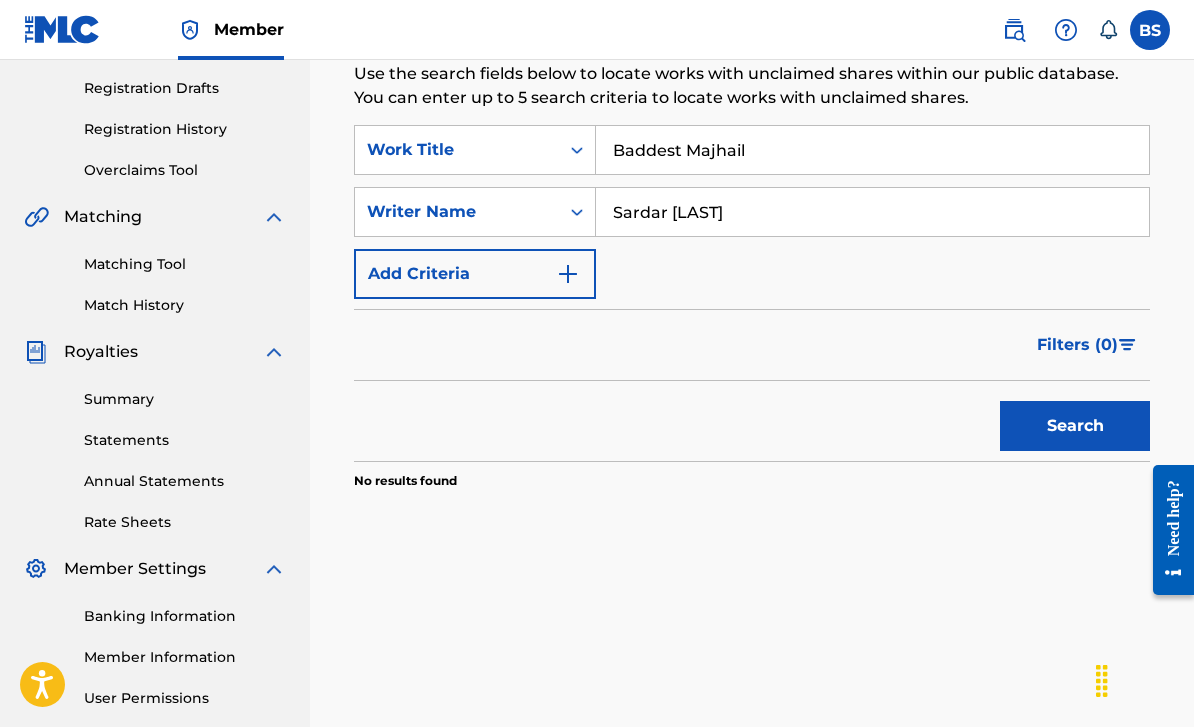 click on "Baddest Majhail" at bounding box center (872, 150) 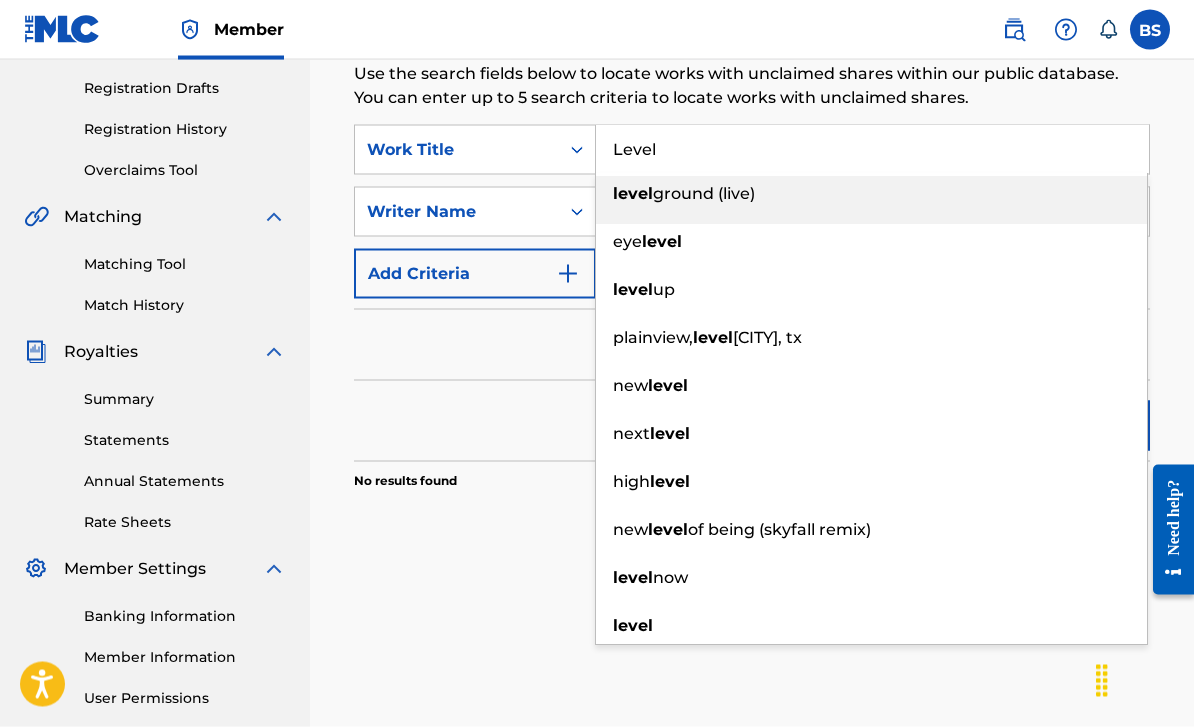 type on "Level" 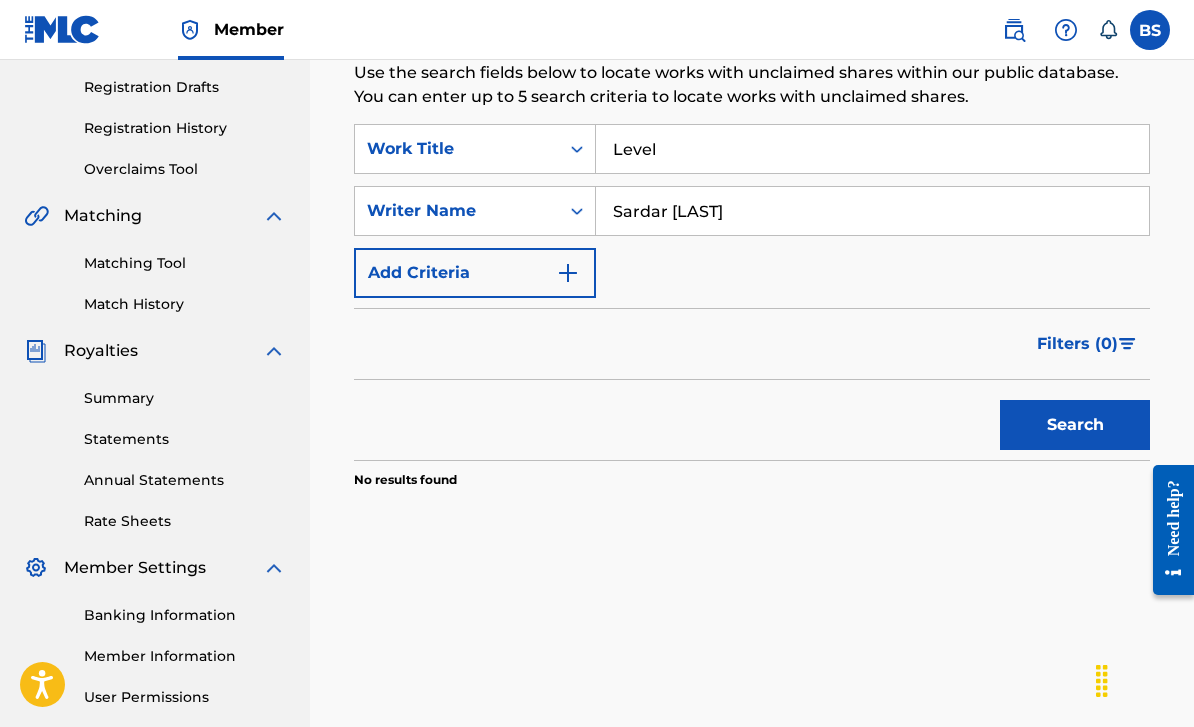 click on "Search" at bounding box center (1075, 425) 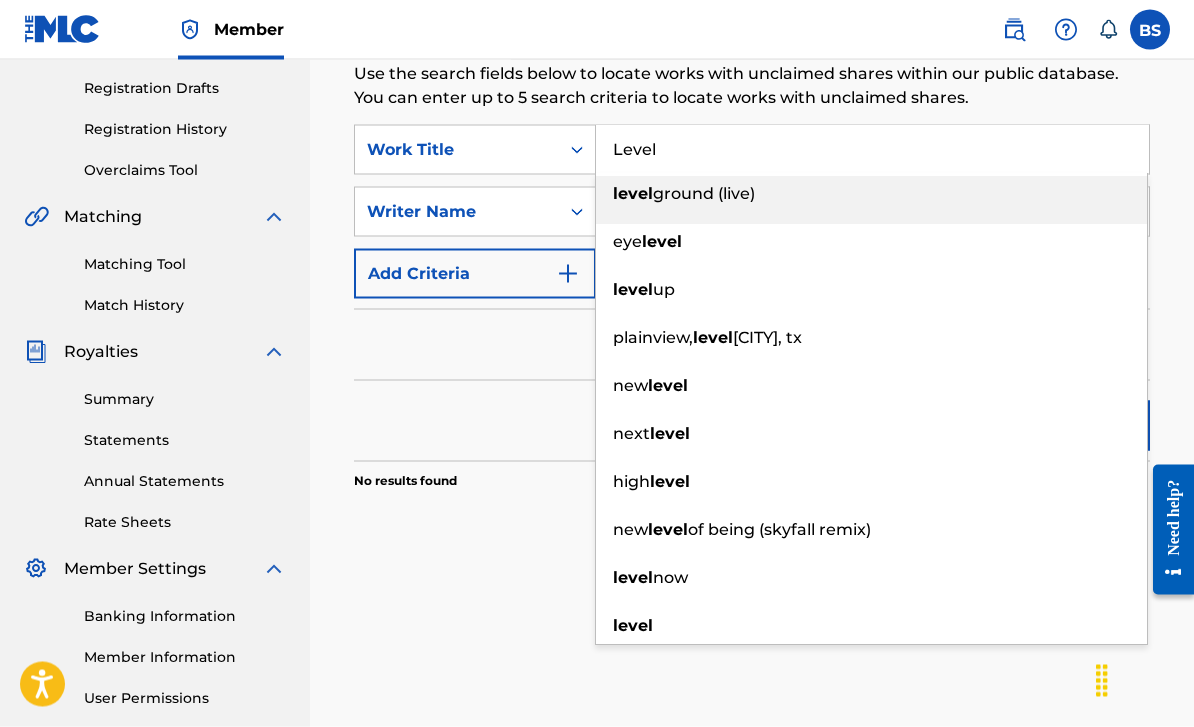 click on "Claiming Tool Search Add Publishers & Shares Review Submit Search Use the search fields below to locate works with unclaimed shares within our public database. You can enter up to 5 search criteria to locate works with unclaimed shares. SearchWithCriteria7b881636-b72e-4d11-a740-987c8e64e841 Work Title Level level ground (live) eye level level up plainview, level land, tx new level next level high level new level of being (skyfall remix) level now level SearchWithCriteriaa07ffbaa-f992-4543-b388-fefa7869276c Writer Name Sardar [LAST] Add Criteria Filter Claim Search Filters Include works claimed by my Member Remove Filters Apply Filters Filters ( 0 ) Search No results found" at bounding box center [752, 195] 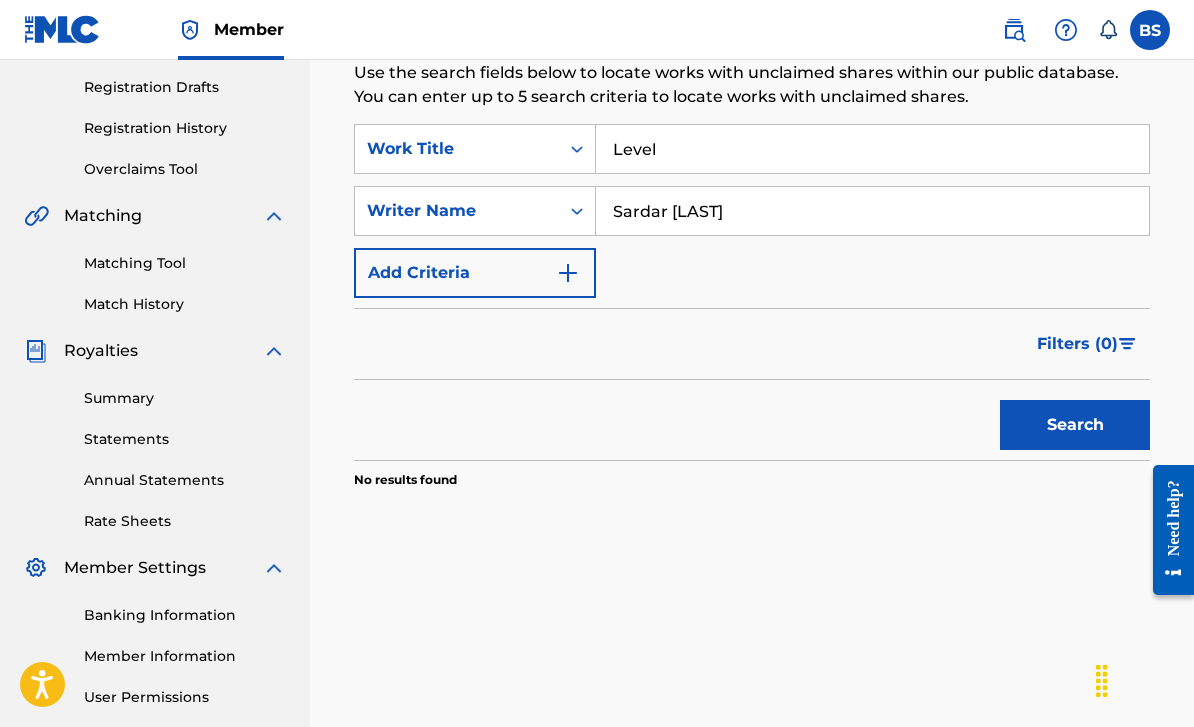 click on "Sardar [LAST]" at bounding box center (872, 211) 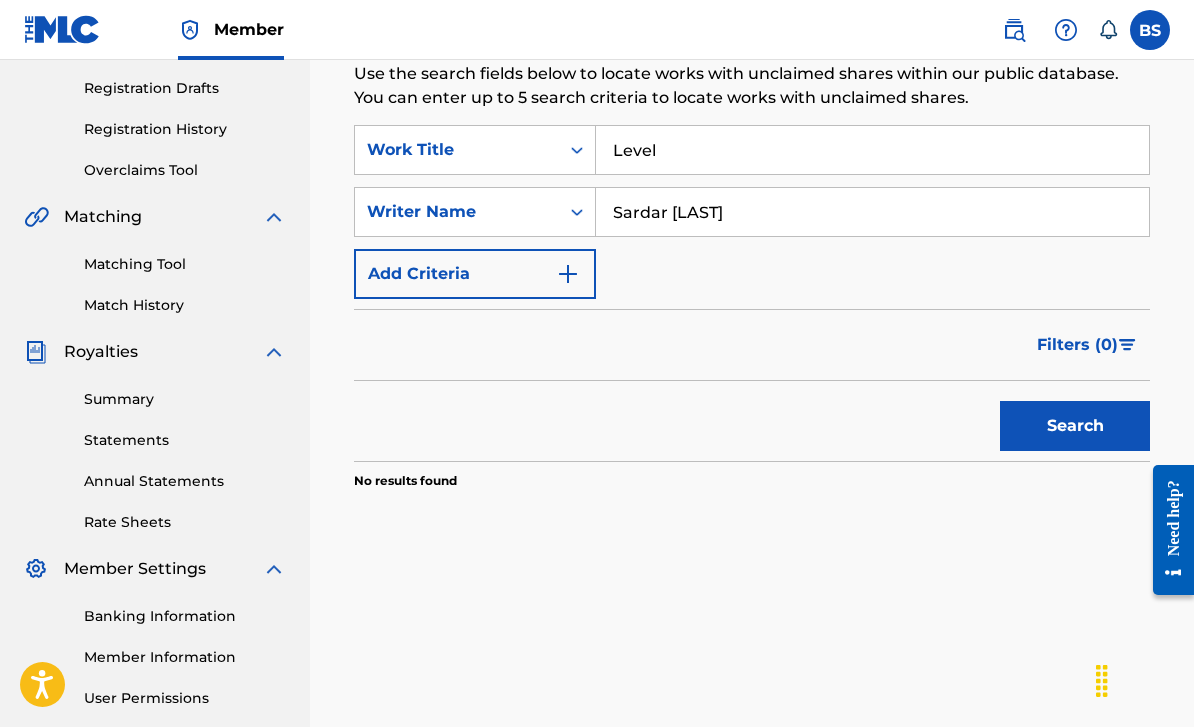 scroll, scrollTop: 330, scrollLeft: 0, axis: vertical 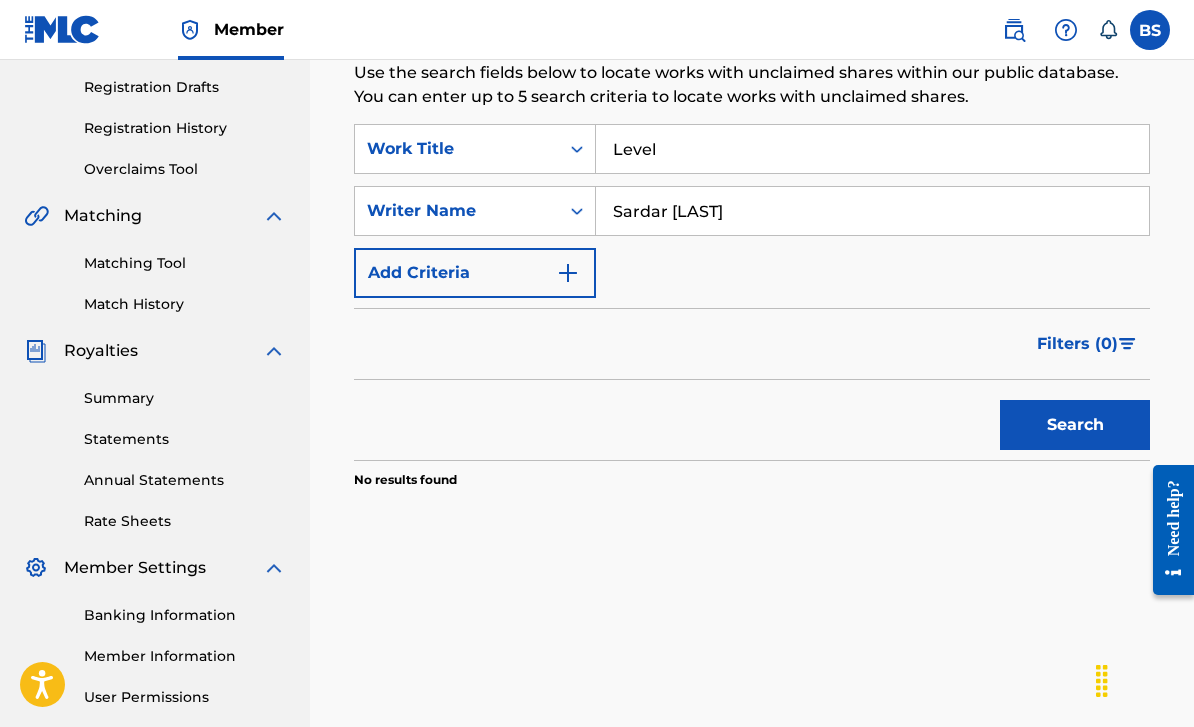 click on "Sardar [LAST]" at bounding box center [872, 211] 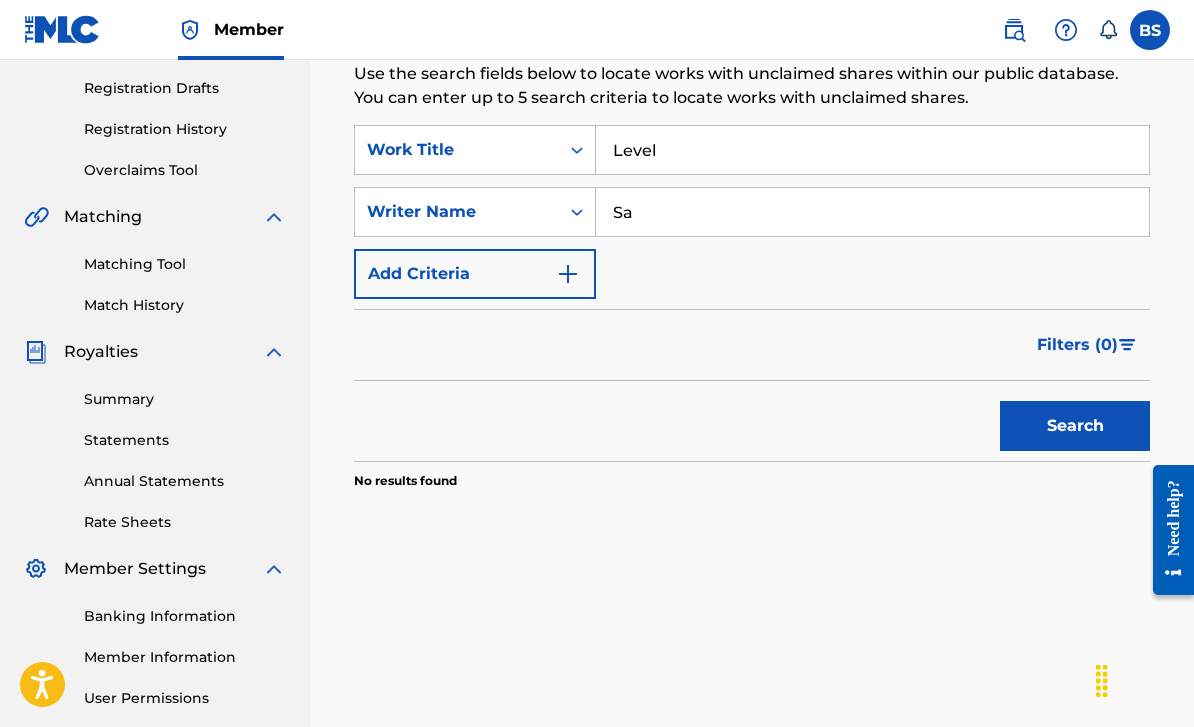 type on "S" 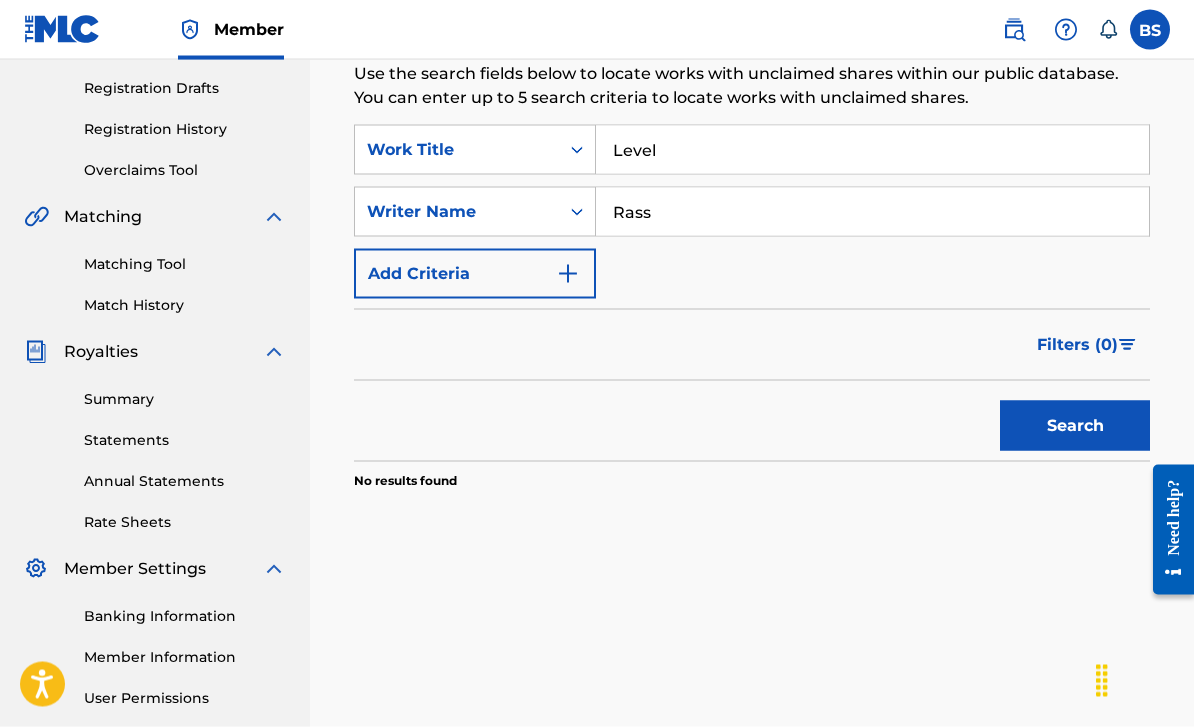 type on "Rass" 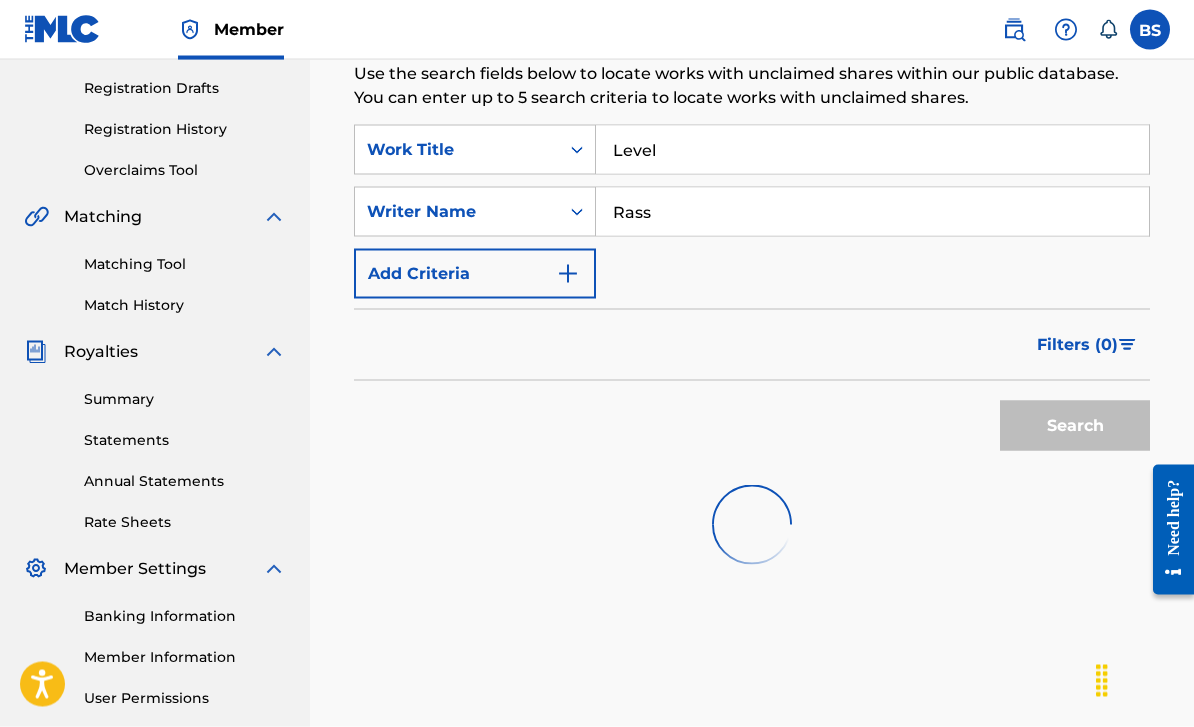 scroll, scrollTop: 330, scrollLeft: 0, axis: vertical 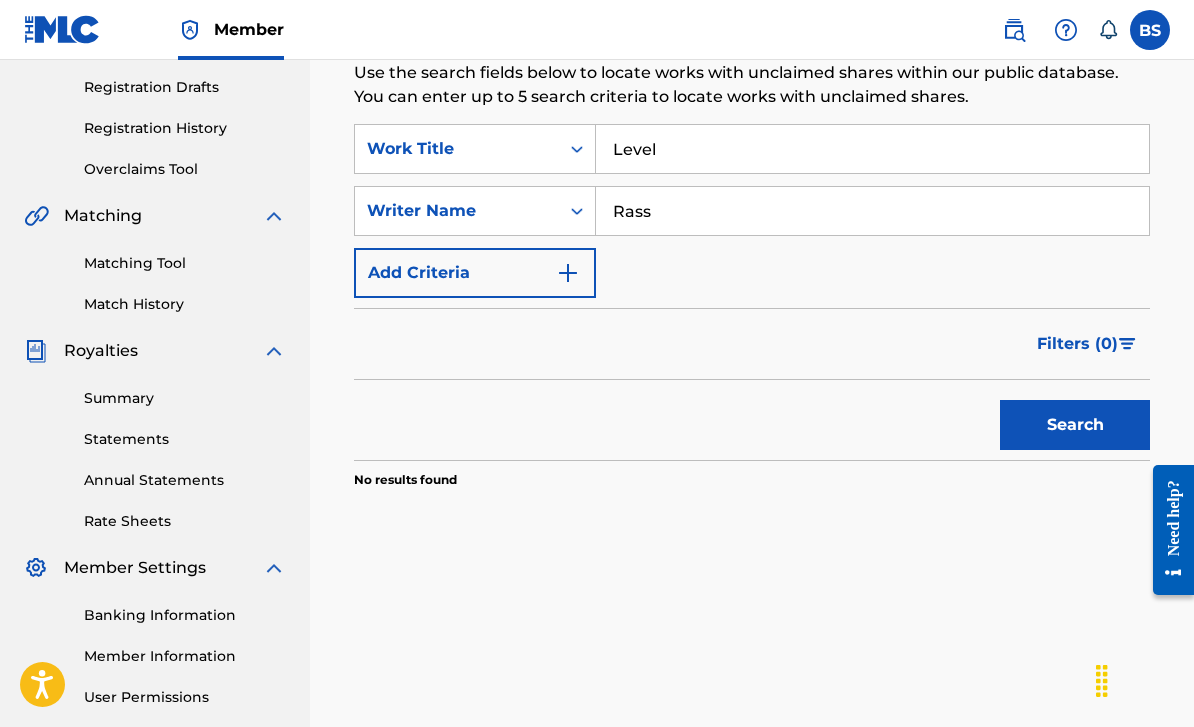 click on "Rass" at bounding box center [872, 211] 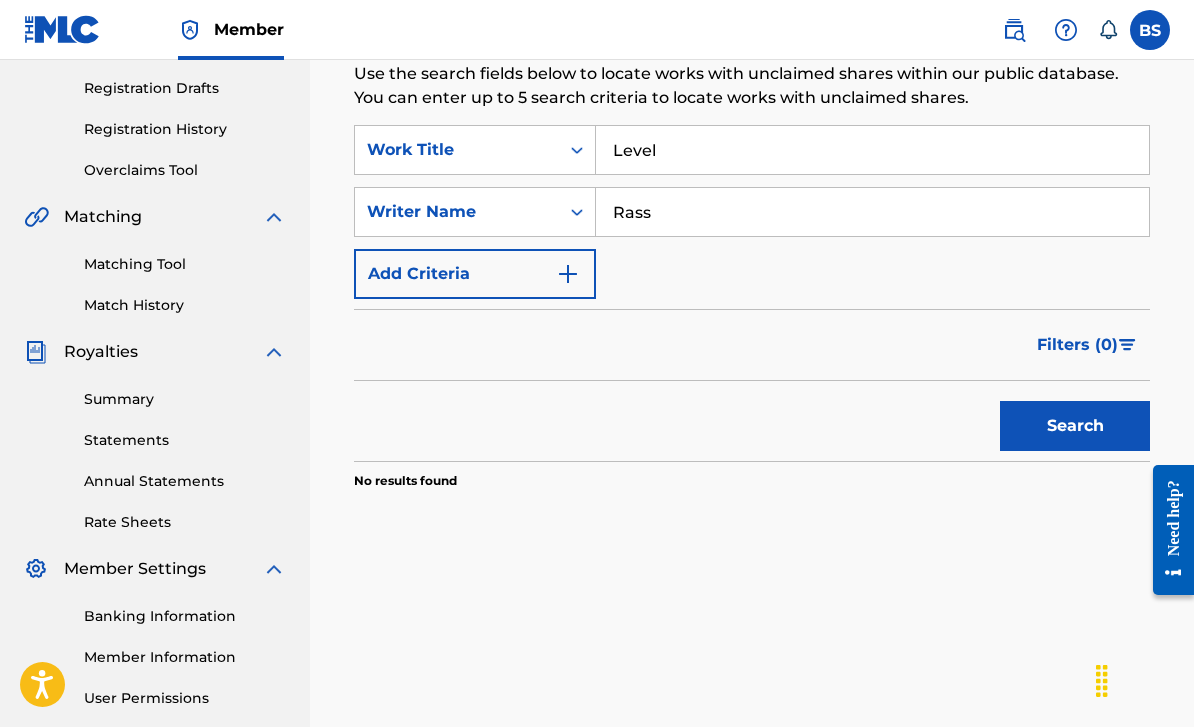 click on "Rass" at bounding box center [872, 212] 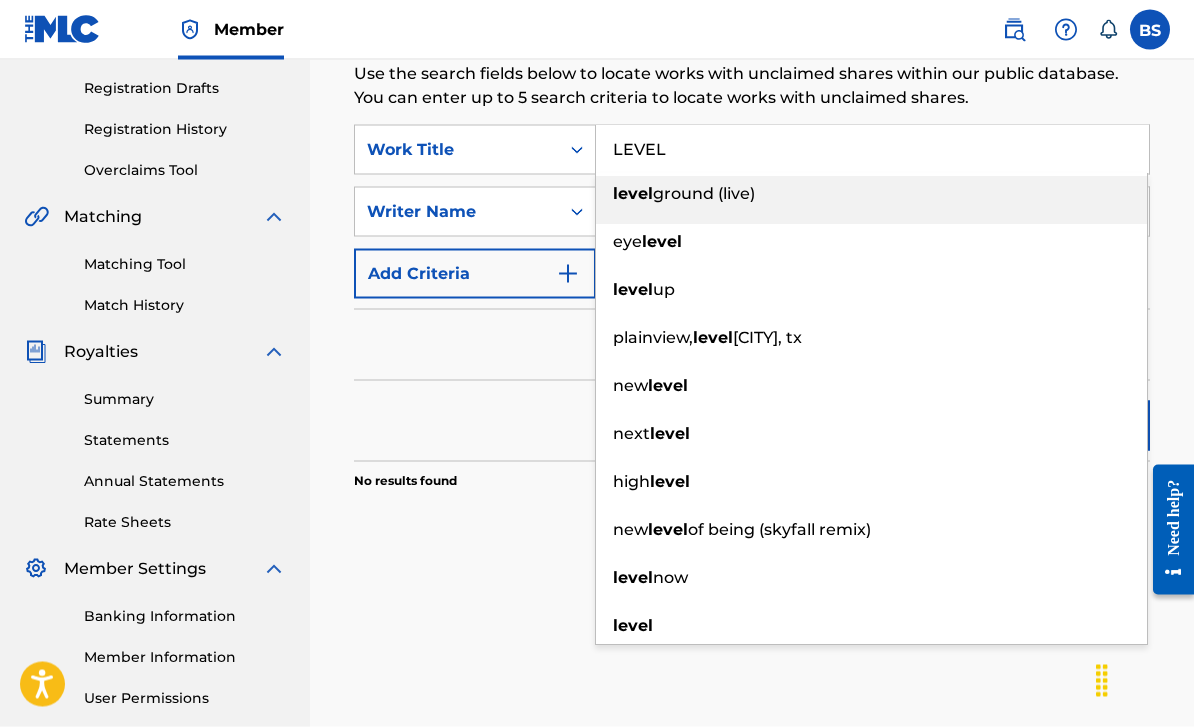 type on "LEVEL" 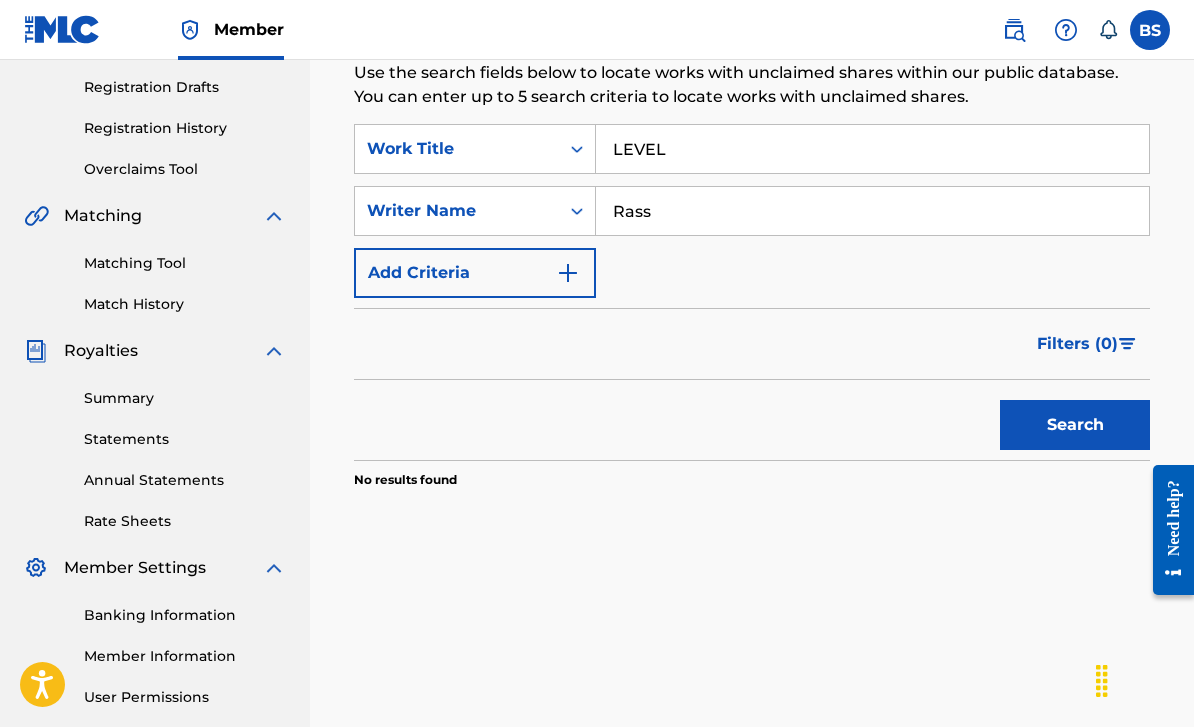 click on "Rass" at bounding box center [872, 211] 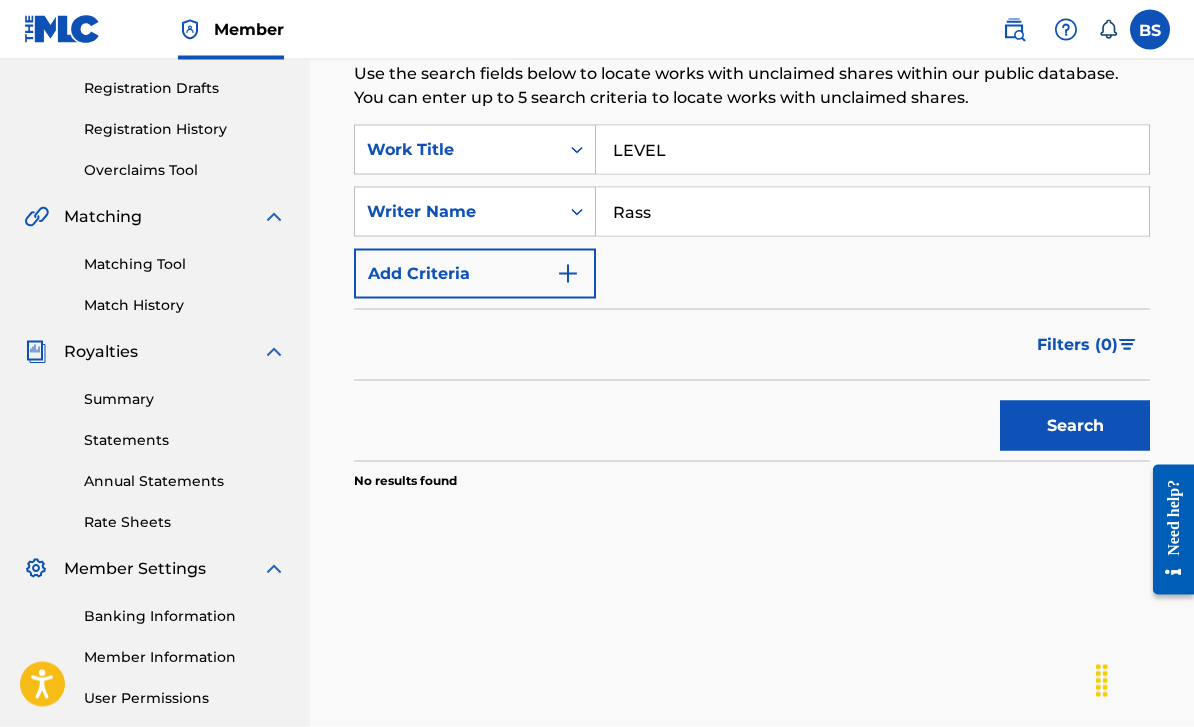 click on "Search" at bounding box center (1075, 426) 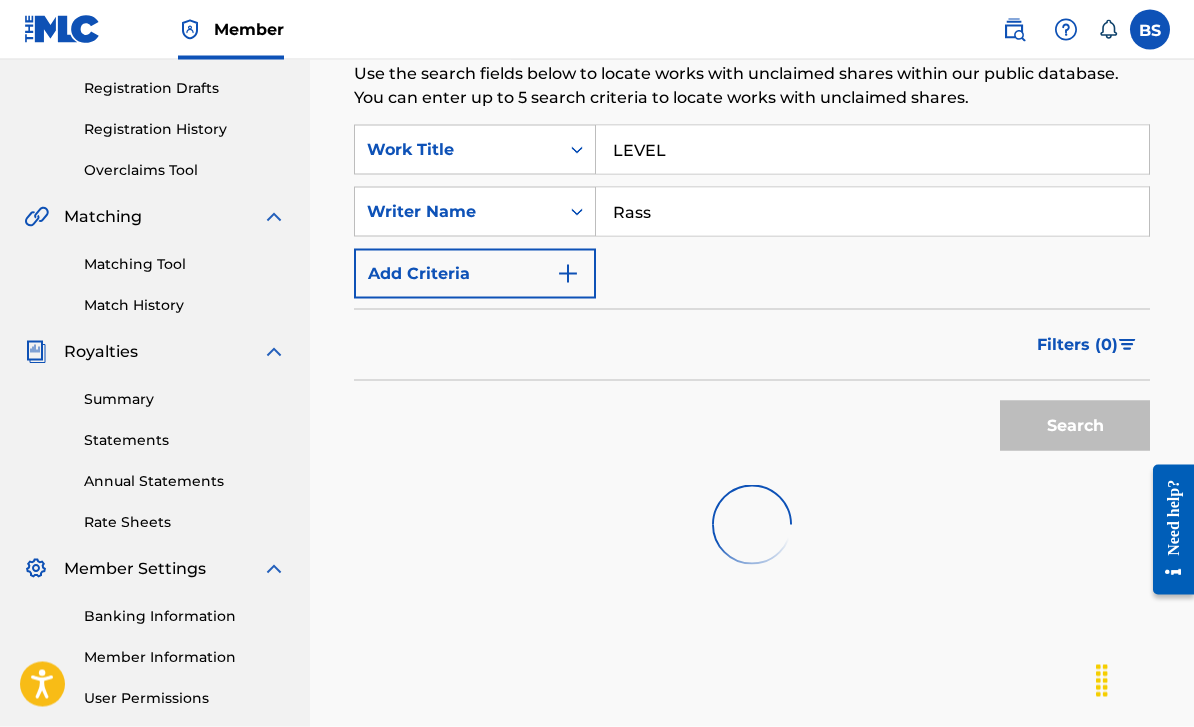 scroll, scrollTop: 330, scrollLeft: 0, axis: vertical 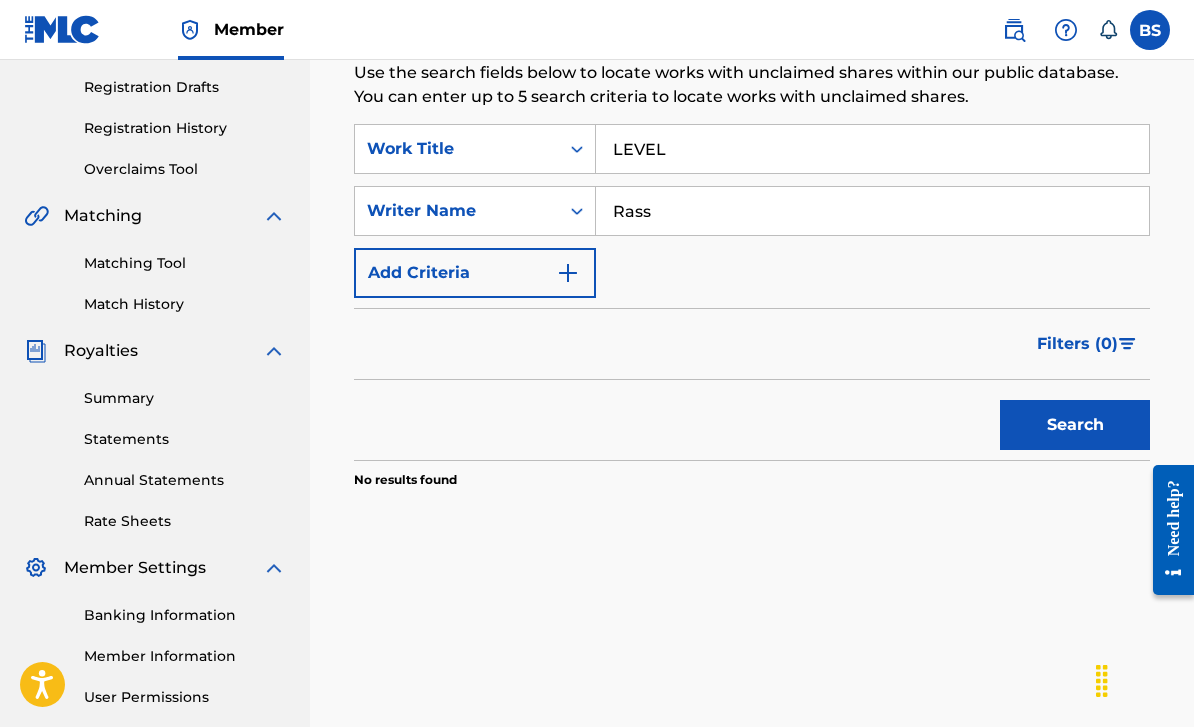 click on "Rass" at bounding box center (872, 211) 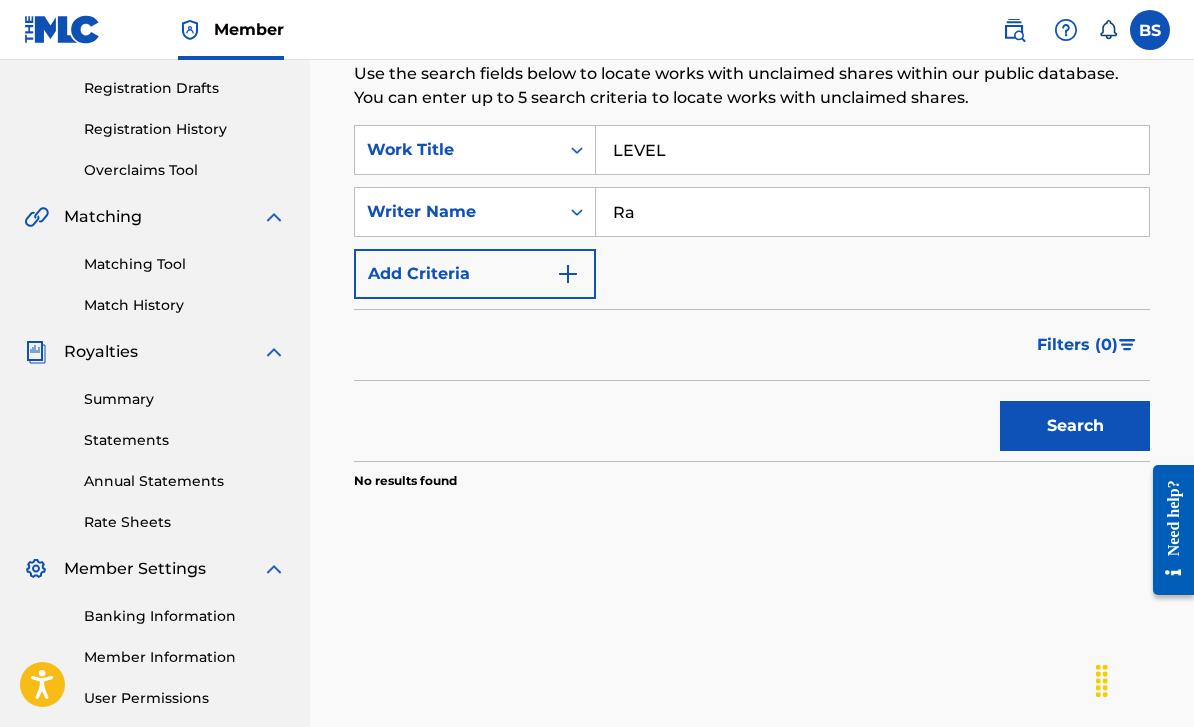 type on "R" 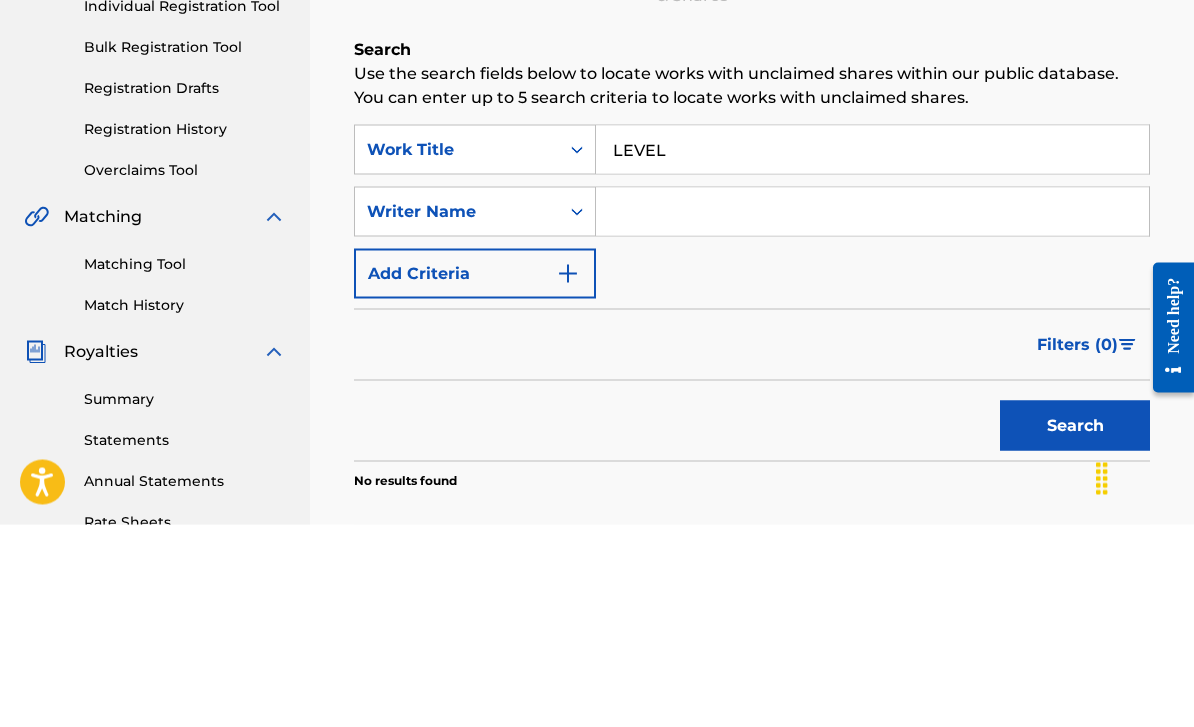scroll, scrollTop: 0, scrollLeft: 0, axis: both 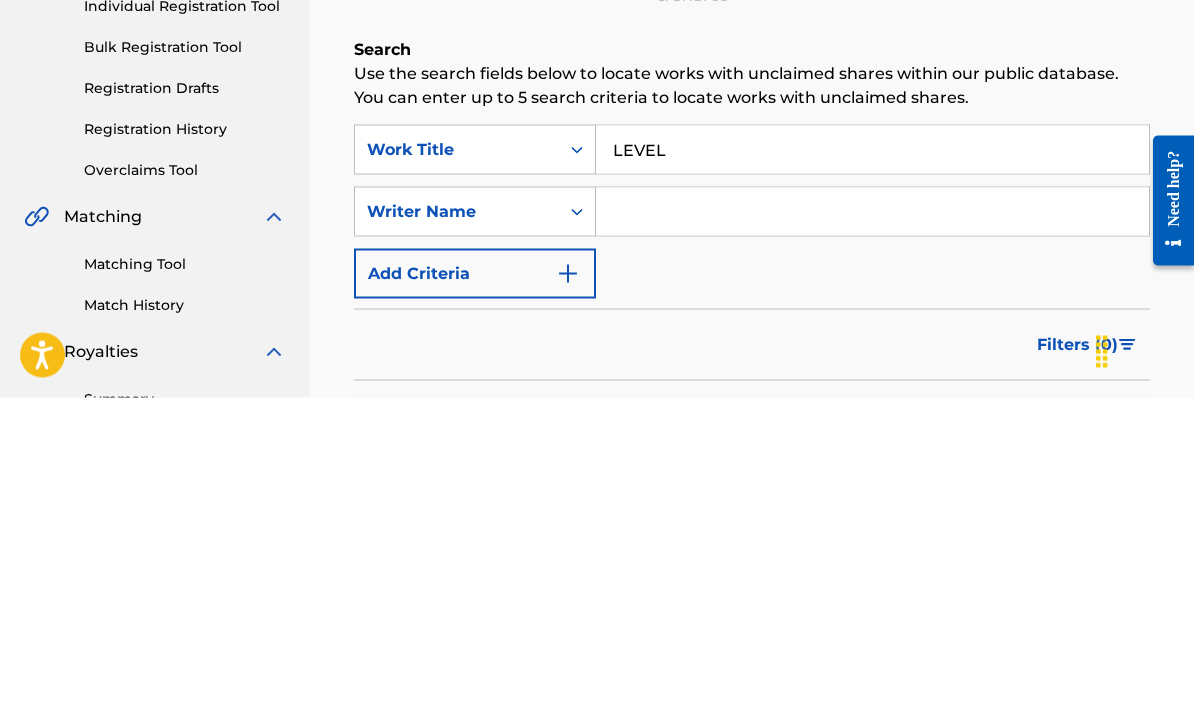 paste on "Sardar [LAST]" 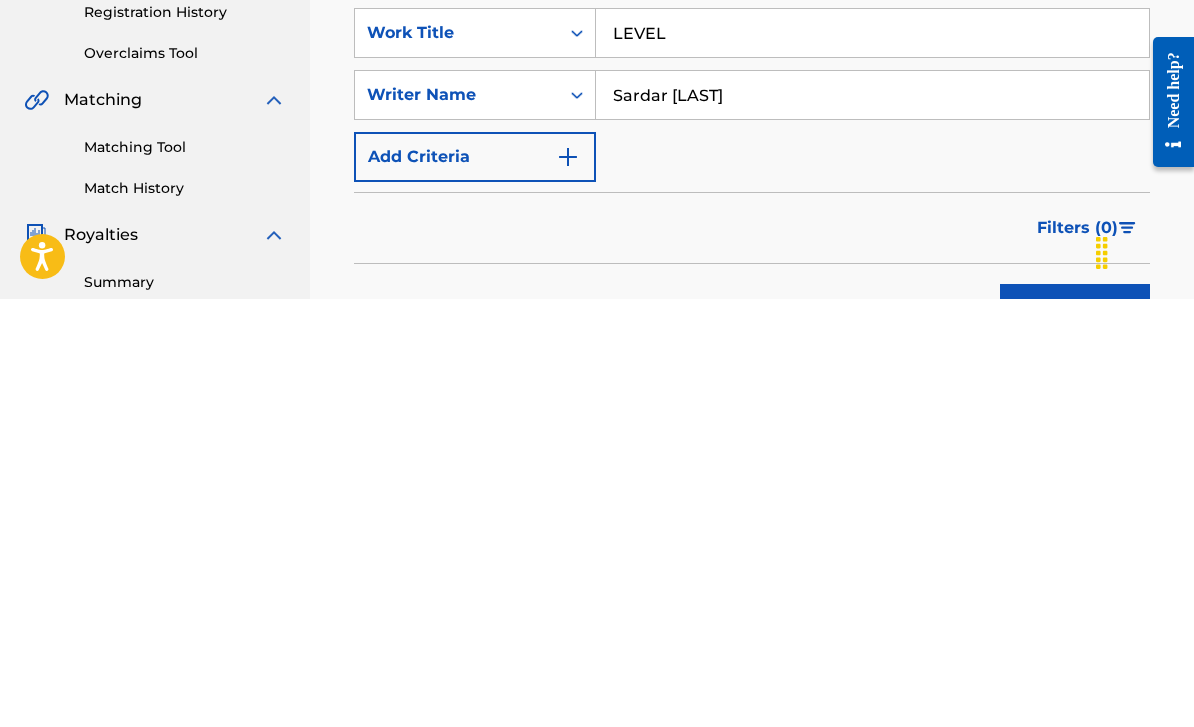 type on "Sardar [LAST]" 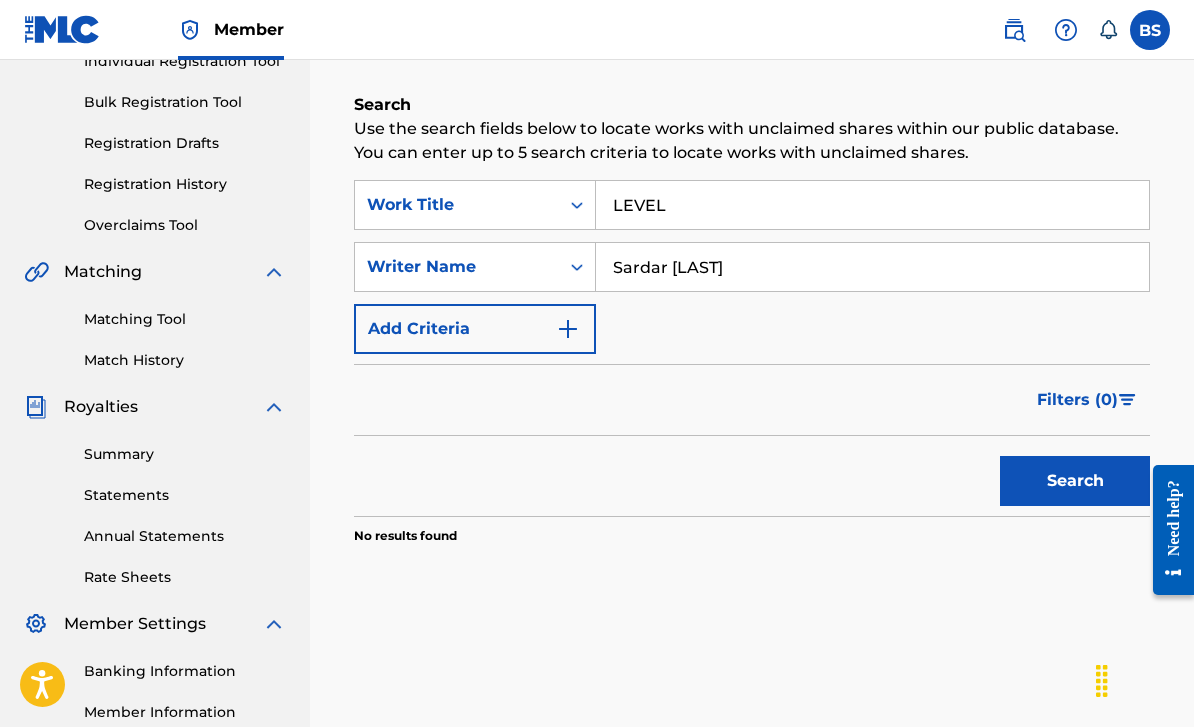 scroll, scrollTop: 273, scrollLeft: 0, axis: vertical 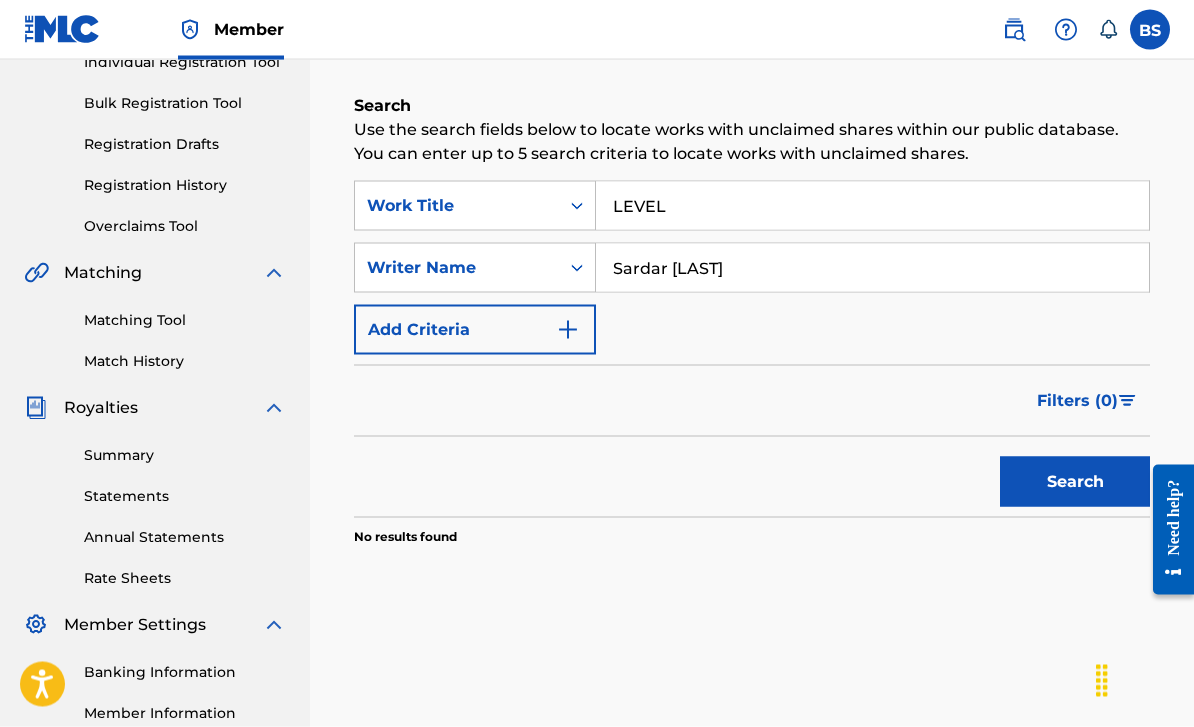 click on "LEVEL" at bounding box center [872, 206] 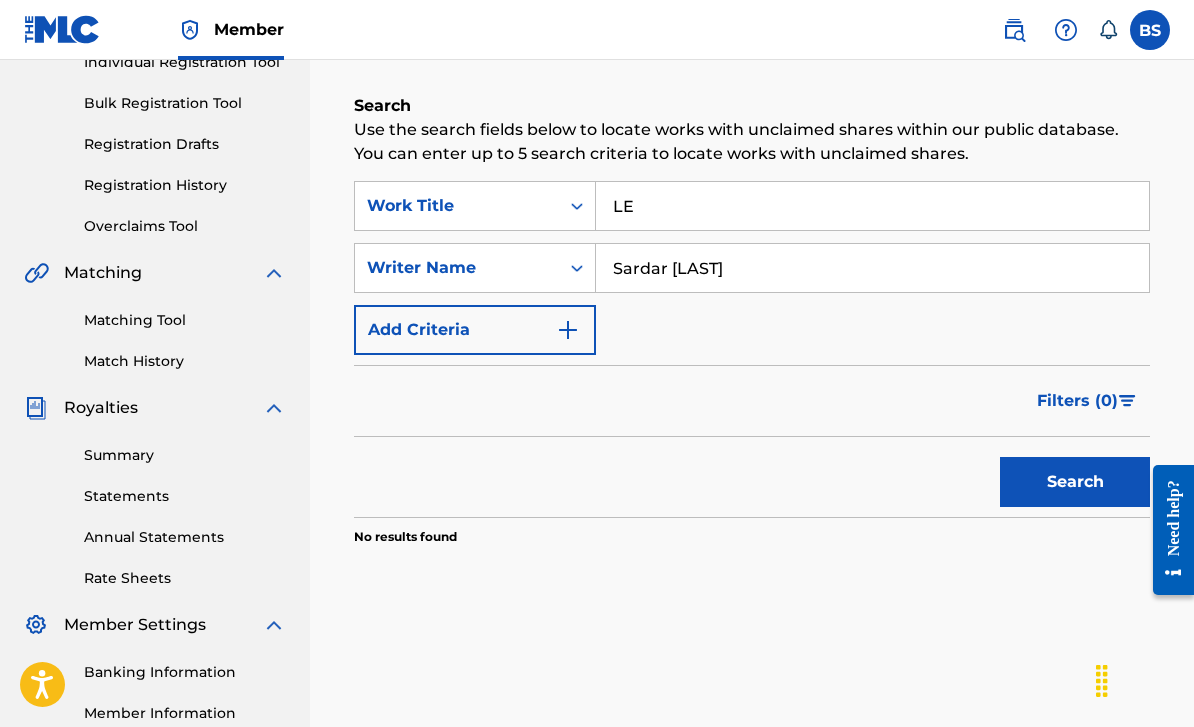 type on "L" 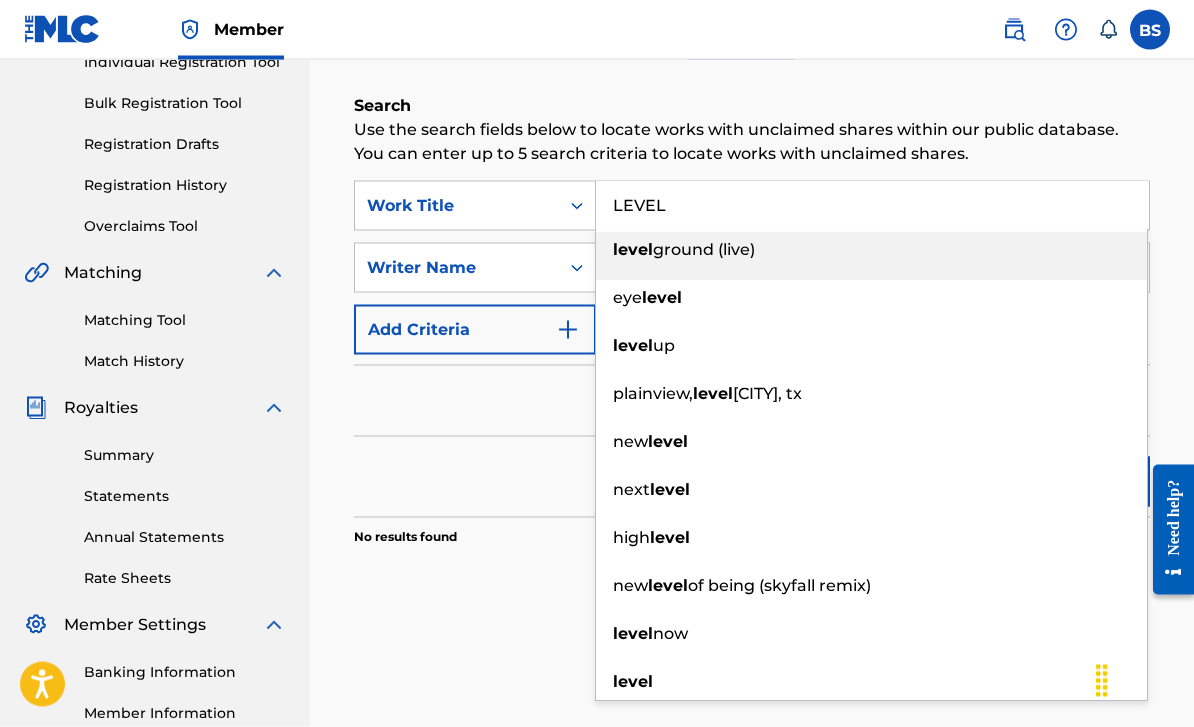 click on "Claiming Tool Search Add Publishers & Shares Review Submit Search Use the search fields below to locate works with unclaimed shares within our public database. You can enter up to 5 search criteria to locate works with unclaimed shares. SearchWithCriteria7b881636-b72e-4d11-a740-987c8e64e841 Work Title LEVEL level ground (live) eye level level up plainview, level land, tx new level next level high level new level of being (skyfall remix) level now level SearchWithCriteriaa07ffbaa-f992-4543-b388-fefa7869276c Writer Name Sardar [LAST] Add Criteria Filter Claim Search Filters Include works claimed by my Member Remove Filters Apply Filters Filters ( 0 ) Search No results found" at bounding box center [752, 251] 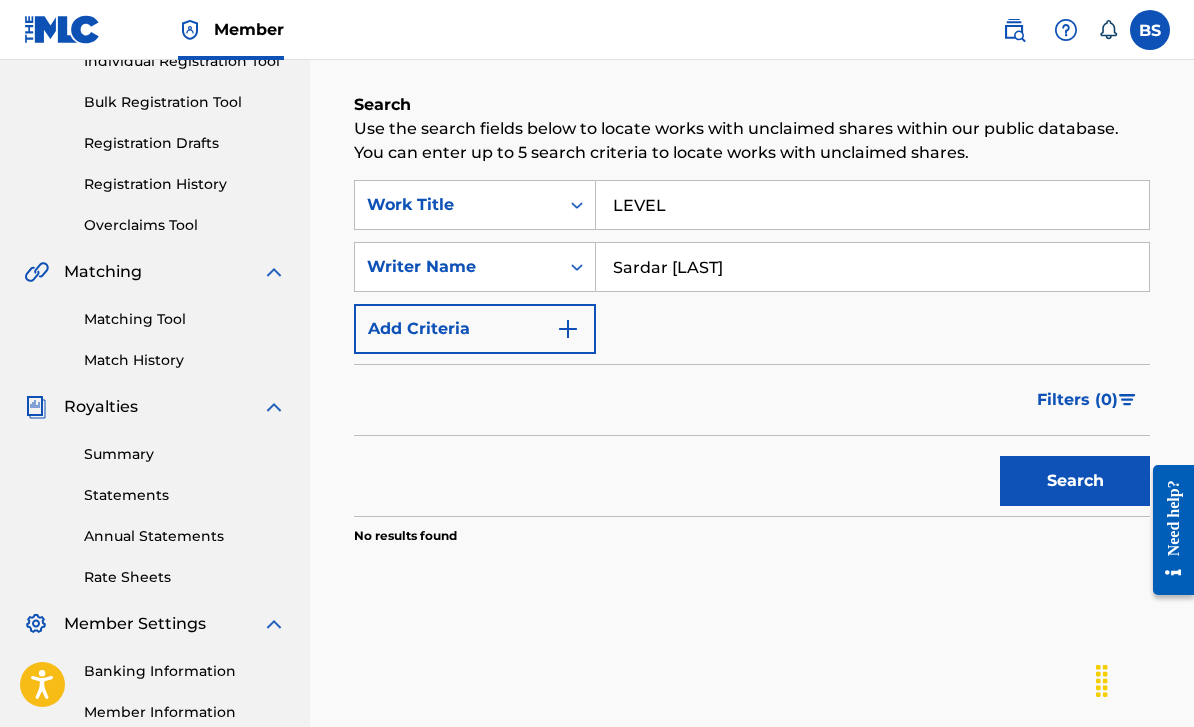 click on "Search" at bounding box center [1075, 481] 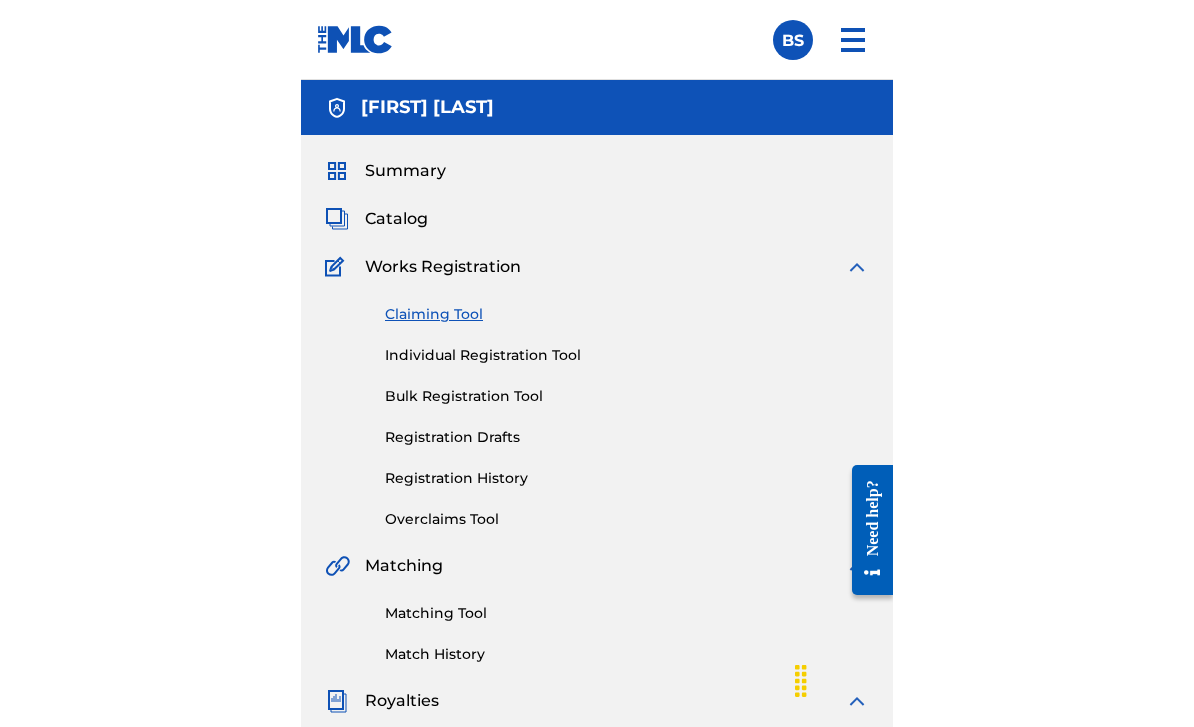 scroll, scrollTop: 274, scrollLeft: 0, axis: vertical 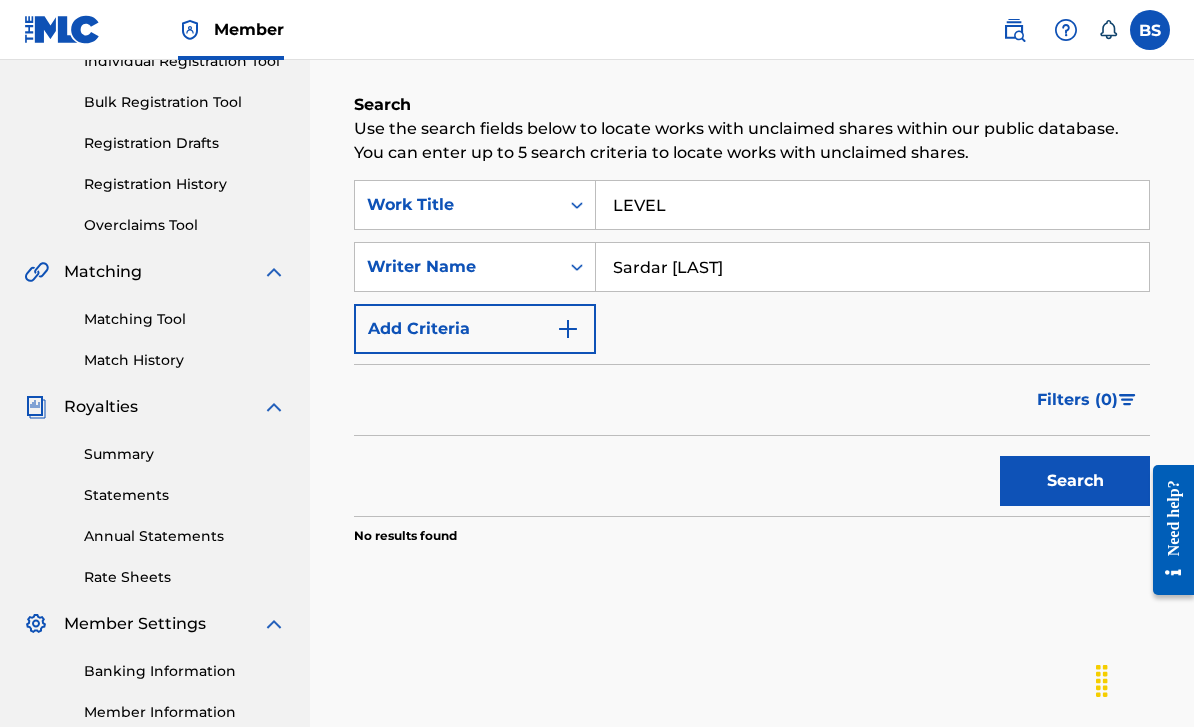 click on "Sardar [LAST]" at bounding box center [872, 267] 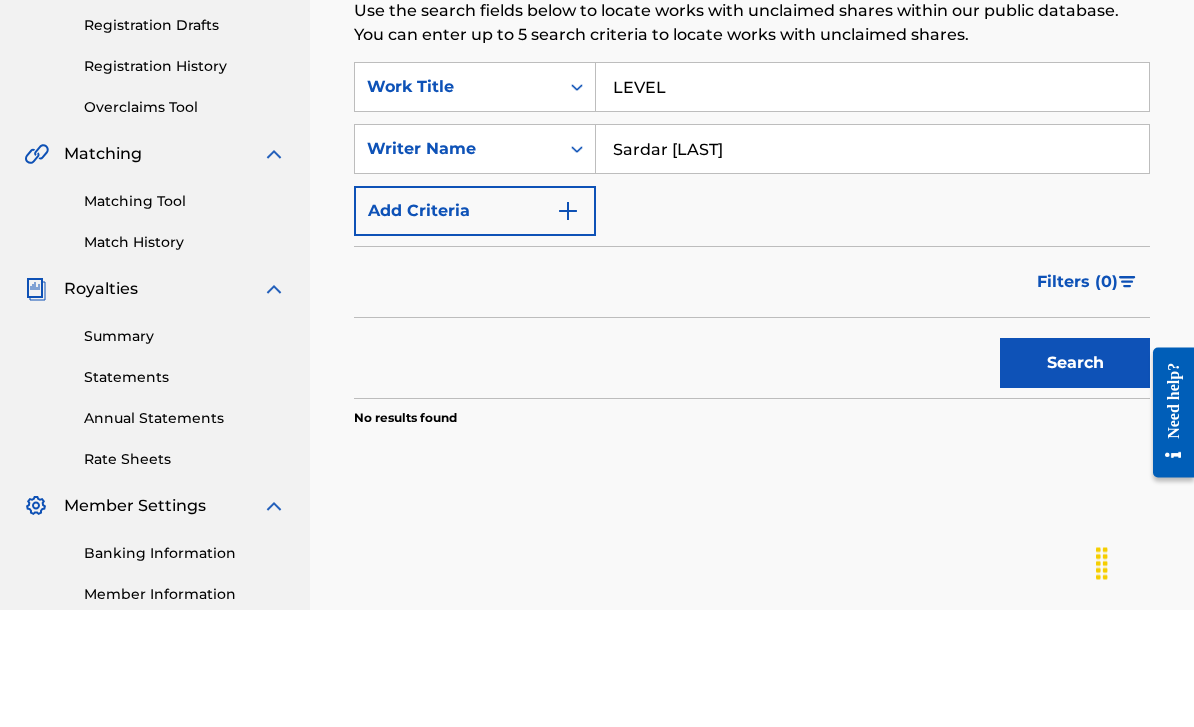 click on "LEVEL" at bounding box center (872, 205) 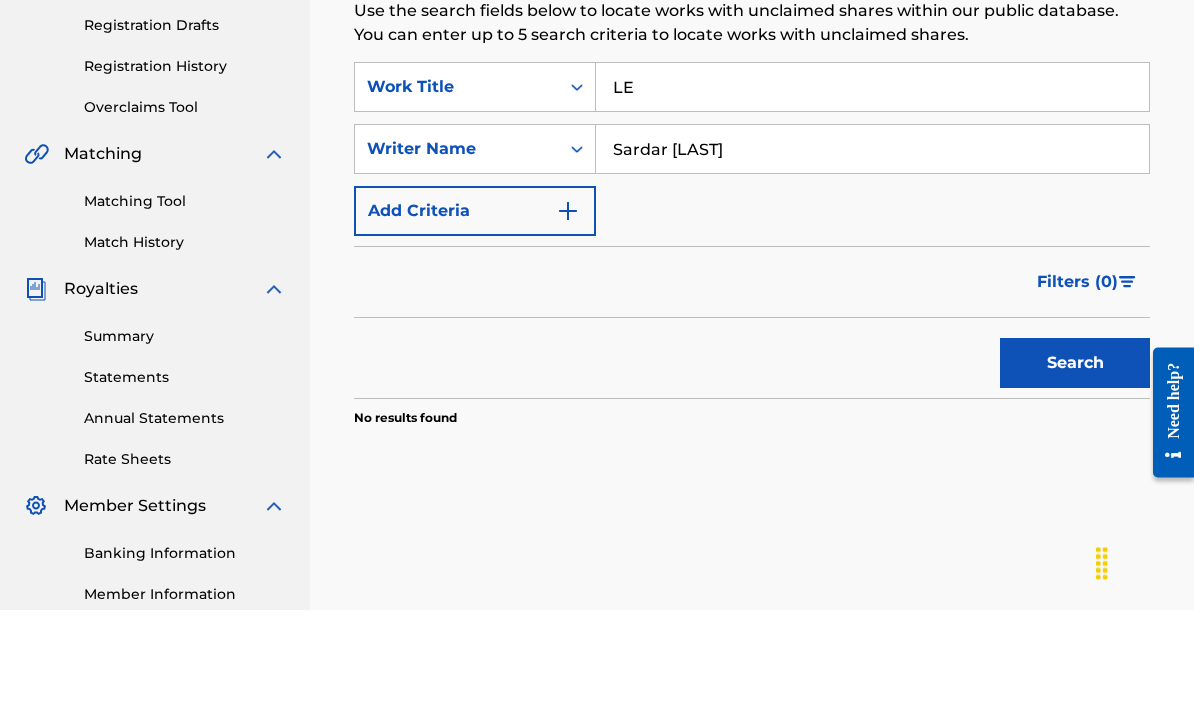type on "L" 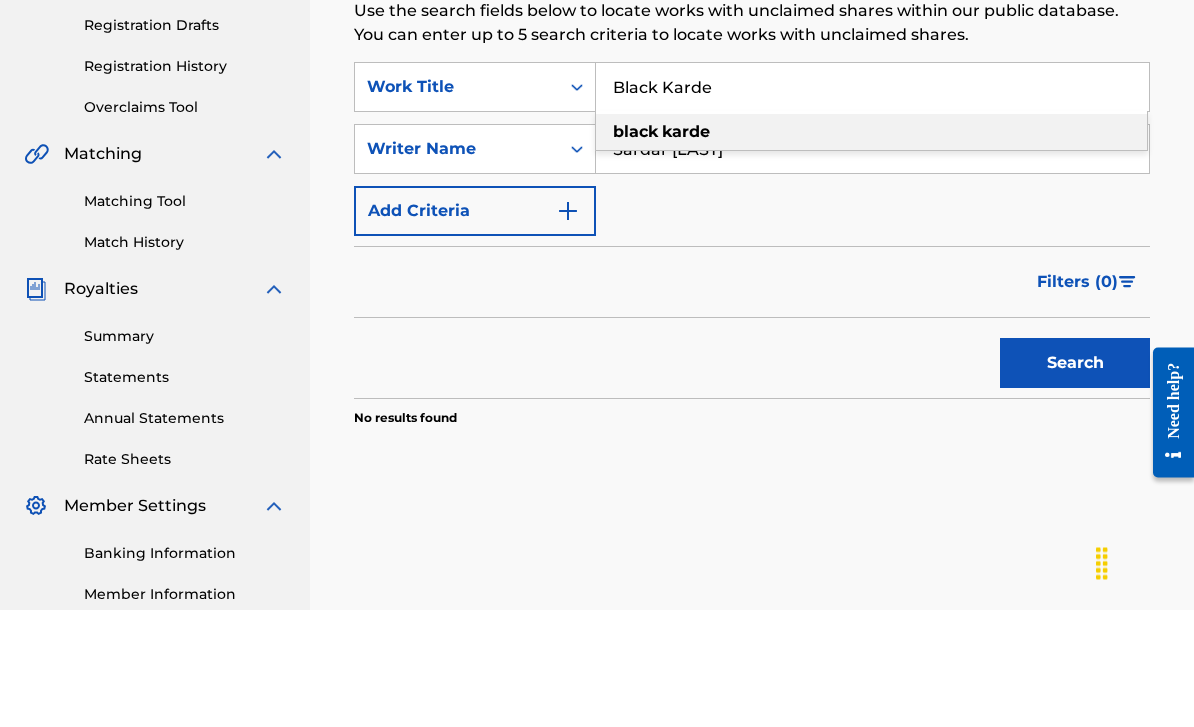 click on "black   karde" at bounding box center (871, 250) 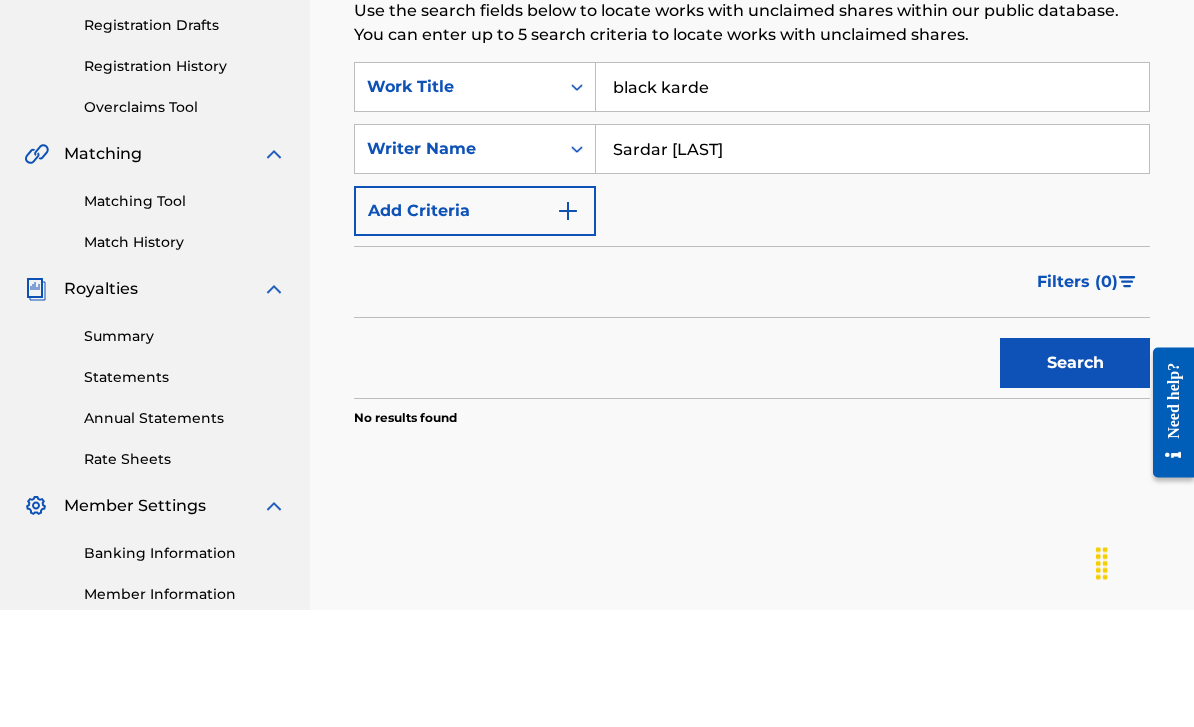 scroll, scrollTop: 392, scrollLeft: 0, axis: vertical 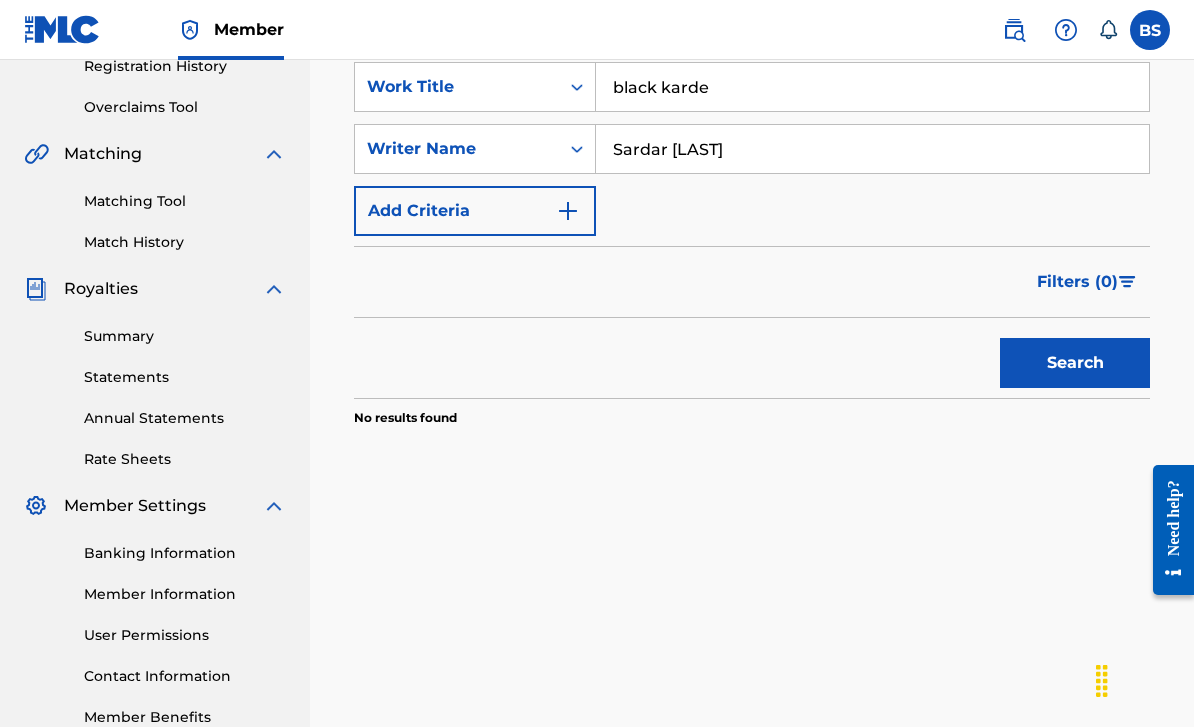 click on "Search" at bounding box center (1075, 363) 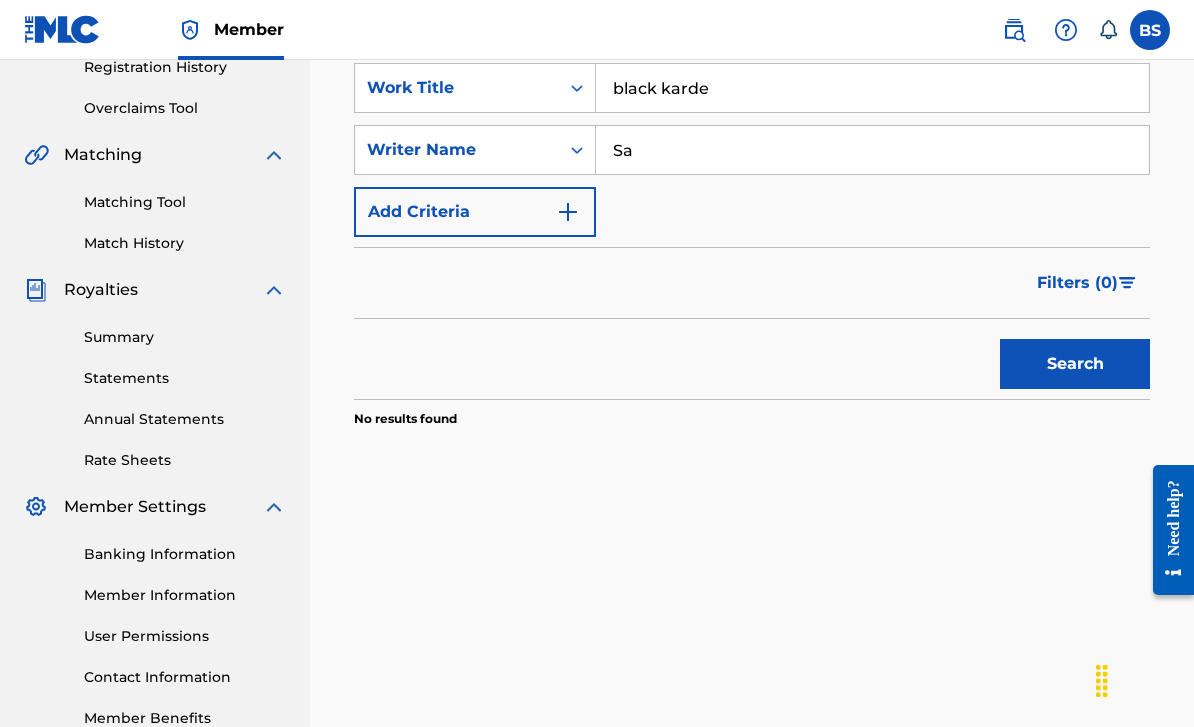 type on "S" 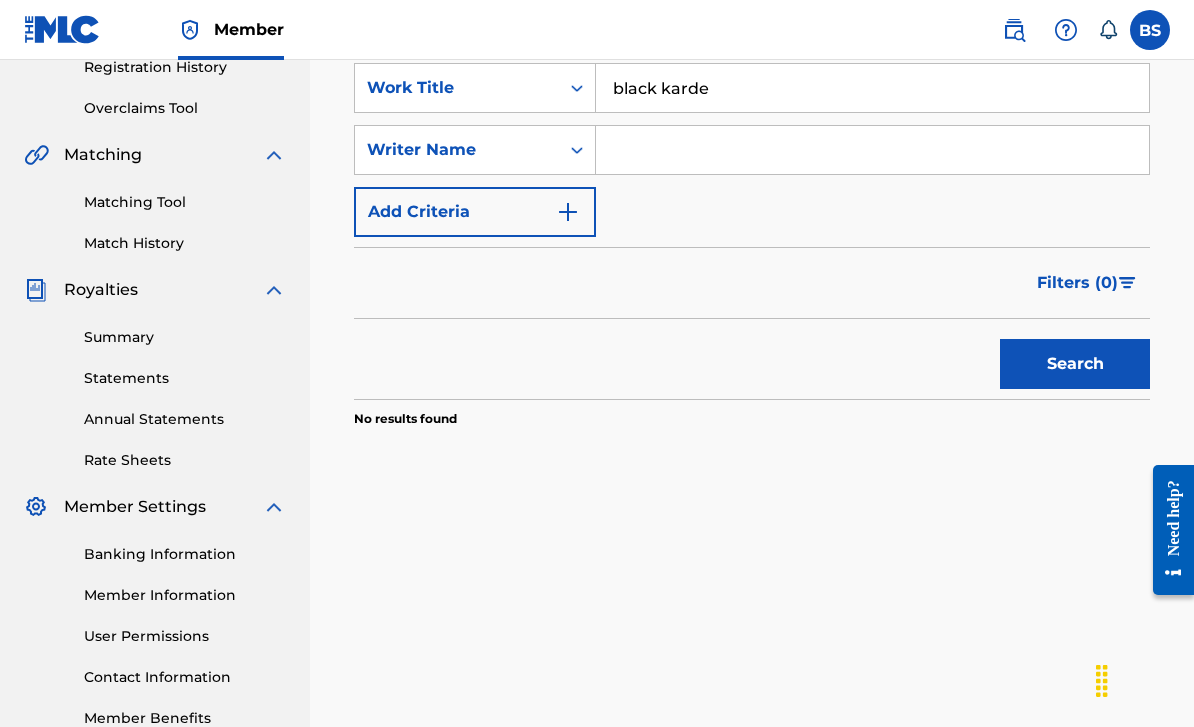 type 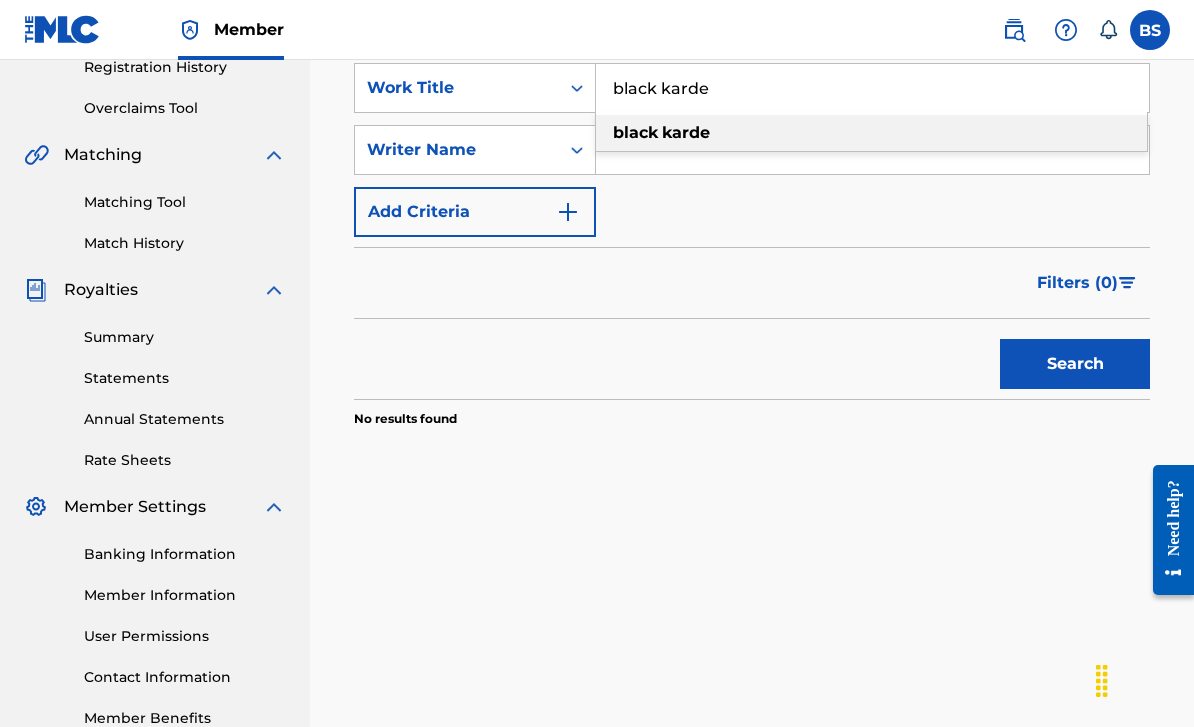 click on "black karde" at bounding box center (872, 88) 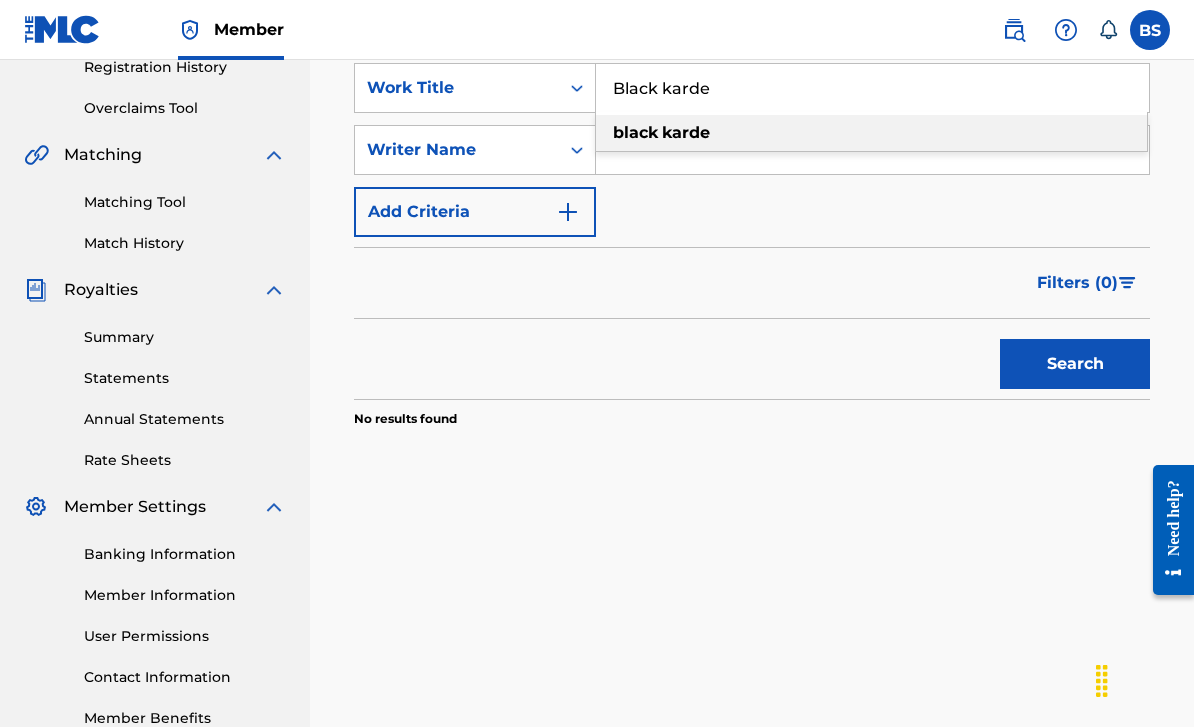 click on "Black karde" at bounding box center [872, 88] 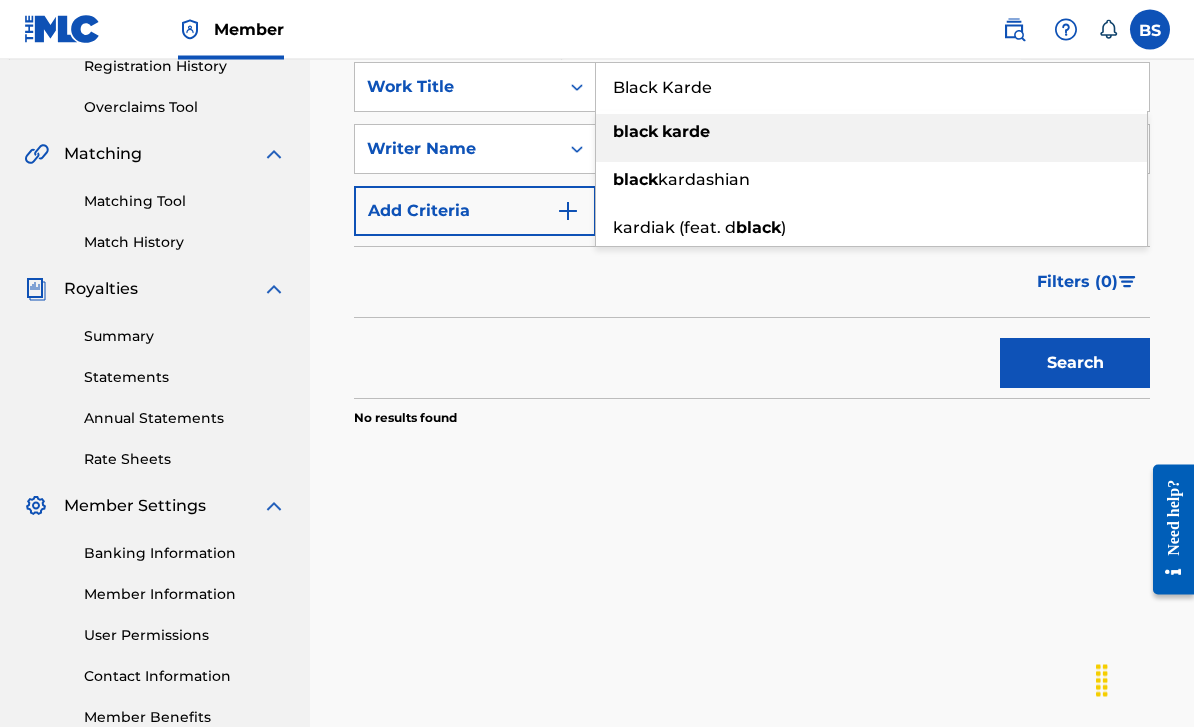 type on "Black Karde" 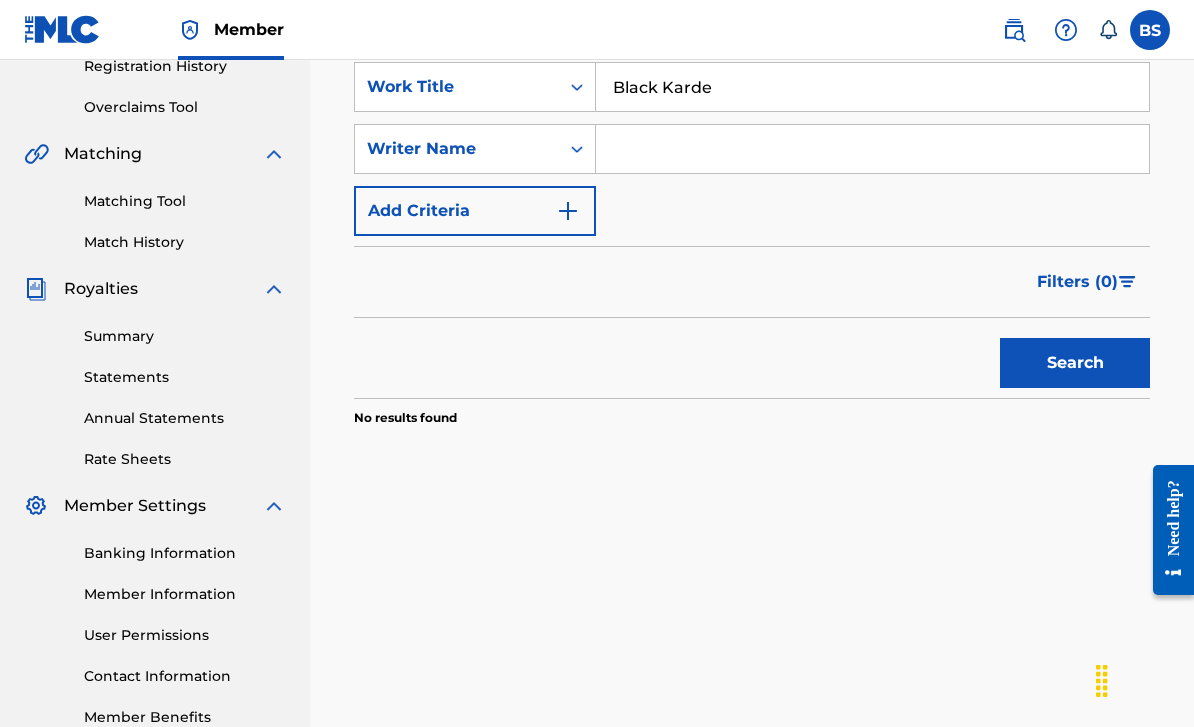 click on "Work Title [SONG_TITLE] SearchWithCriteriaa07ffbaa-f992-4543-b388-fefa7869276c Writer Name Add Criteria" at bounding box center (752, 149) 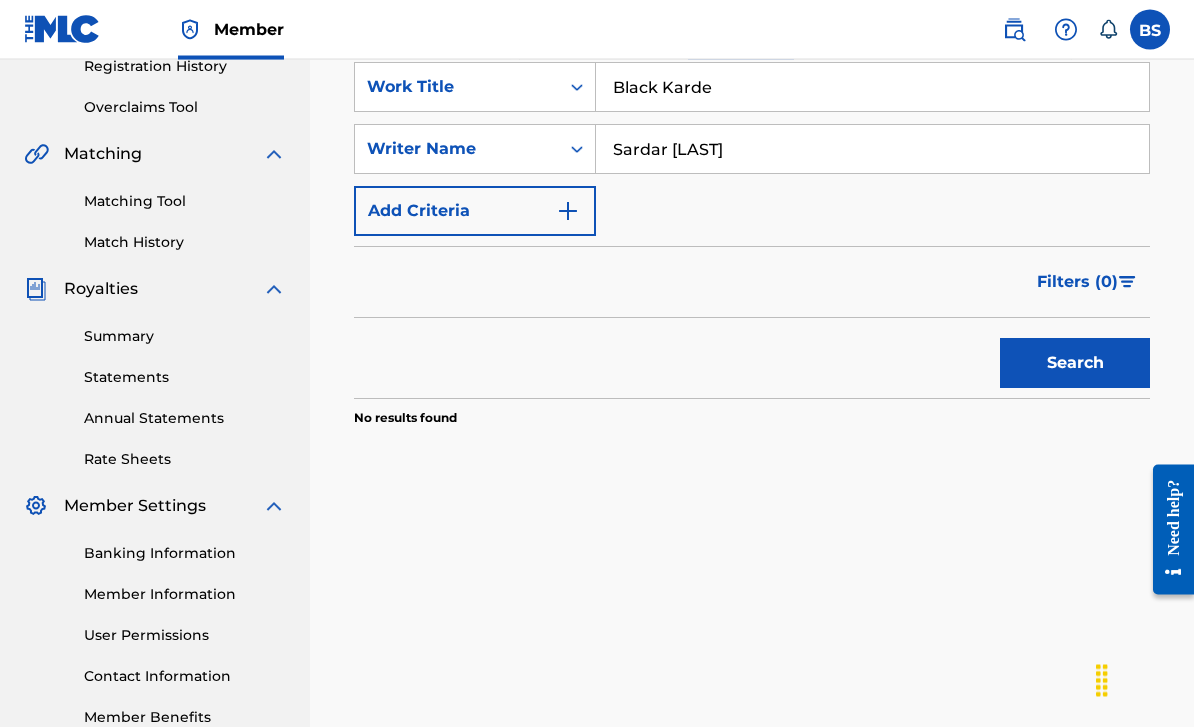 type on "Sardar [LAST]" 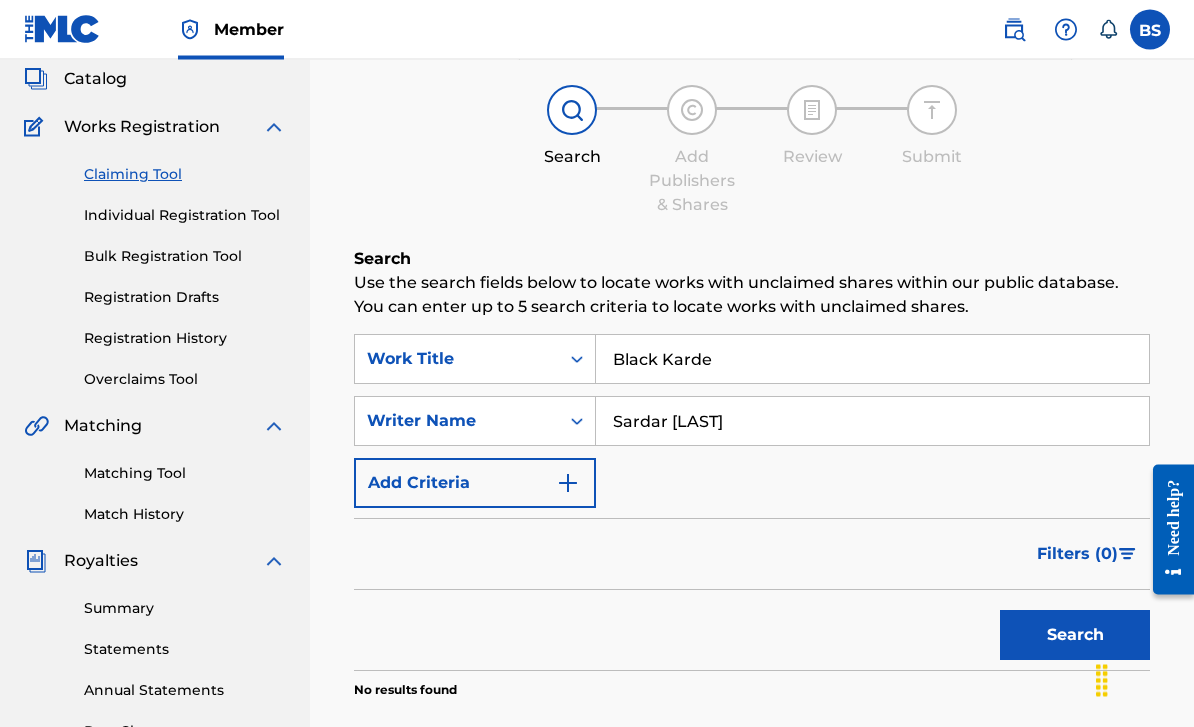scroll, scrollTop: 223, scrollLeft: 0, axis: vertical 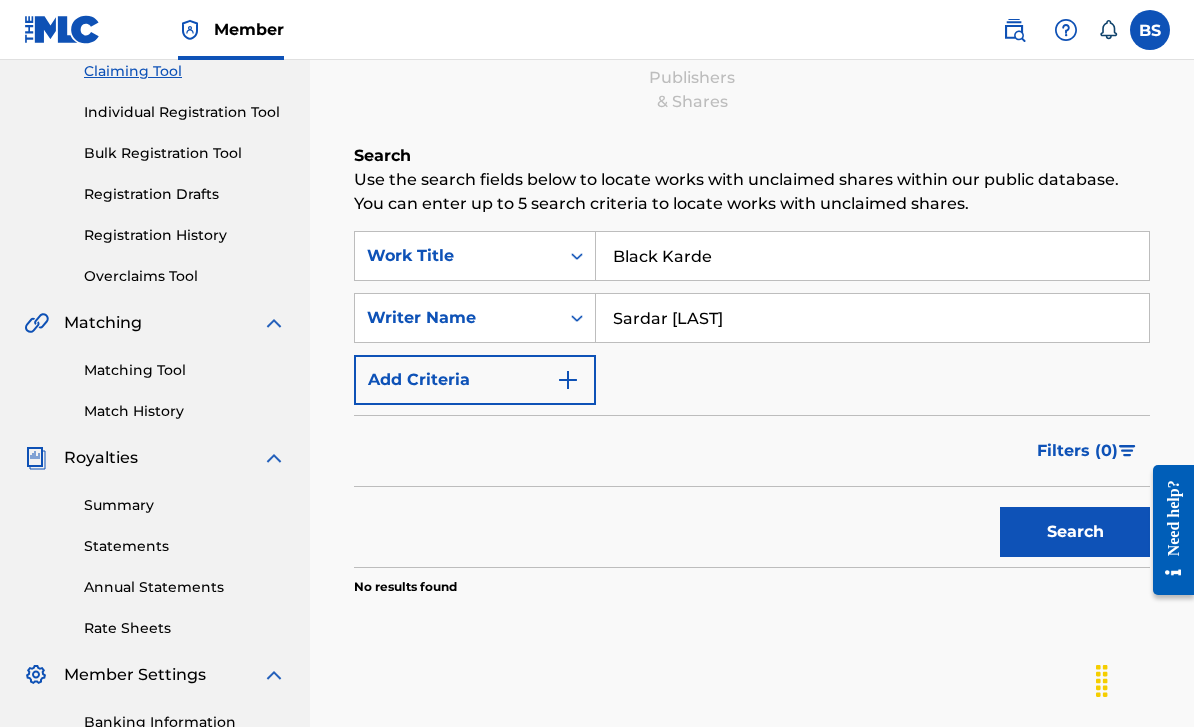 click on "Search" at bounding box center [1075, 532] 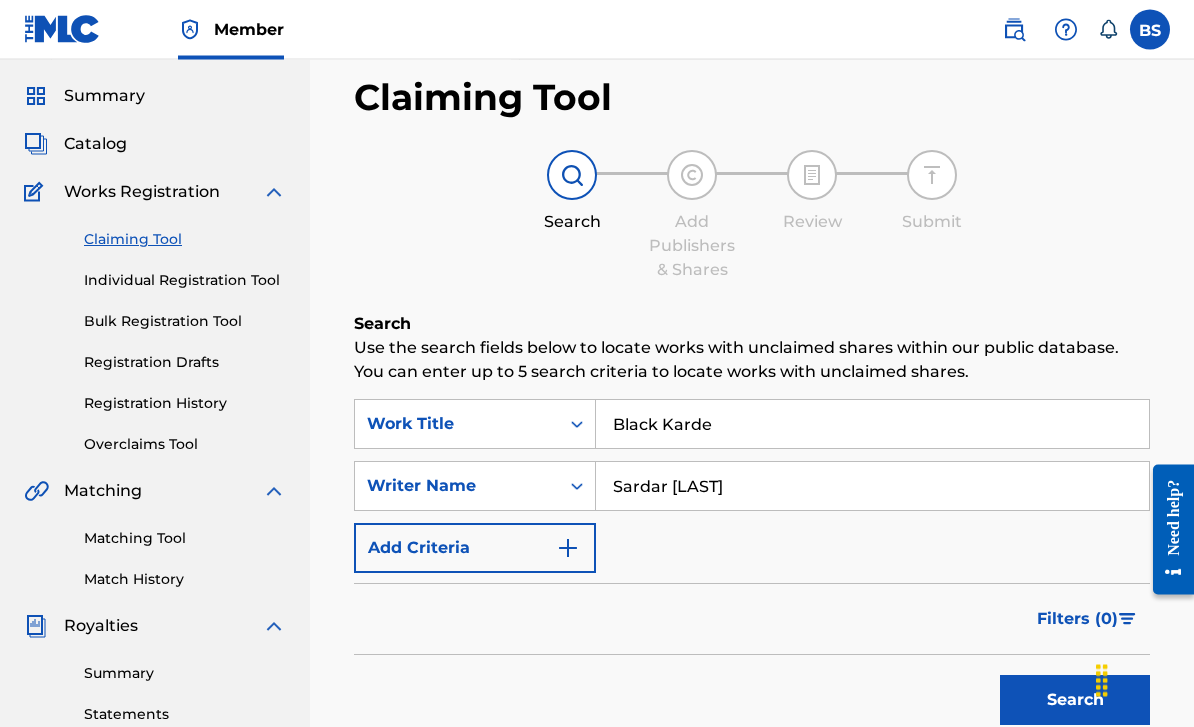 scroll, scrollTop: 0, scrollLeft: 0, axis: both 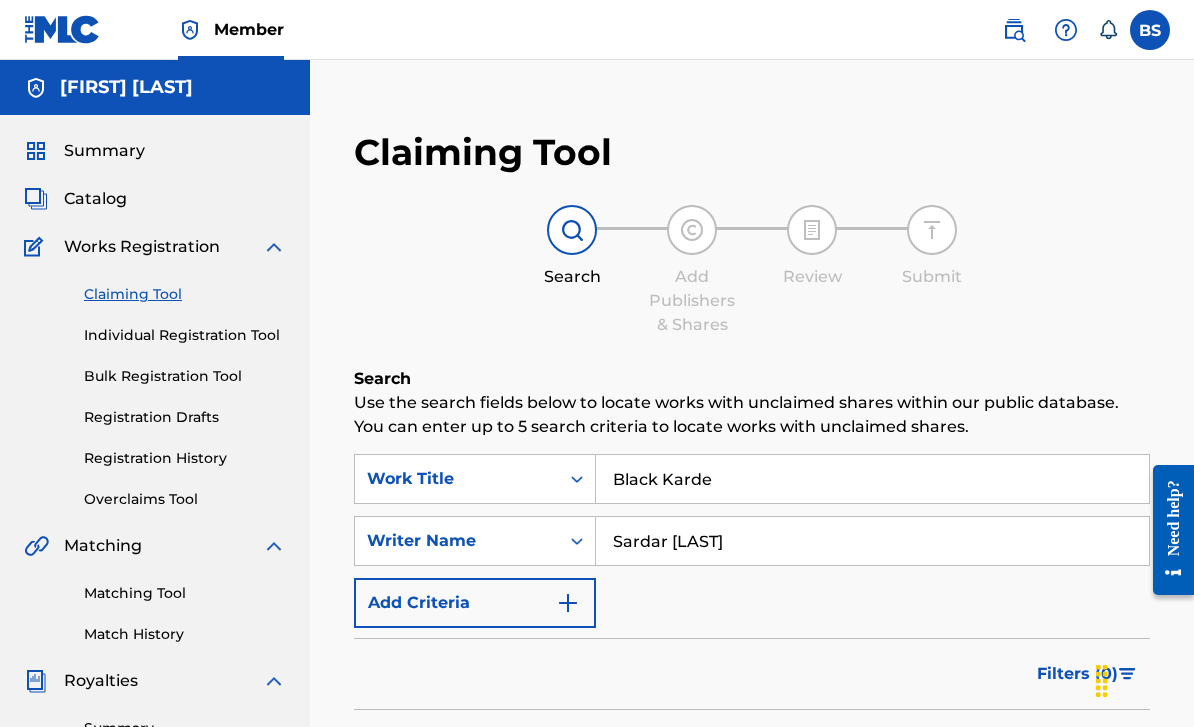 click on "Individual Registration Tool" at bounding box center (185, 335) 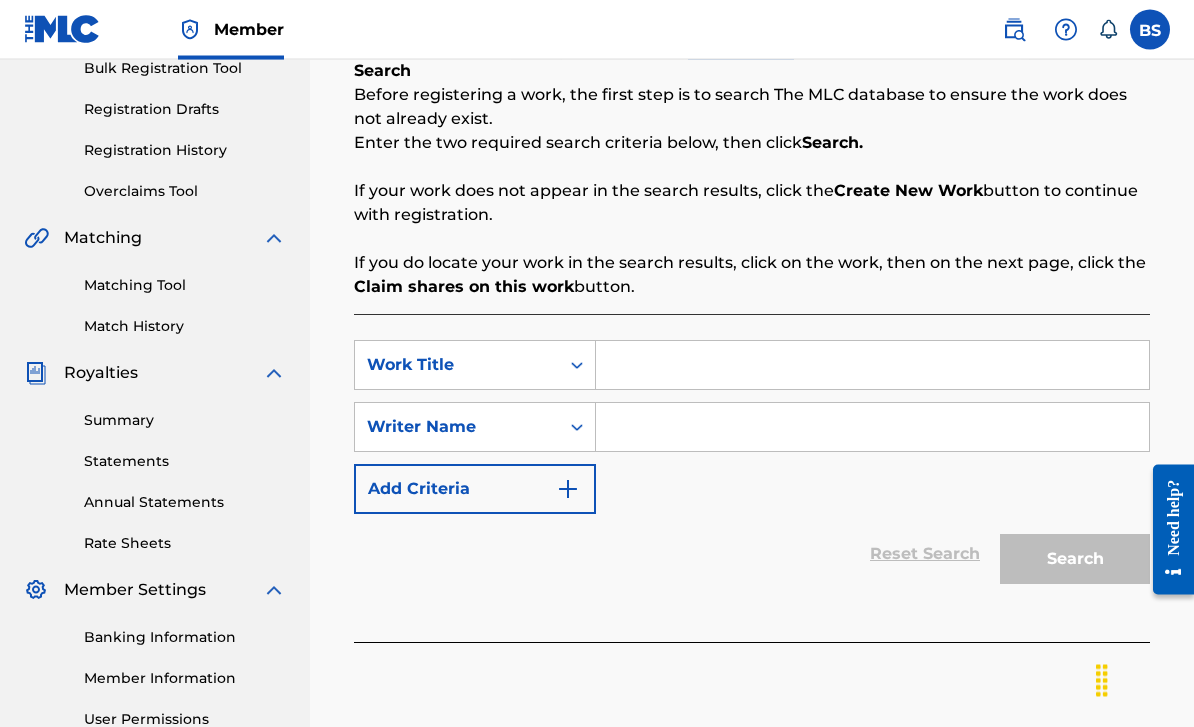 scroll, scrollTop: 0, scrollLeft: 0, axis: both 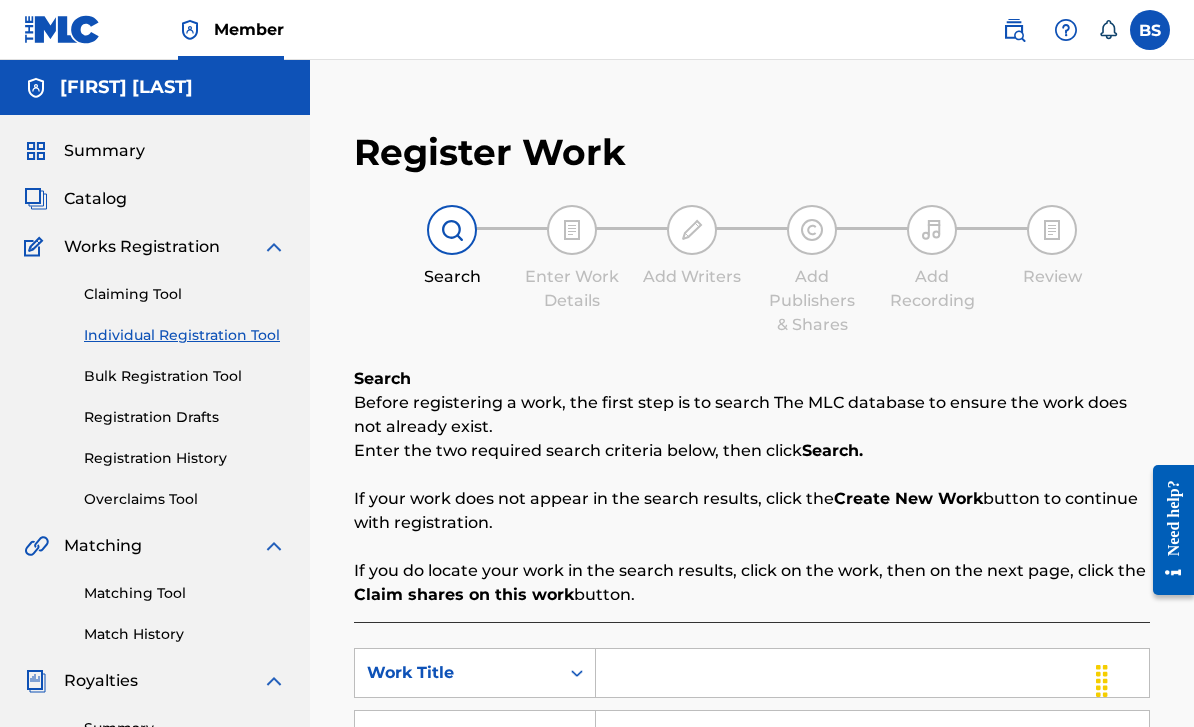 click on "Claiming Tool" at bounding box center [185, 294] 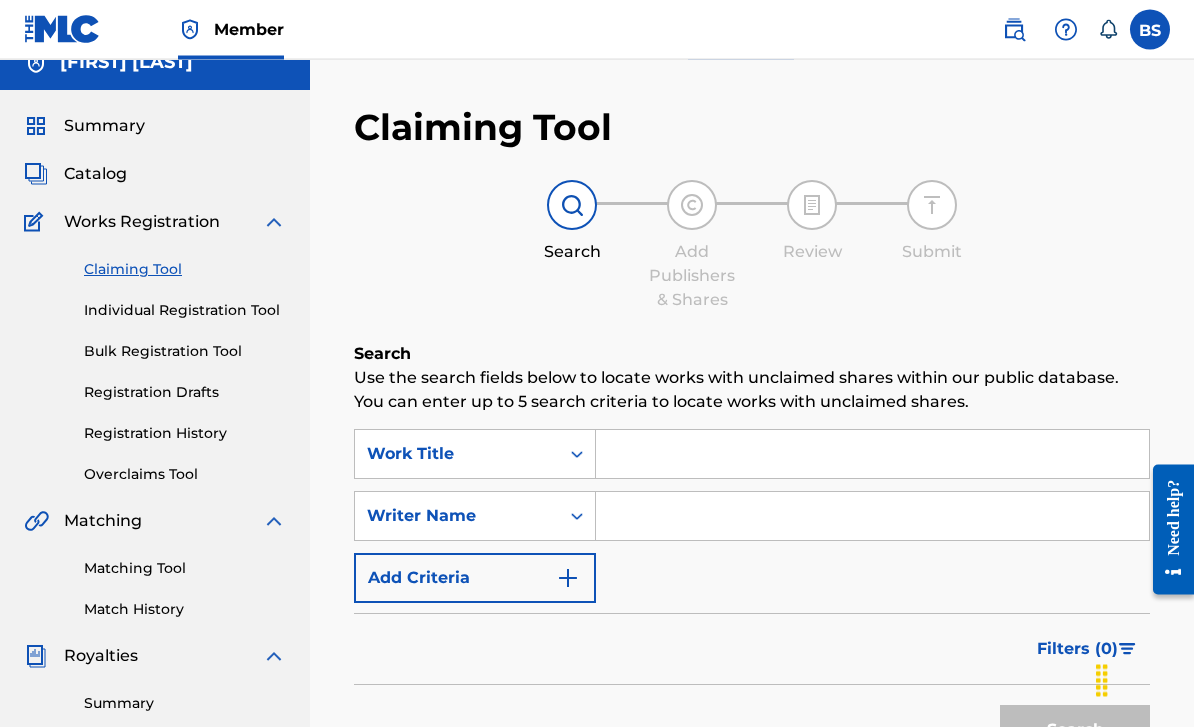 scroll, scrollTop: 25, scrollLeft: 0, axis: vertical 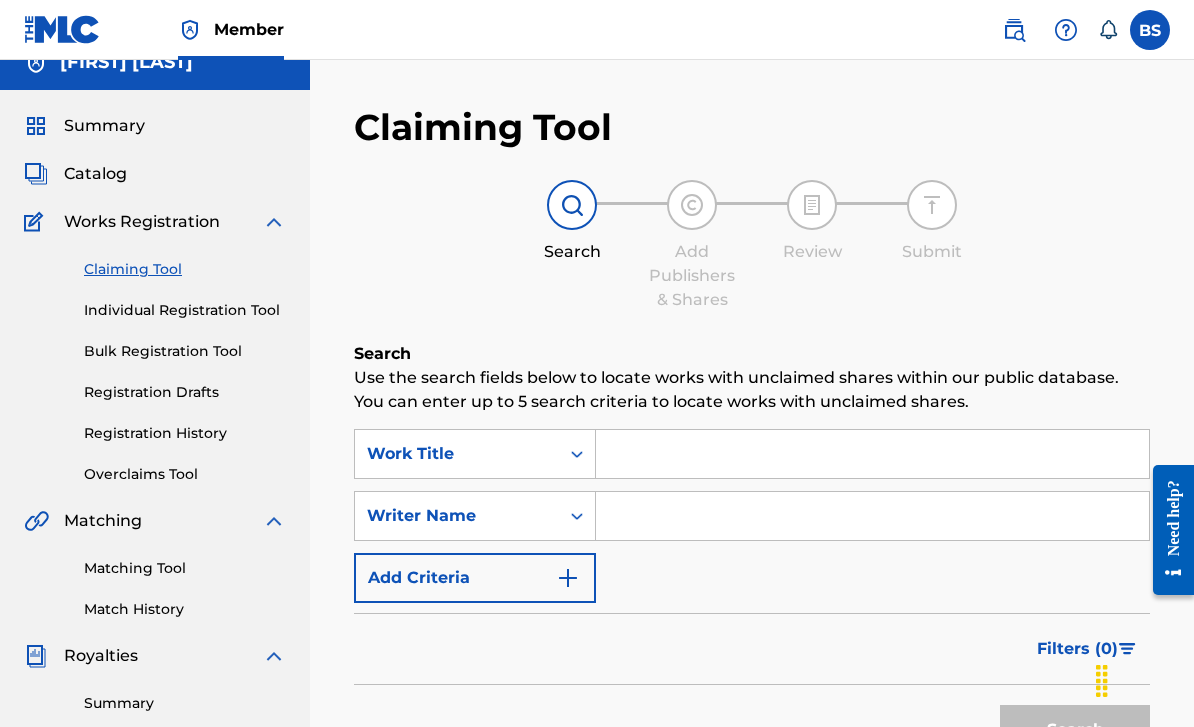 click on "Bulk Registration Tool" at bounding box center [185, 351] 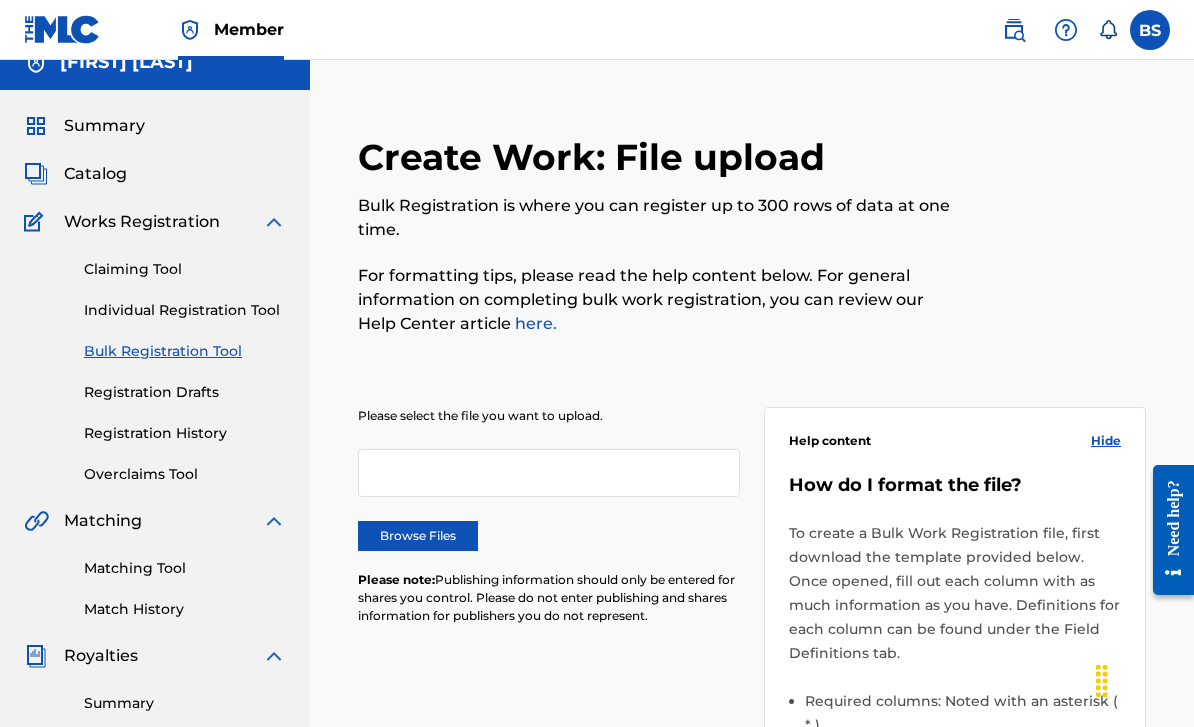 scroll, scrollTop: 0, scrollLeft: 0, axis: both 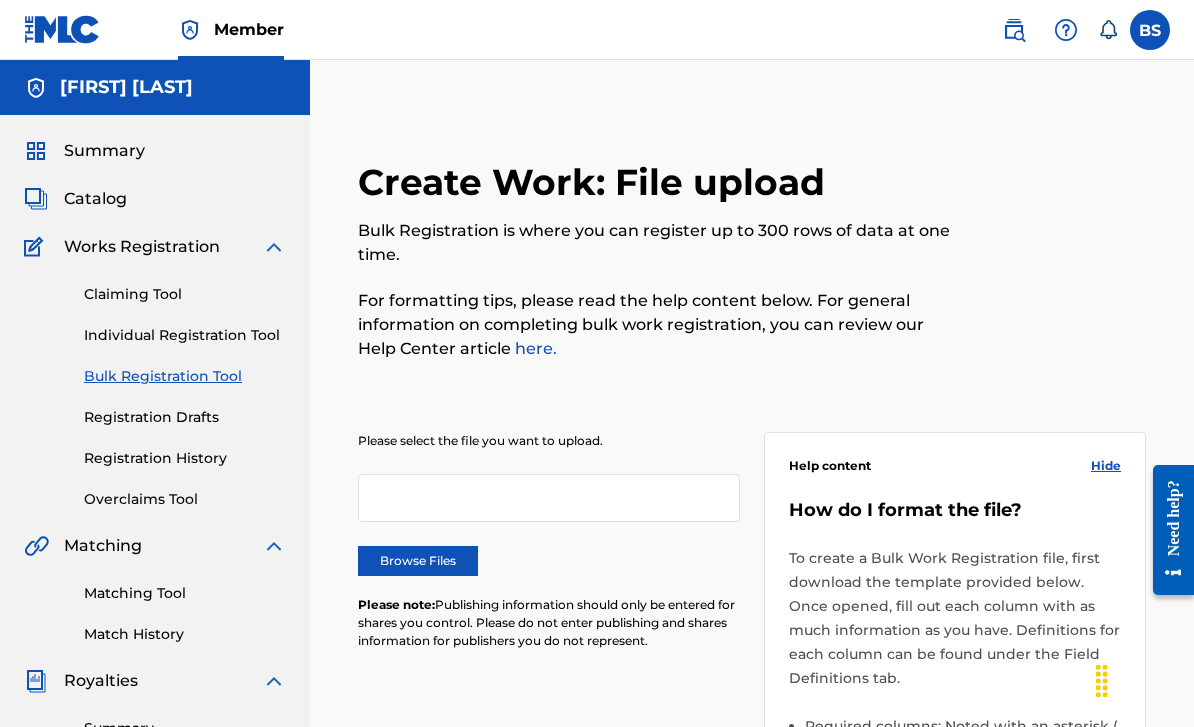 click on "Individual Registration Tool" at bounding box center (185, 335) 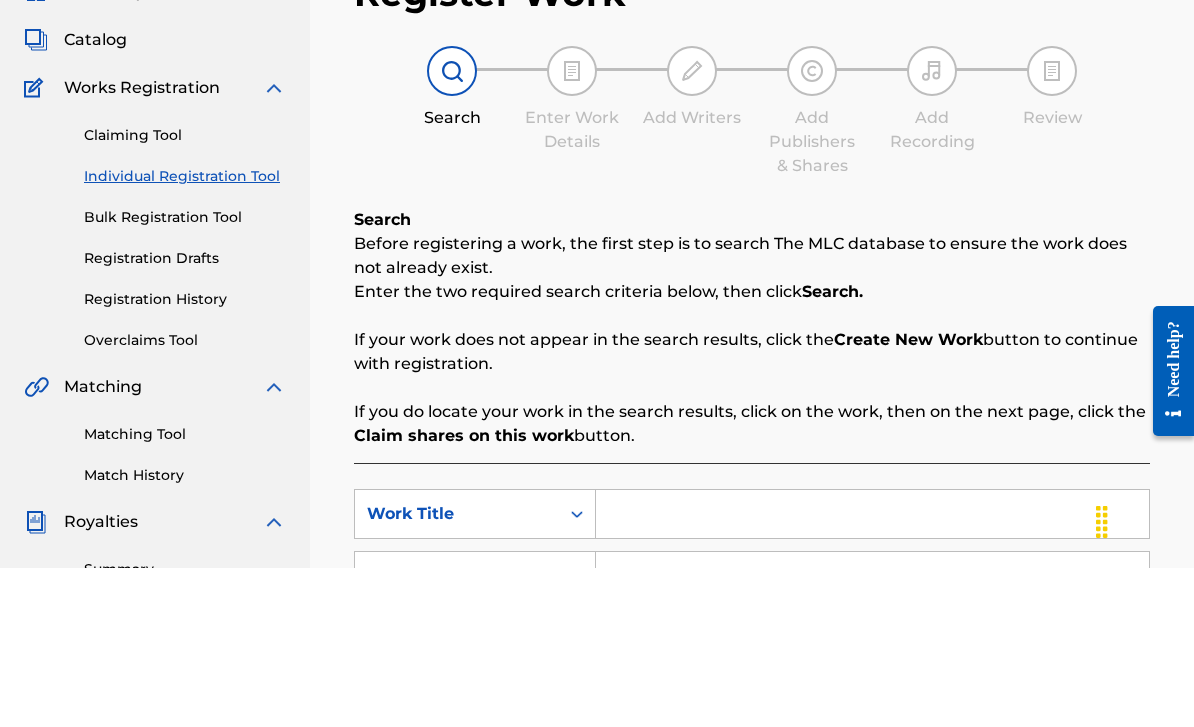 scroll, scrollTop: 228, scrollLeft: 0, axis: vertical 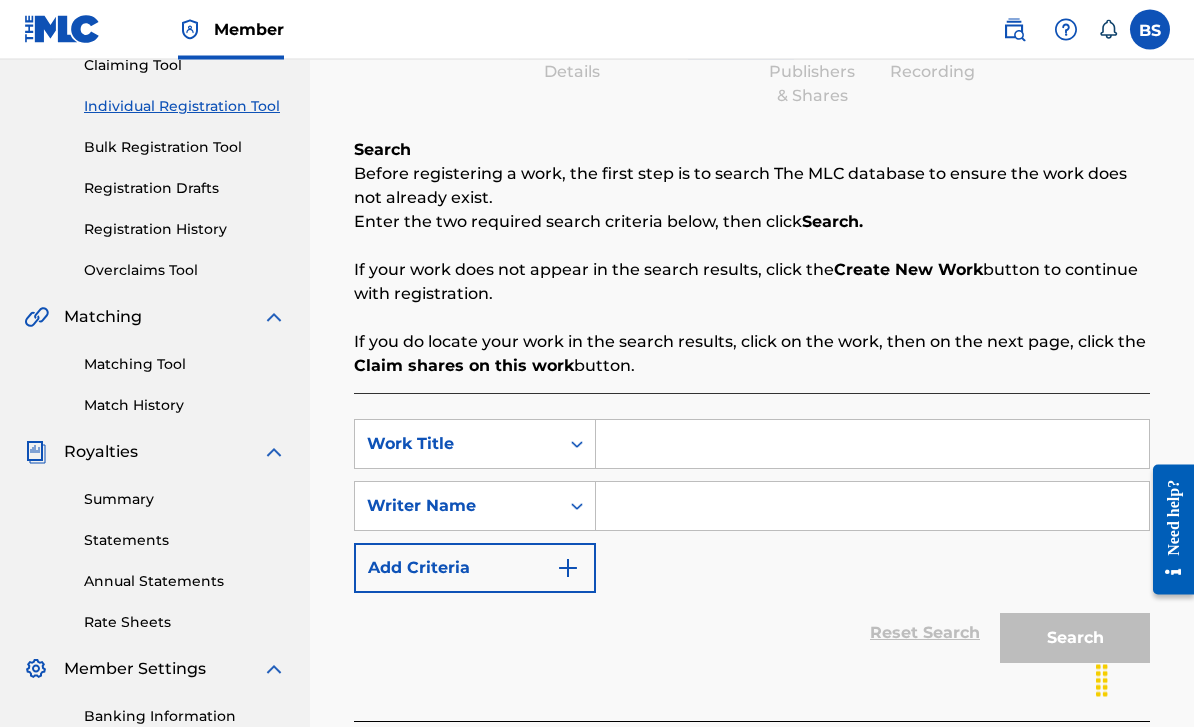 click at bounding box center (872, 445) 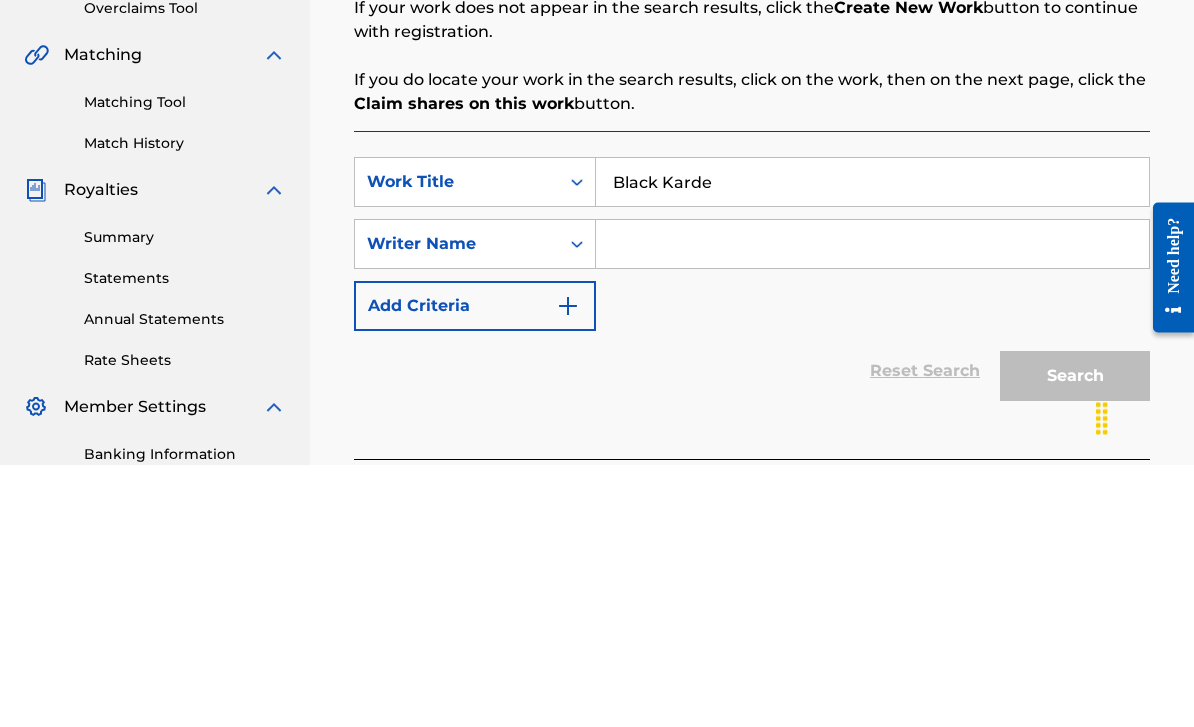 type on "Black Karde" 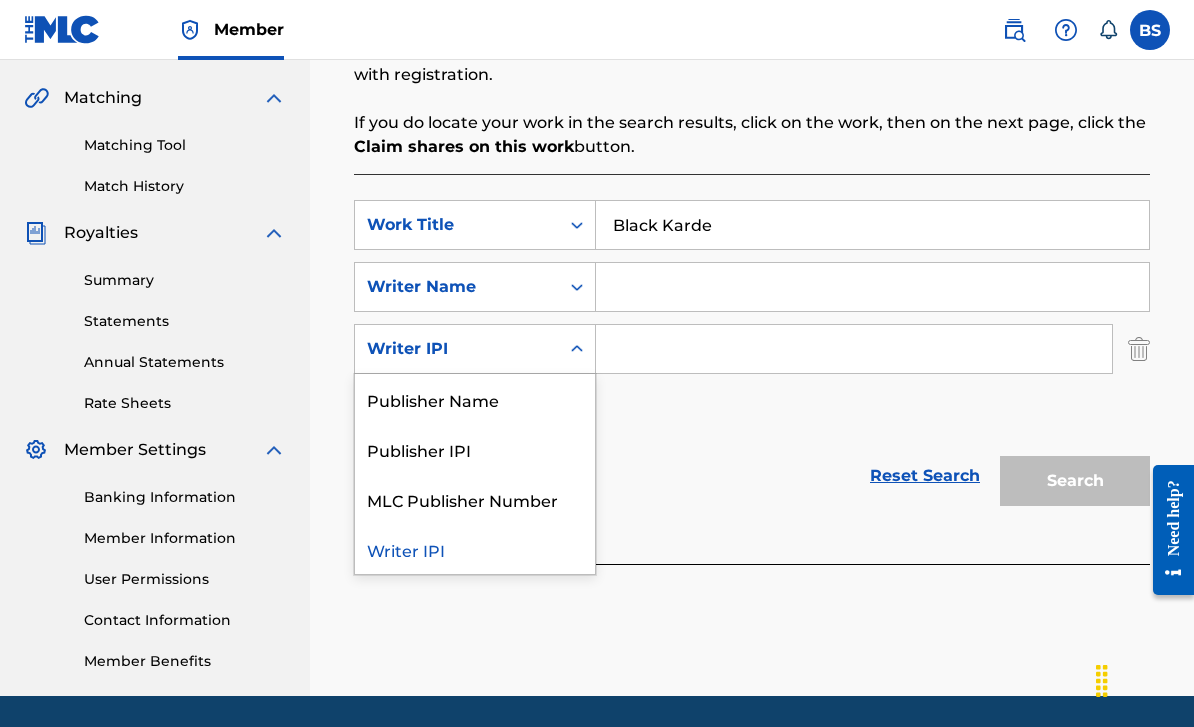 click on "Reset Search Search" at bounding box center (752, 476) 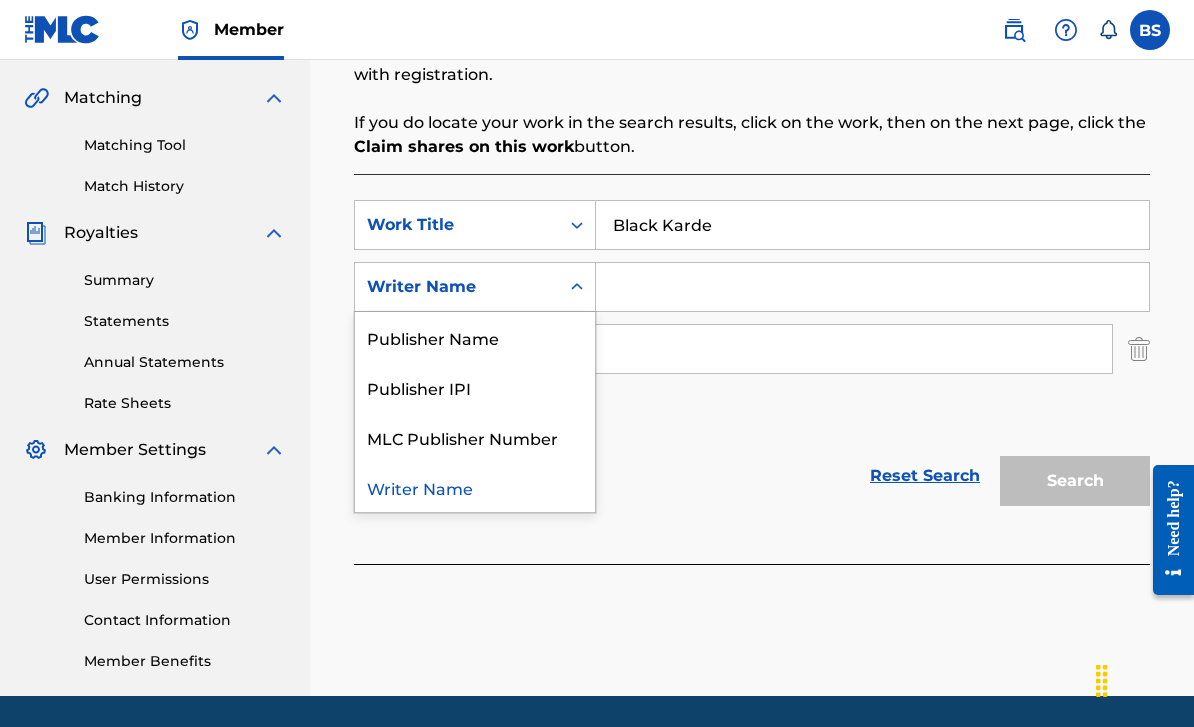 click on "Reset Search Search" at bounding box center (752, 476) 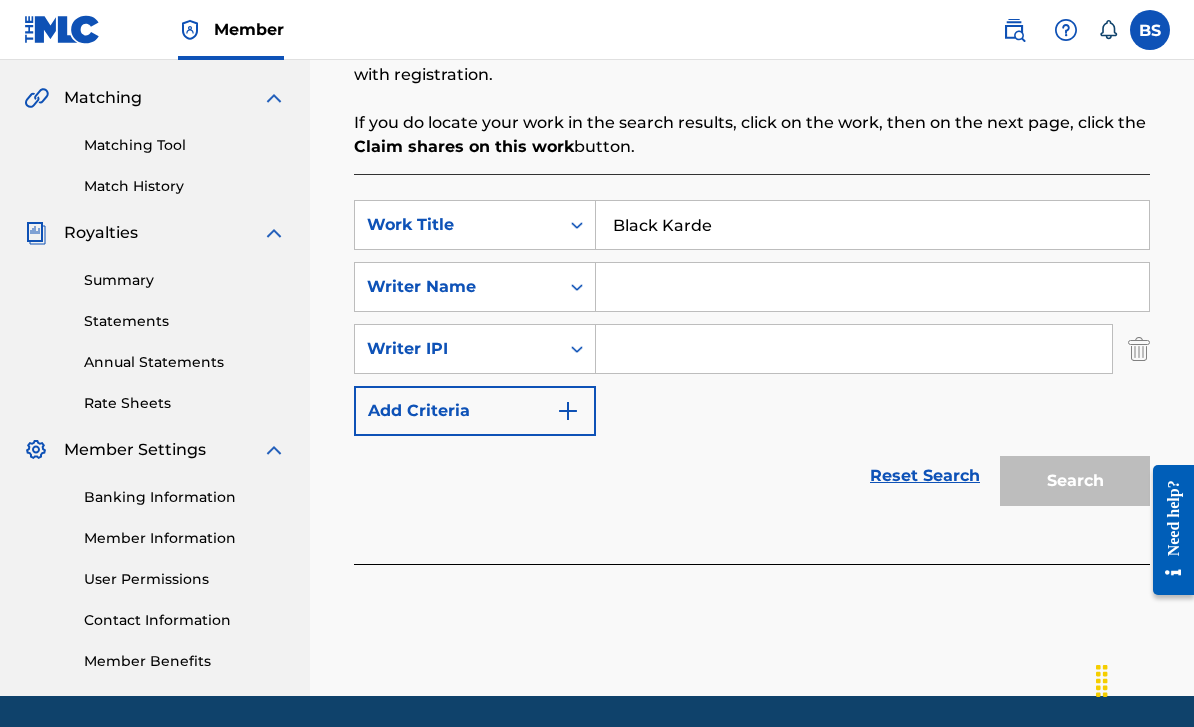 click at bounding box center [1139, 349] 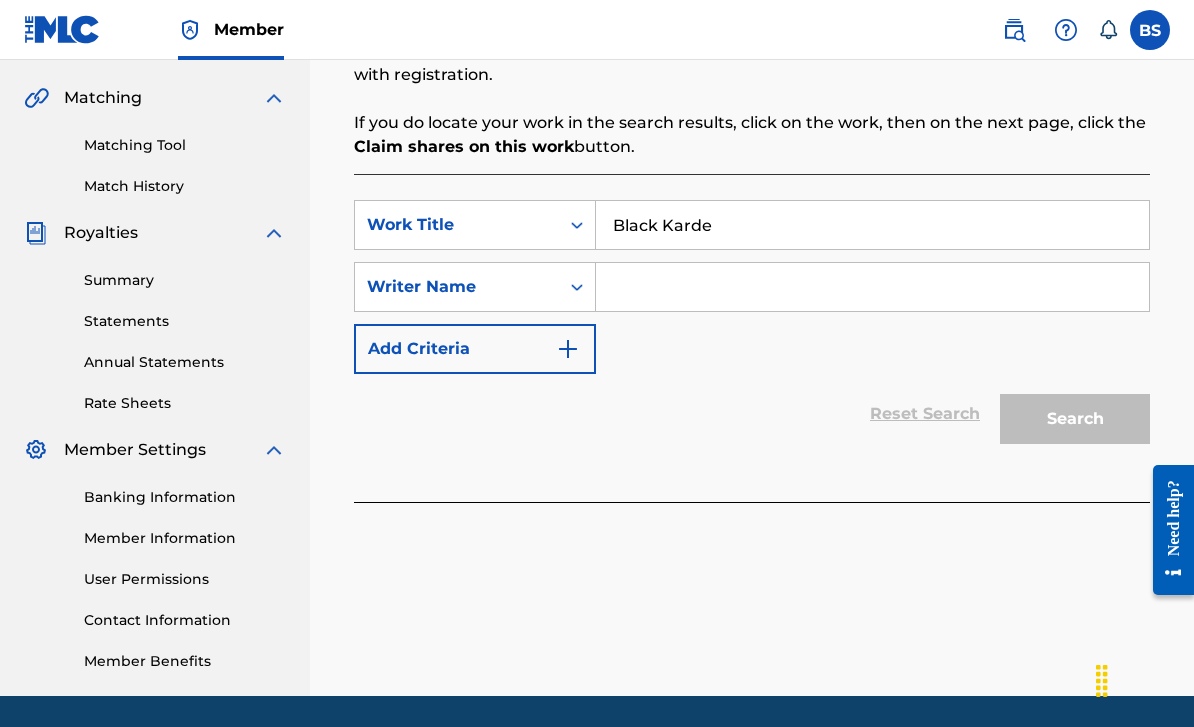 click at bounding box center [872, 287] 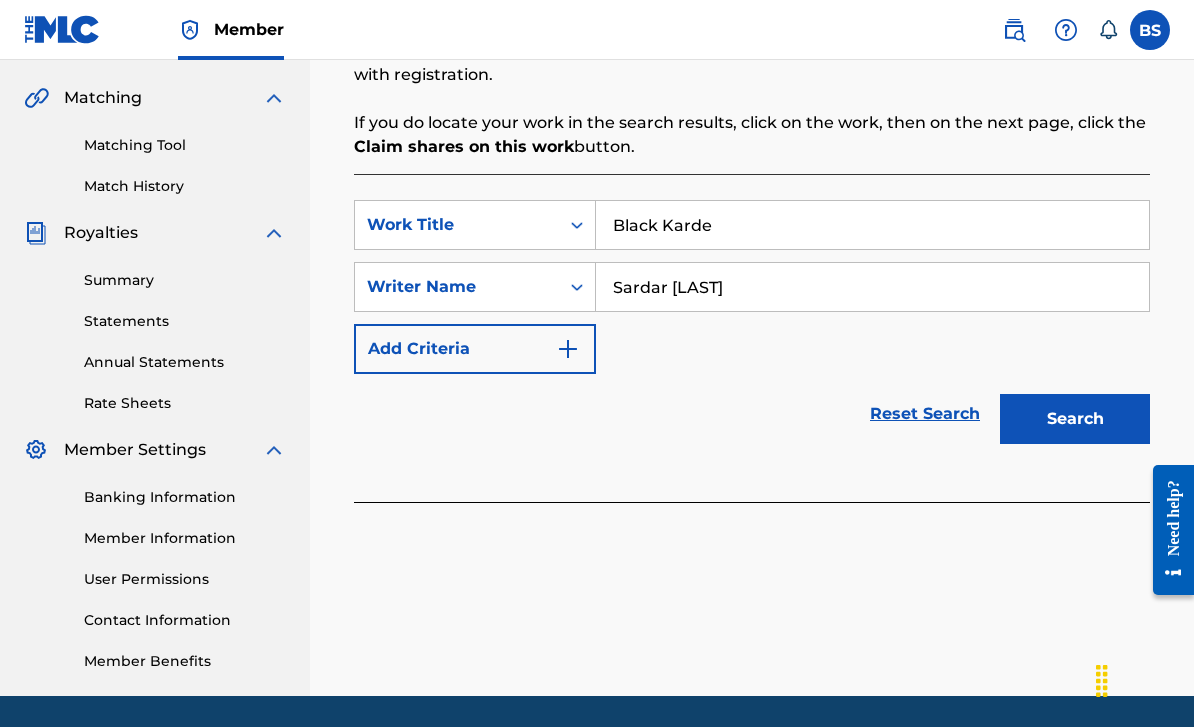 type on "Sardar [LAST]" 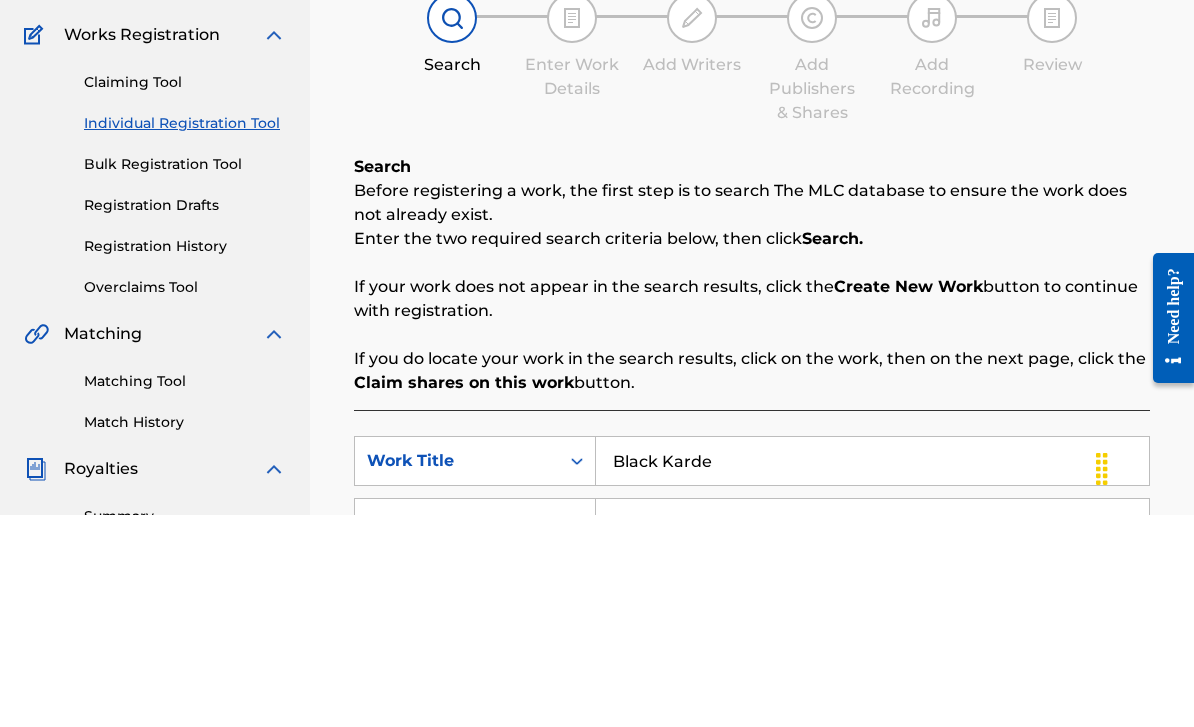 scroll, scrollTop: 537, scrollLeft: 0, axis: vertical 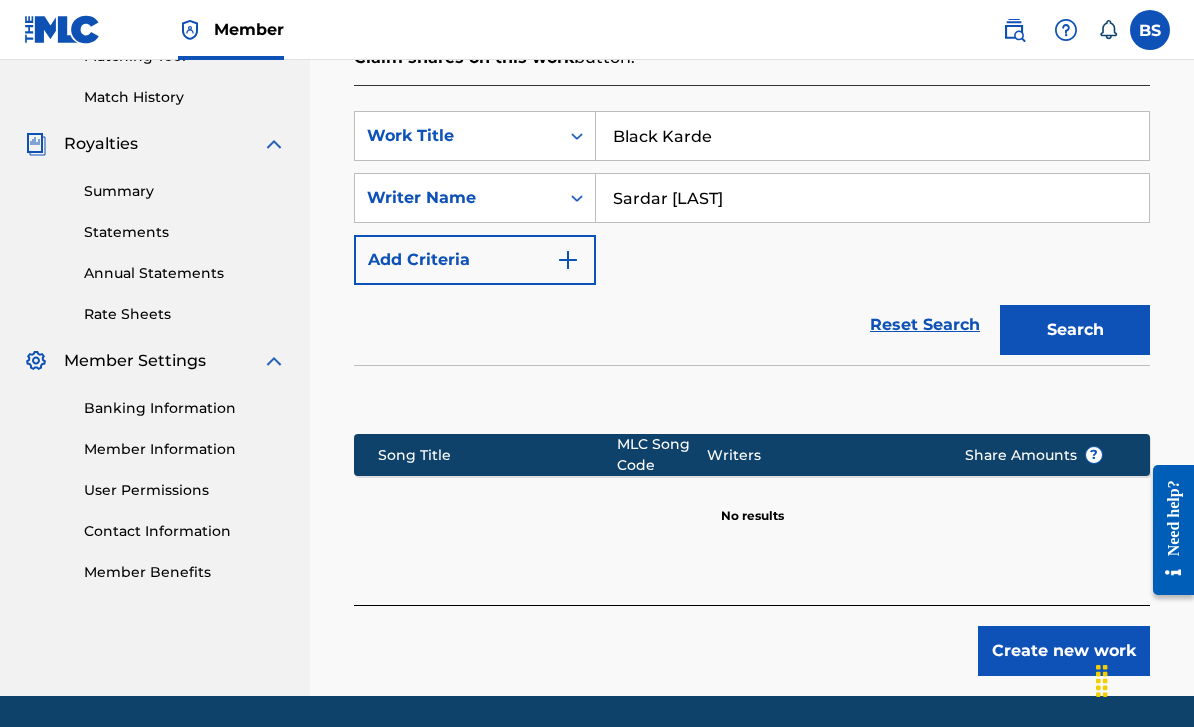 click on "Create new work" at bounding box center [1064, 651] 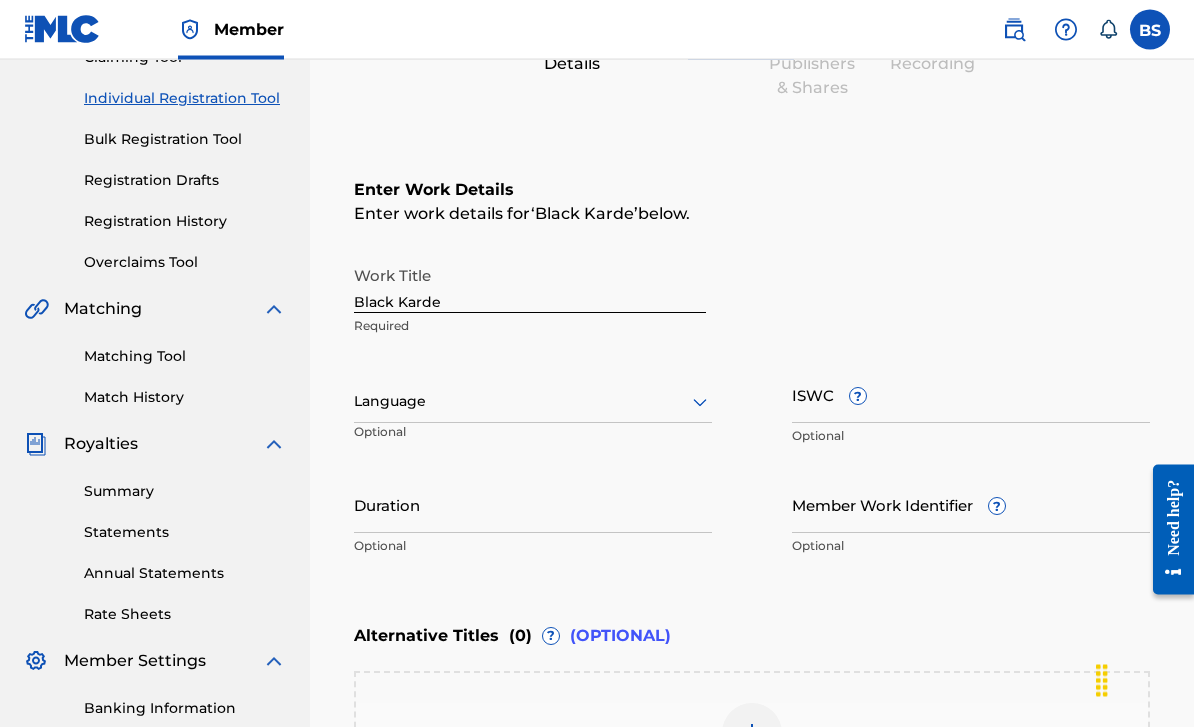 scroll, scrollTop: 260, scrollLeft: 0, axis: vertical 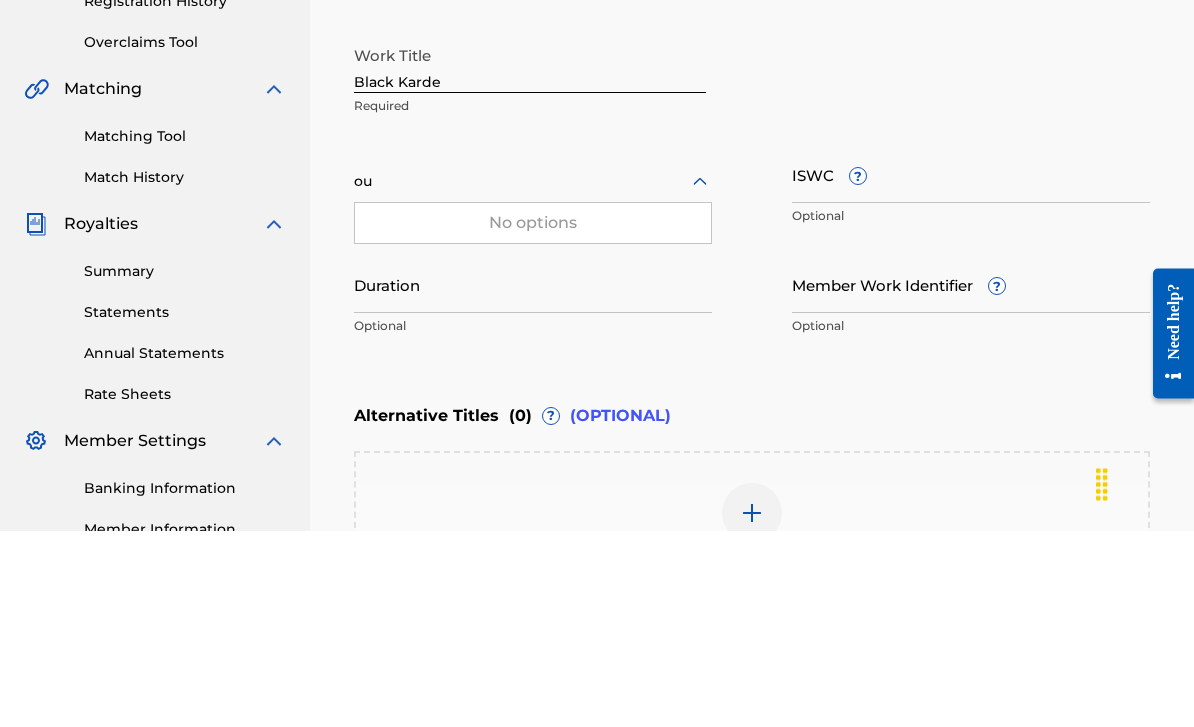 type on "o" 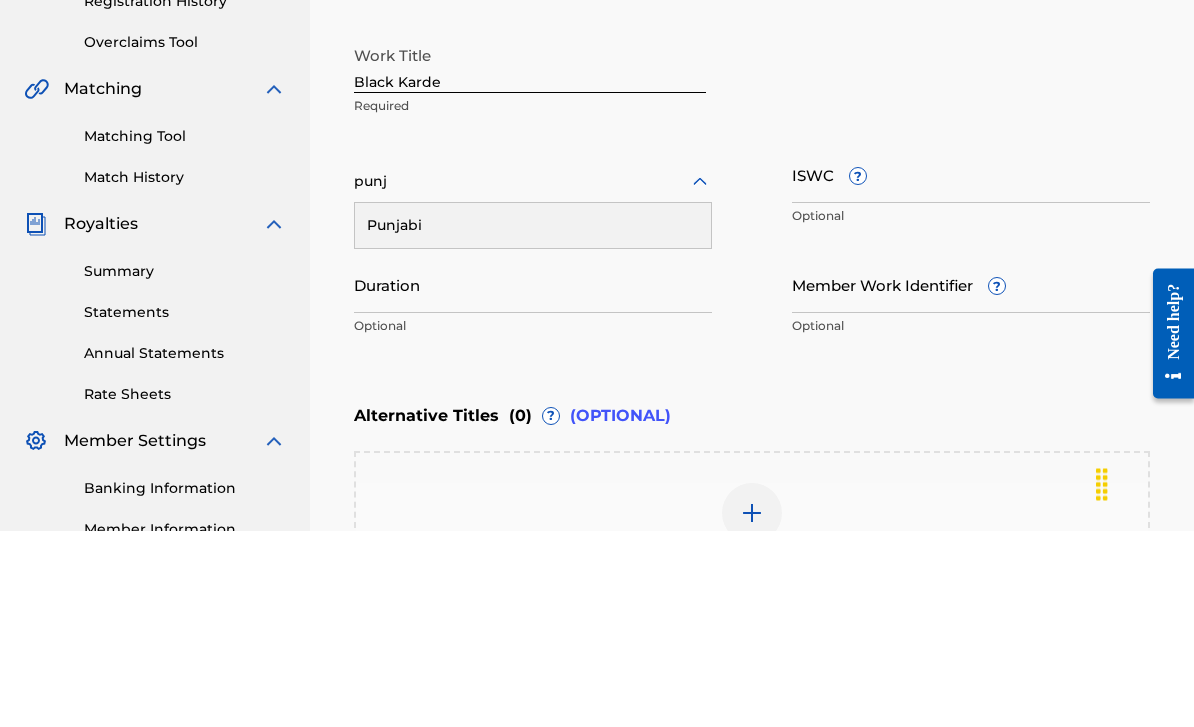 click on "Punjabi" at bounding box center [533, 422] 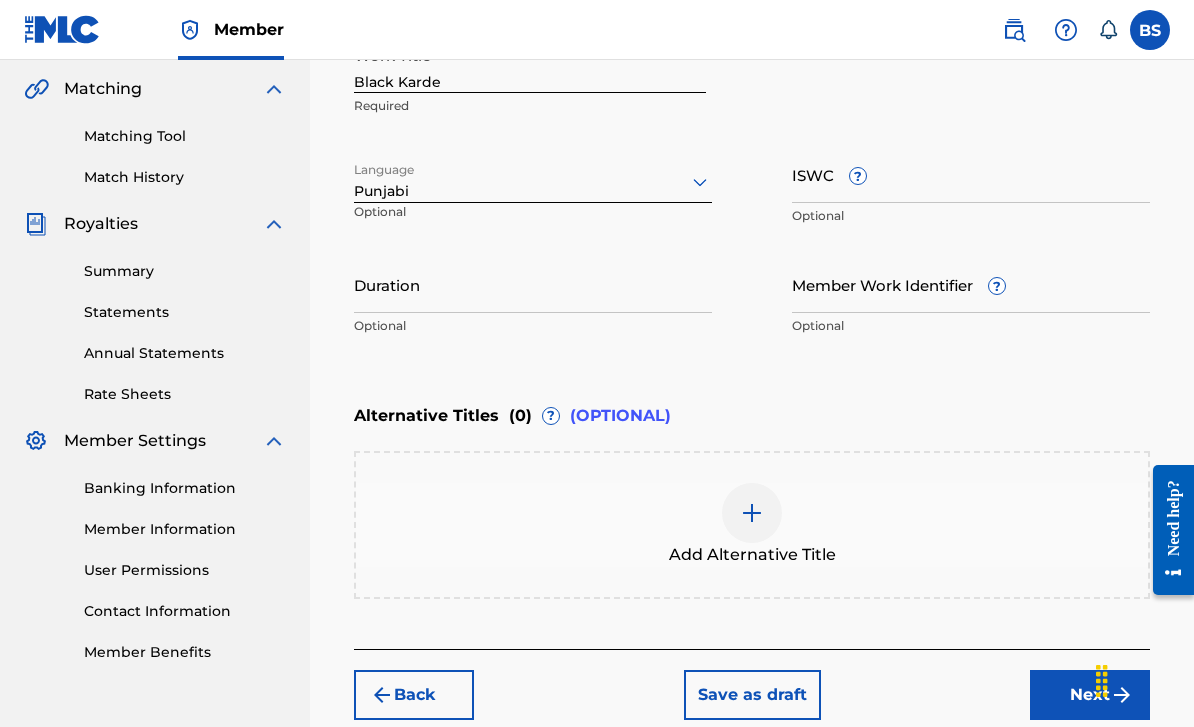 click on "ISWC   ?" at bounding box center [971, 174] 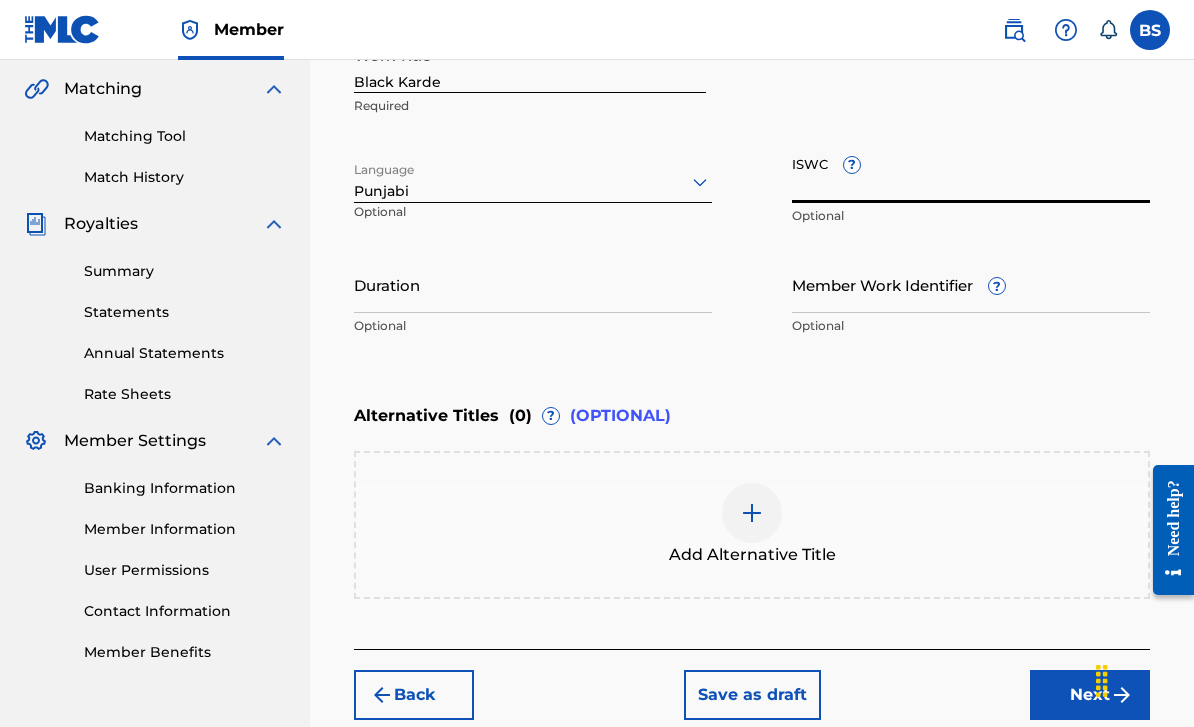 scroll, scrollTop: 456, scrollLeft: 0, axis: vertical 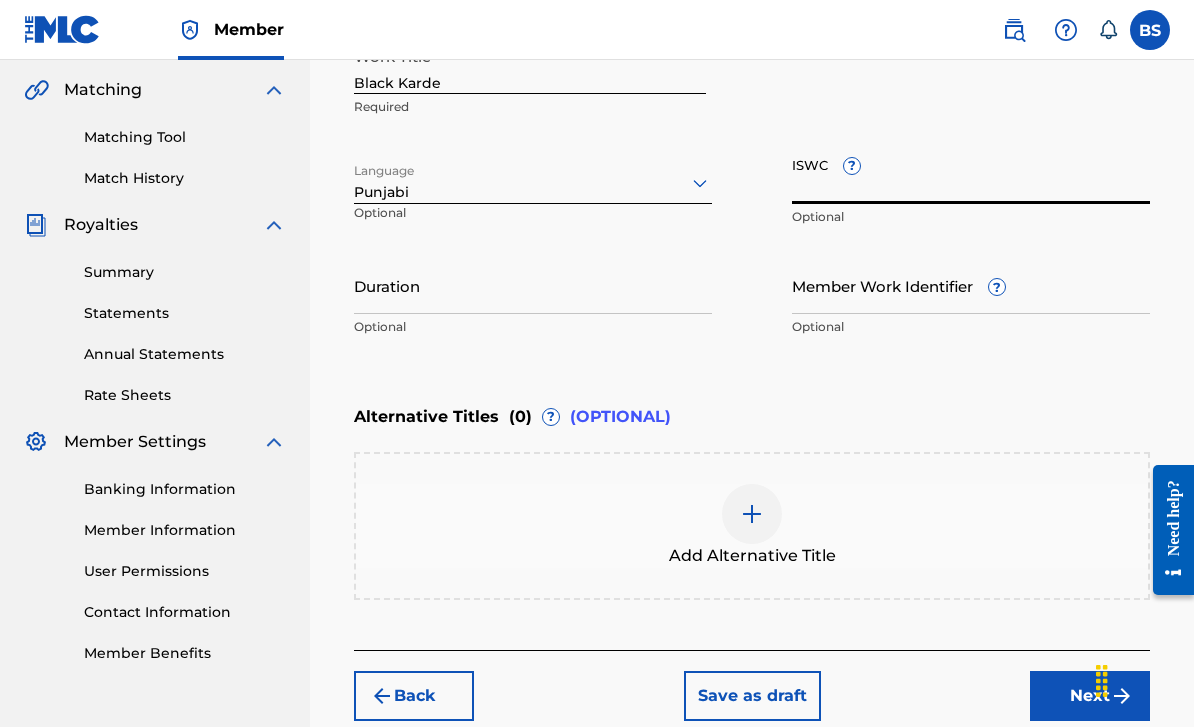 click on "ISWC   ?" at bounding box center [971, 175] 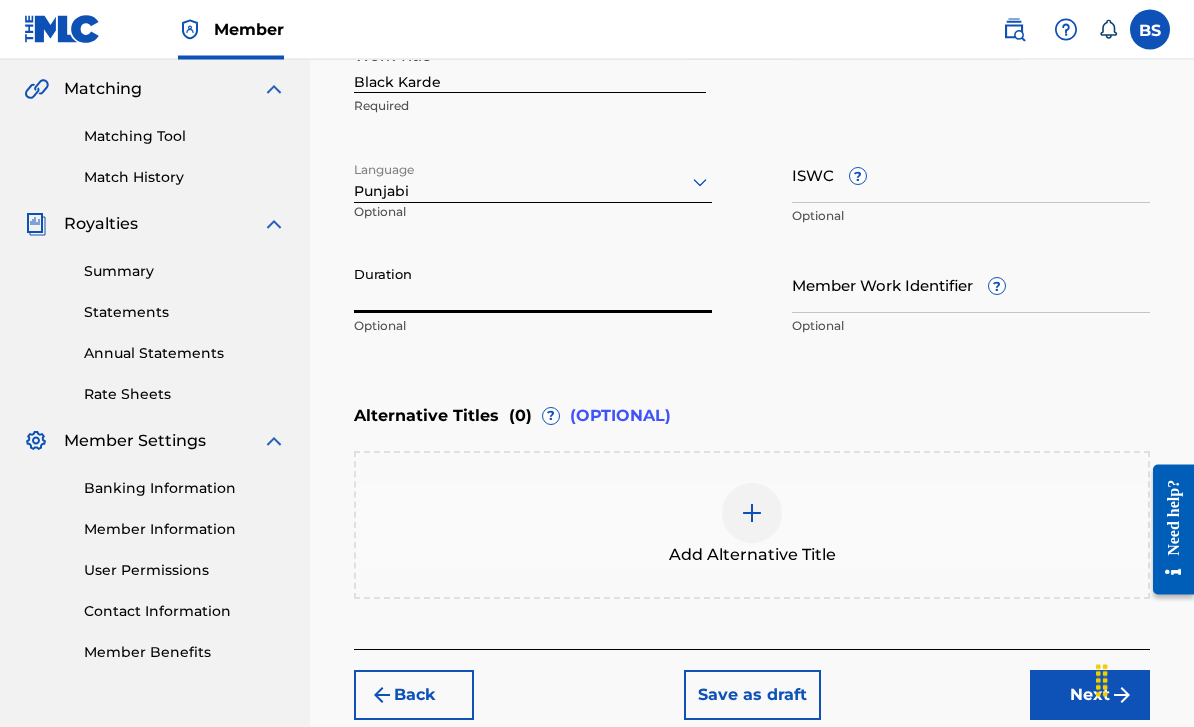 click on "Work Title Black Karde Required Language Punjabi Optional ISWC ? Optional Duration Optional Member Work Identifier ? Optional Alternative Titles ( 0 ) ? (OPTIONAL) Add Alternative Title Back Save as draft Next" at bounding box center [752, 197] 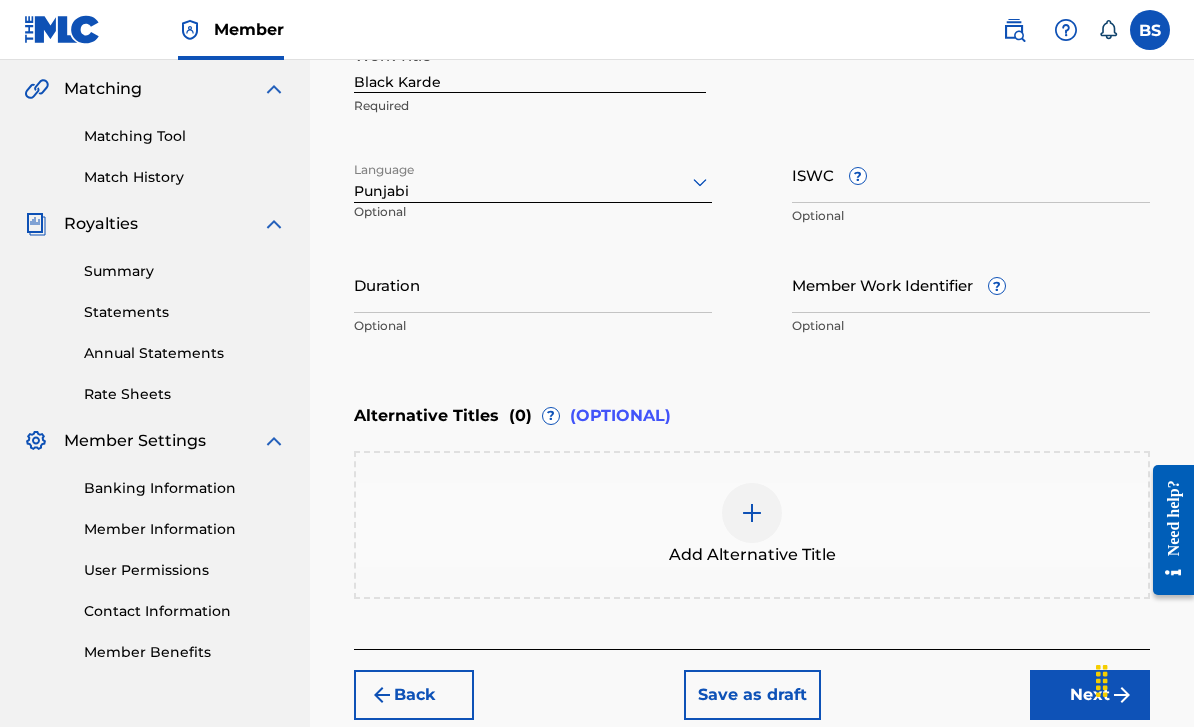 click on "ISWC   ?" at bounding box center [971, 174] 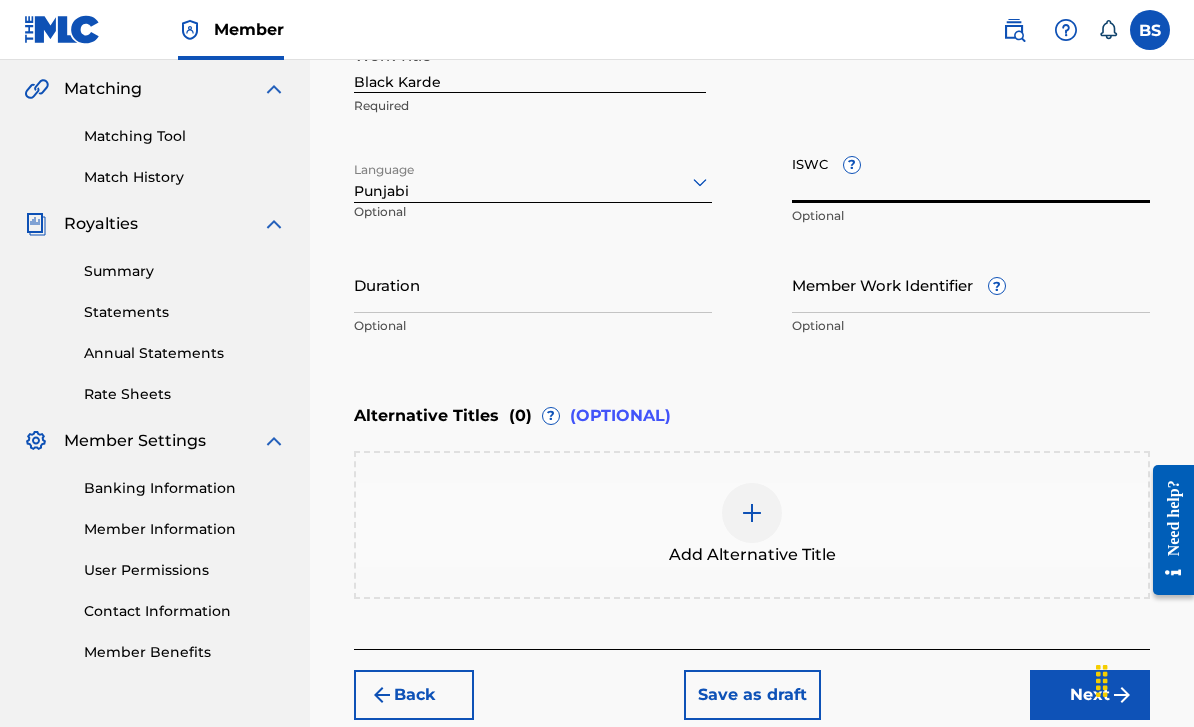 scroll, scrollTop: 456, scrollLeft: 0, axis: vertical 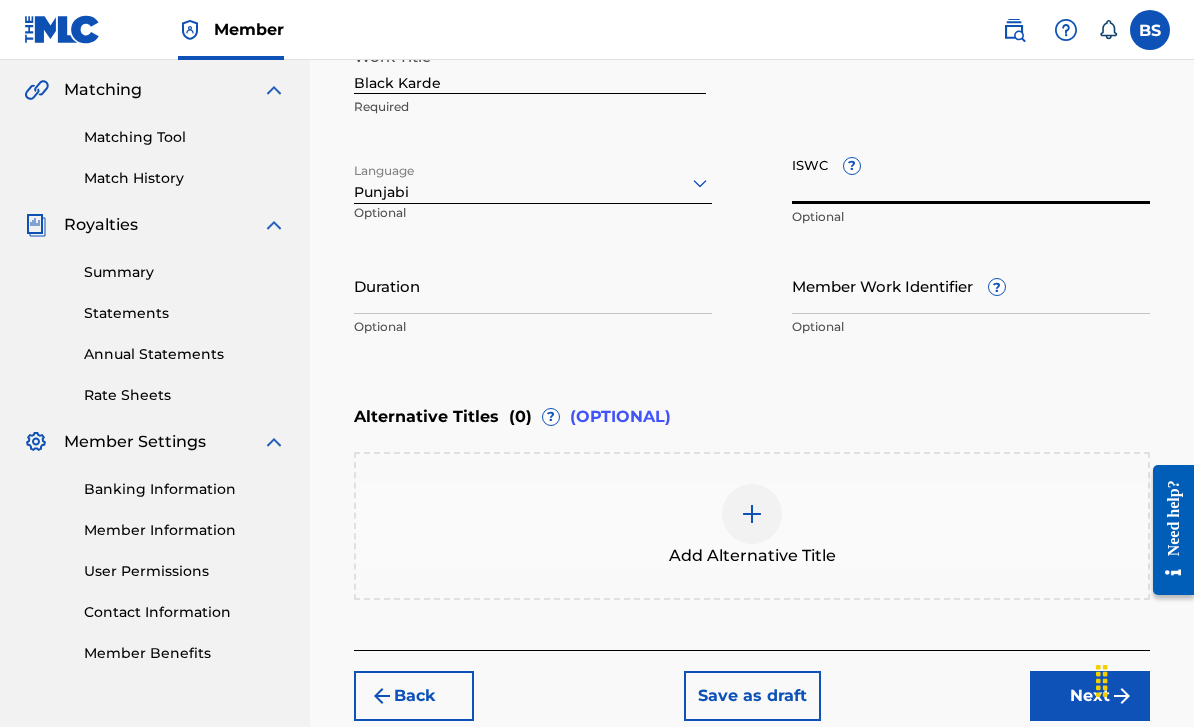 click on "?" at bounding box center [852, 166] 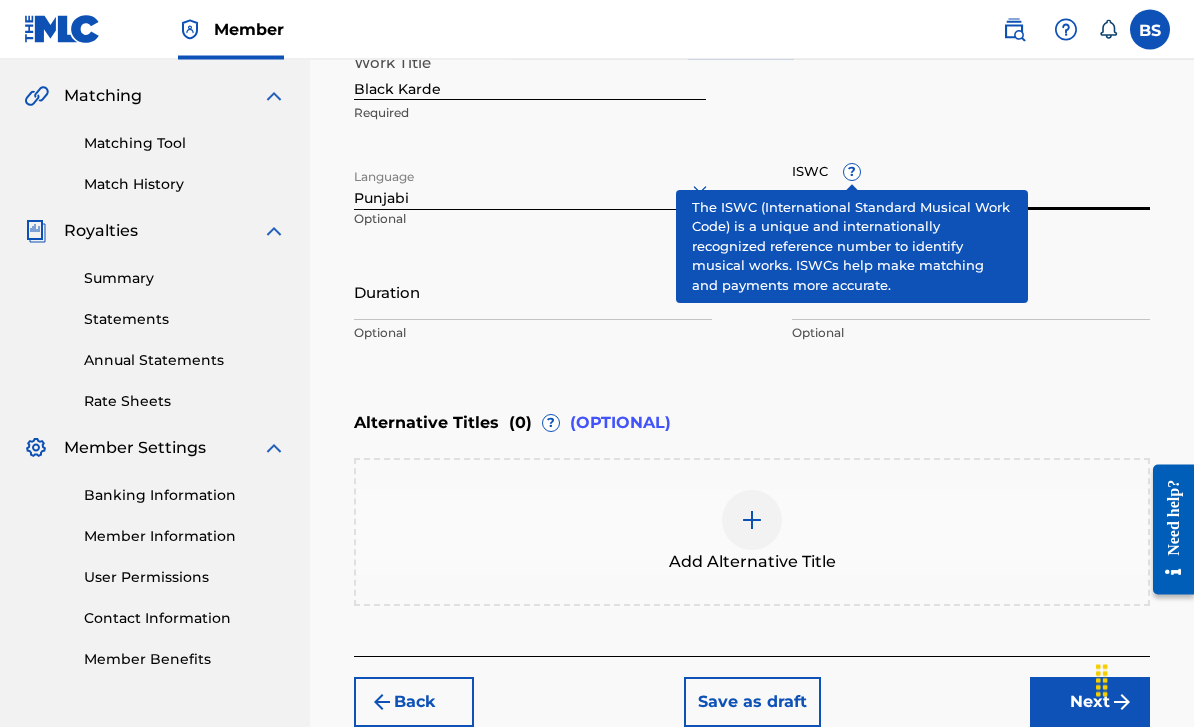 click on "Alternative Titles ( 0 ) ? (OPTIONAL) Add Alternative Title" at bounding box center [752, 504] 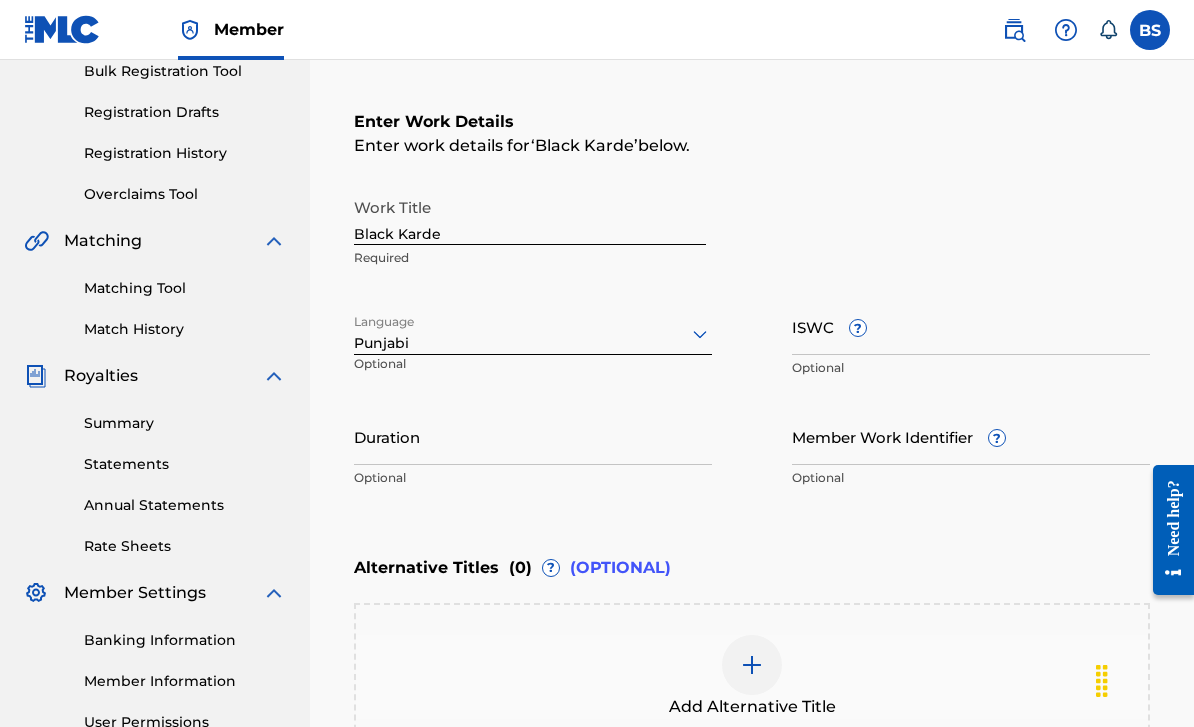 scroll, scrollTop: 310, scrollLeft: 0, axis: vertical 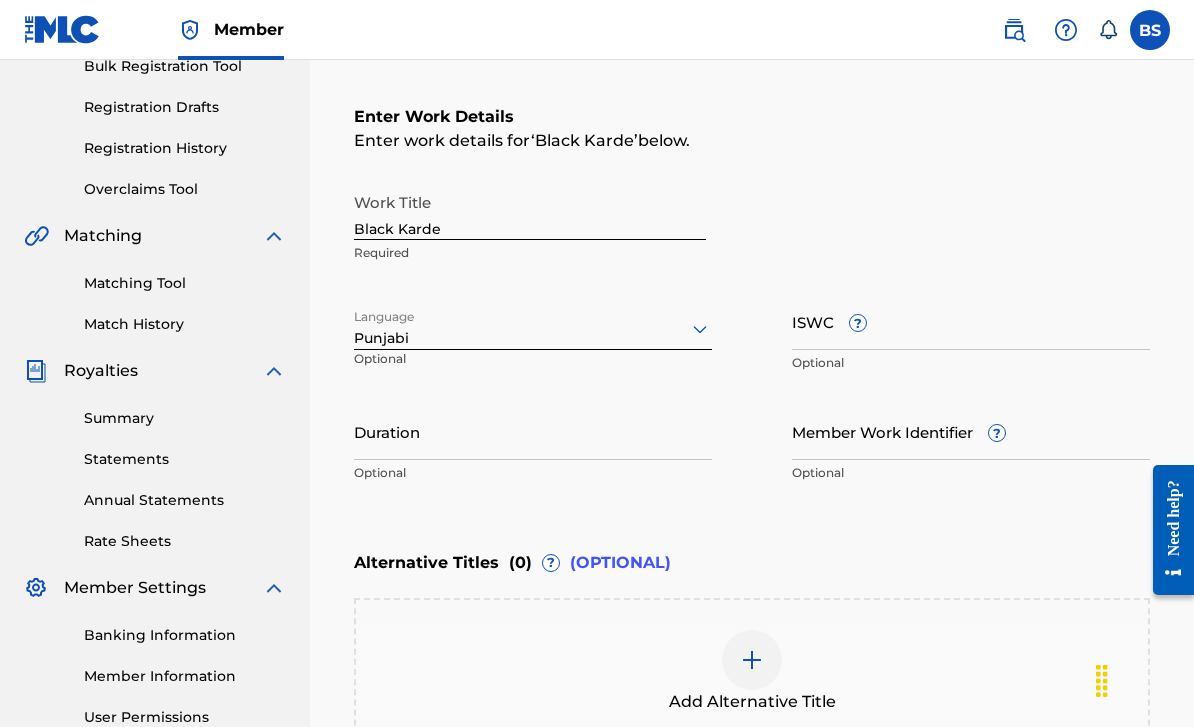 click on "?" at bounding box center [858, 323] 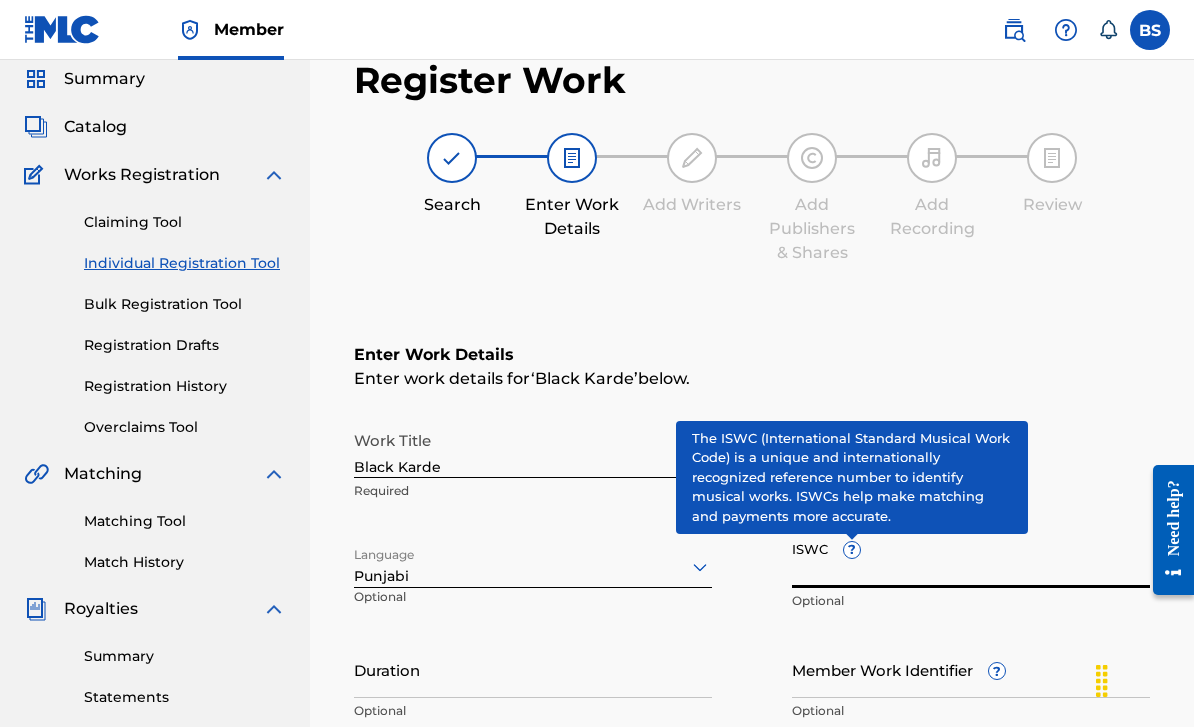 scroll, scrollTop: 0, scrollLeft: 0, axis: both 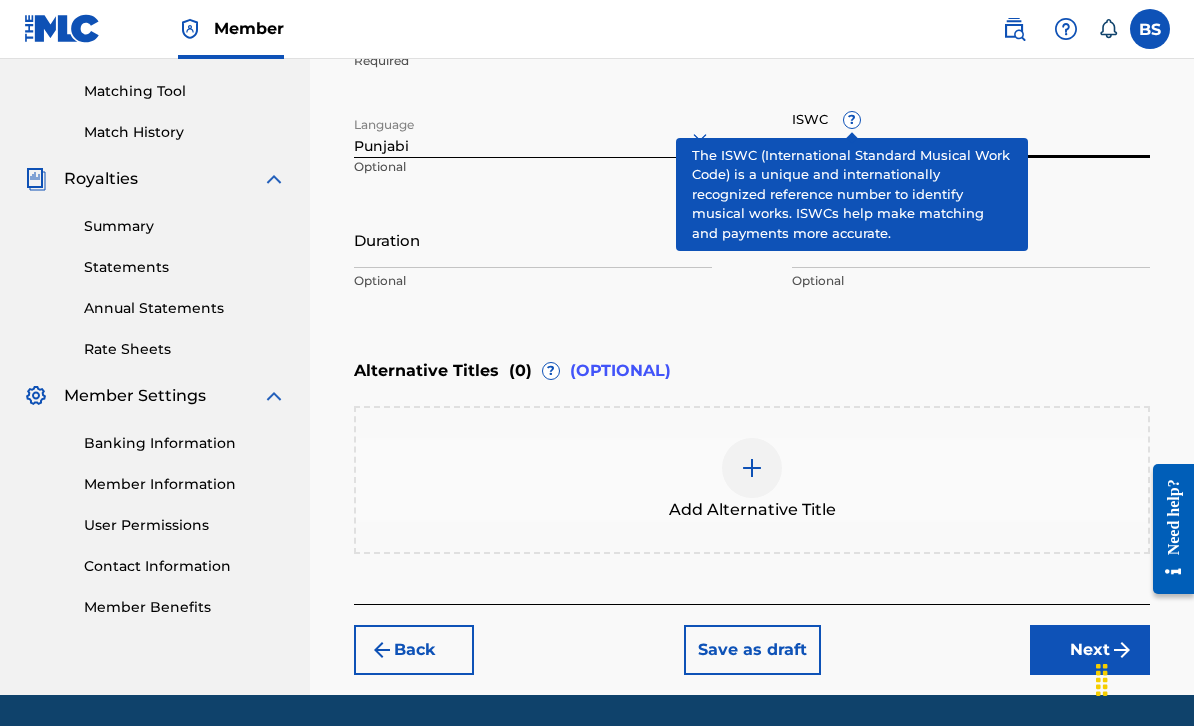 click on "Save as draft" at bounding box center [752, 651] 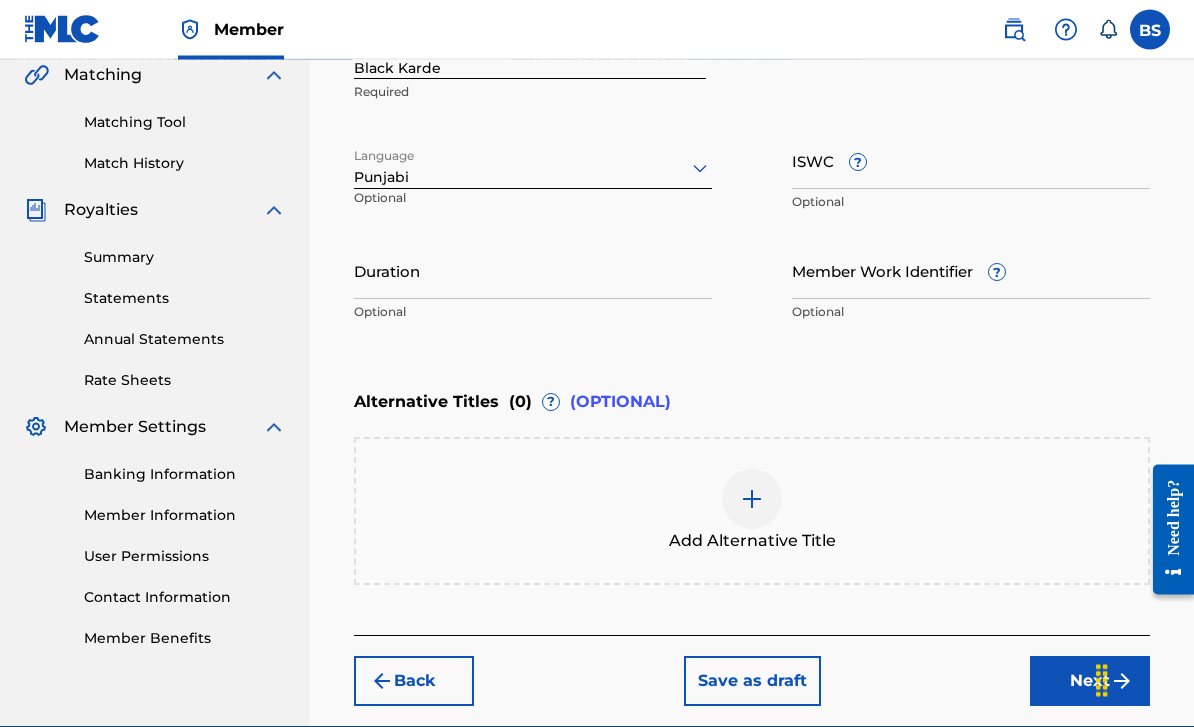 scroll, scrollTop: 501, scrollLeft: 0, axis: vertical 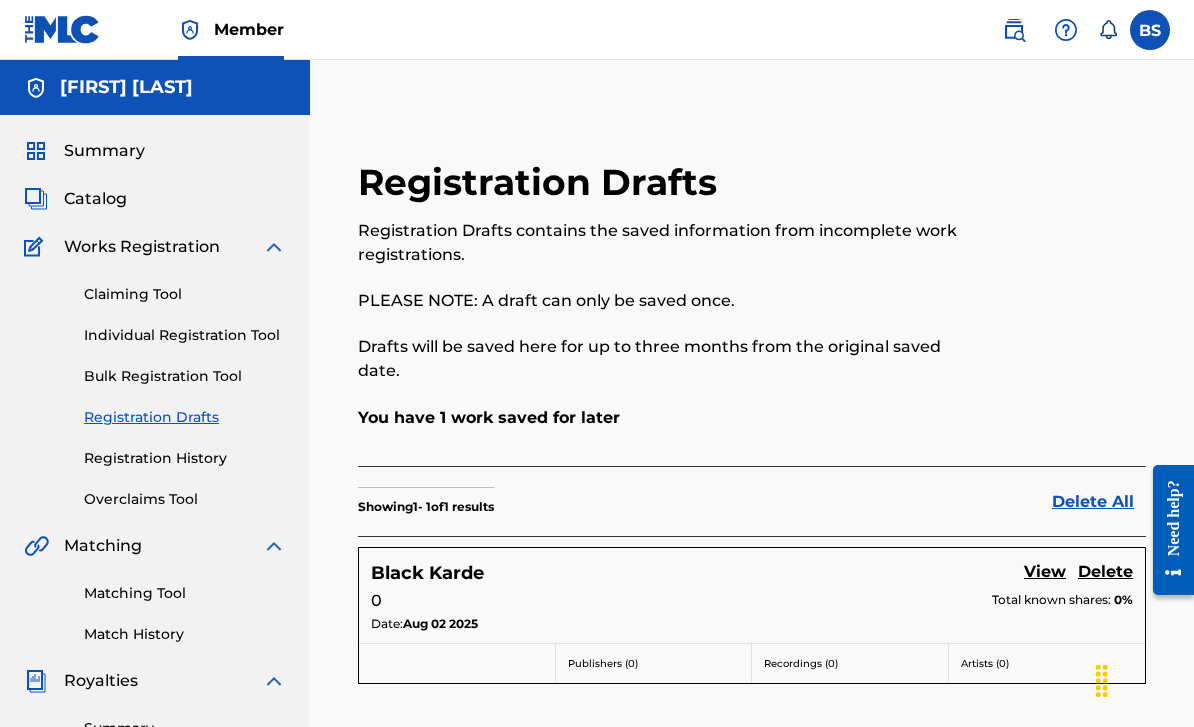 click on "Catalog" at bounding box center (95, 199) 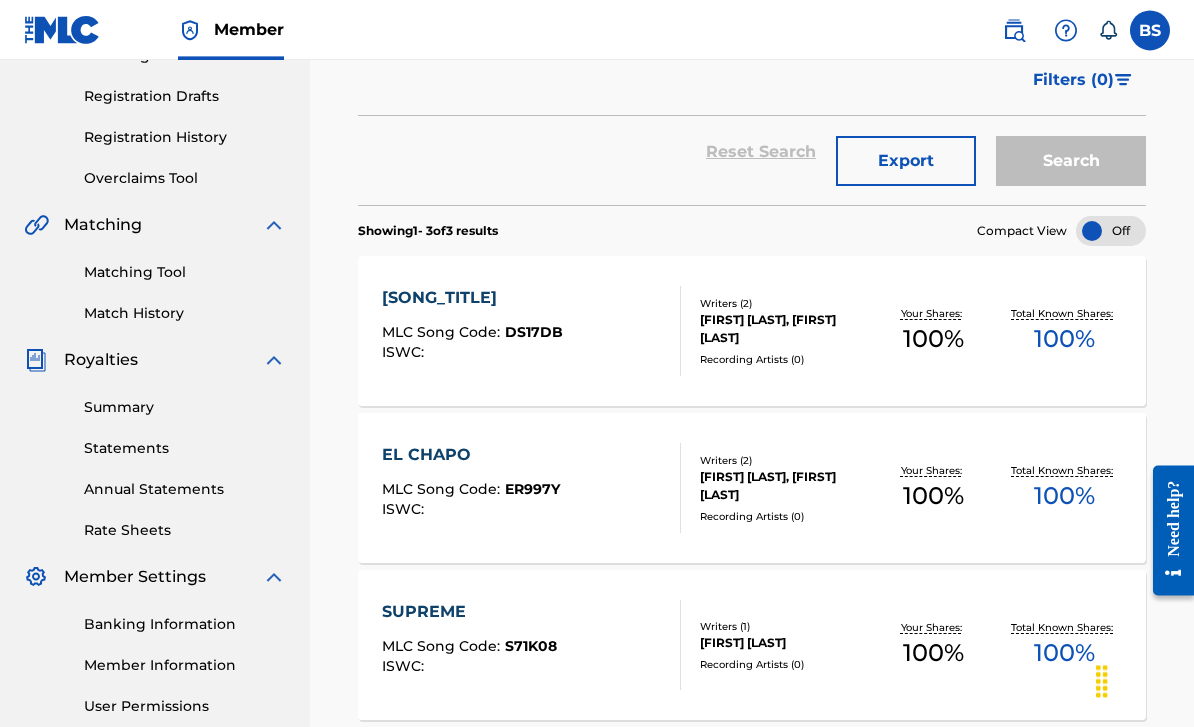 scroll, scrollTop: 250, scrollLeft: 0, axis: vertical 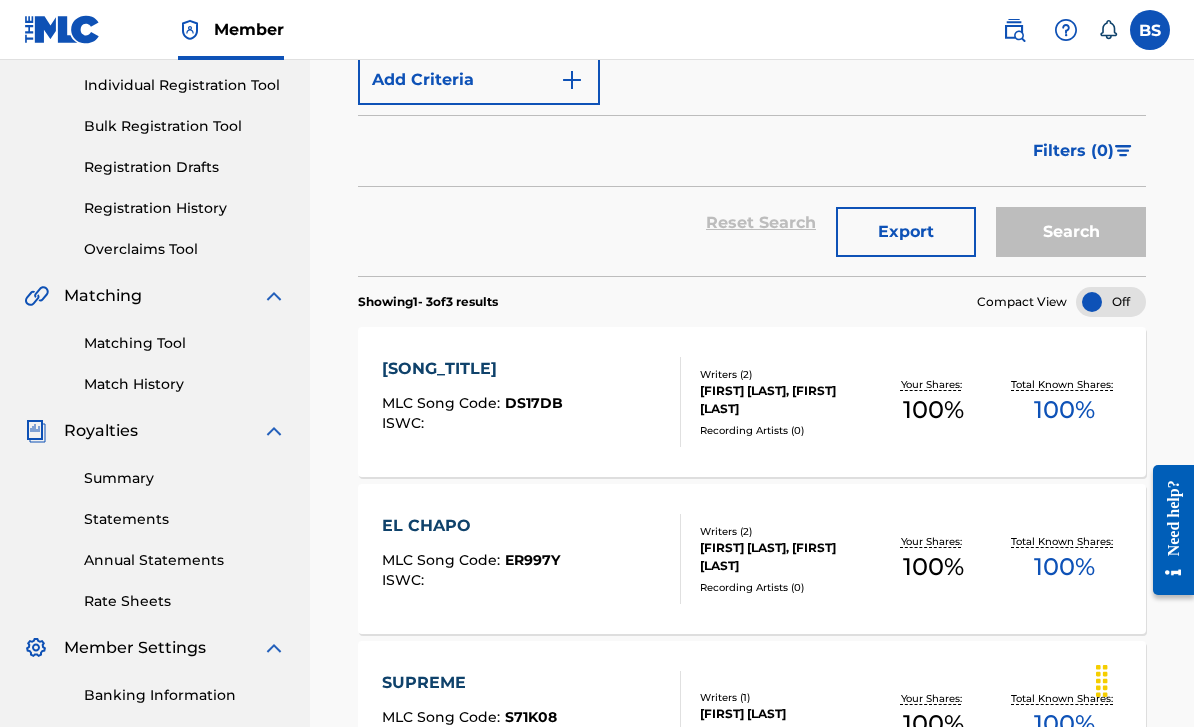 click on "ISWC :" at bounding box center (405, 423) 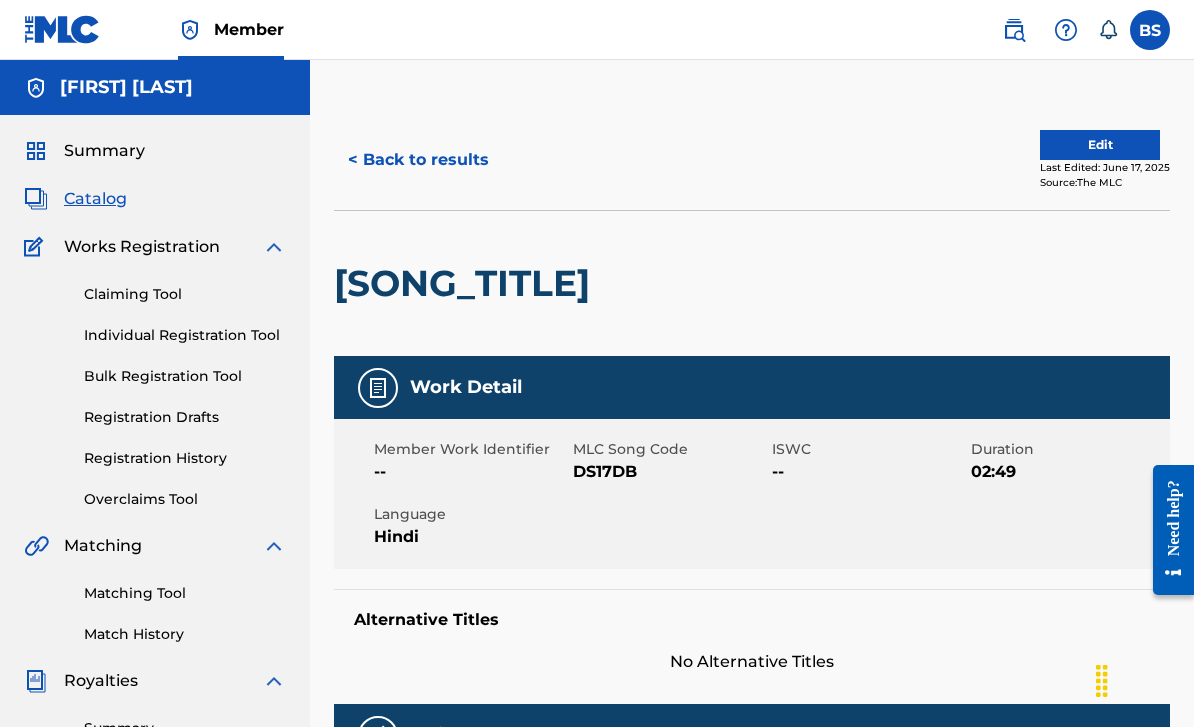 click on "Edit" at bounding box center (1100, 145) 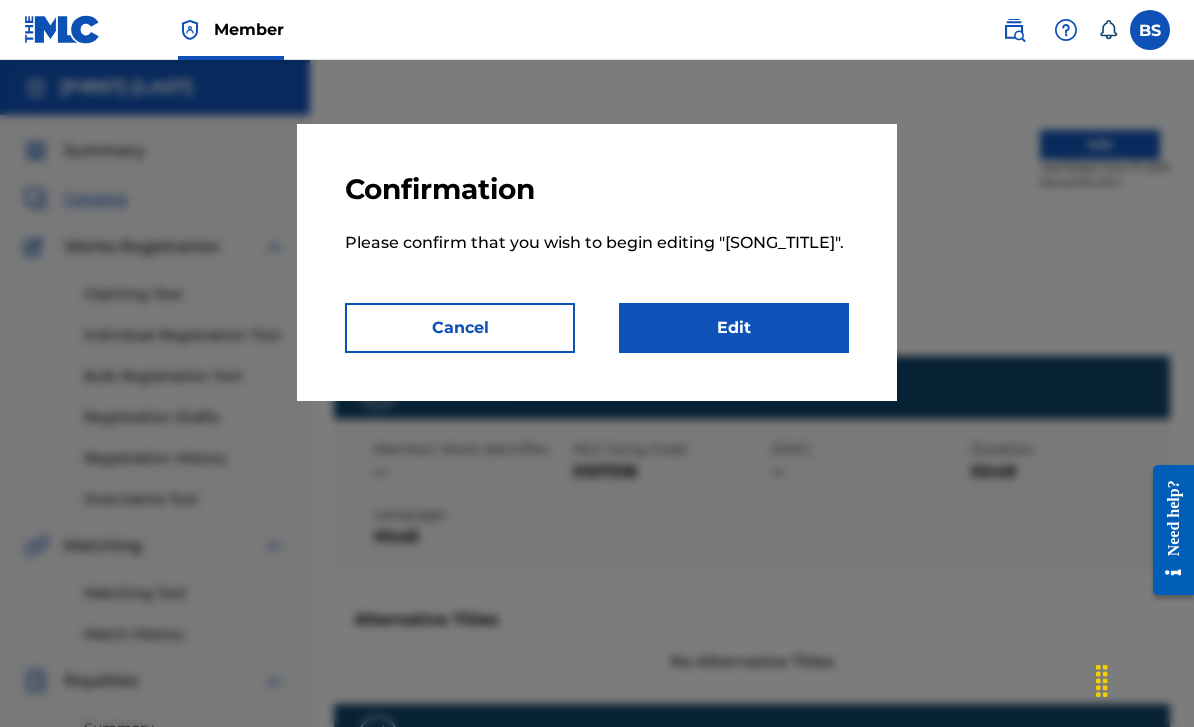 click on "Edit" at bounding box center [734, 328] 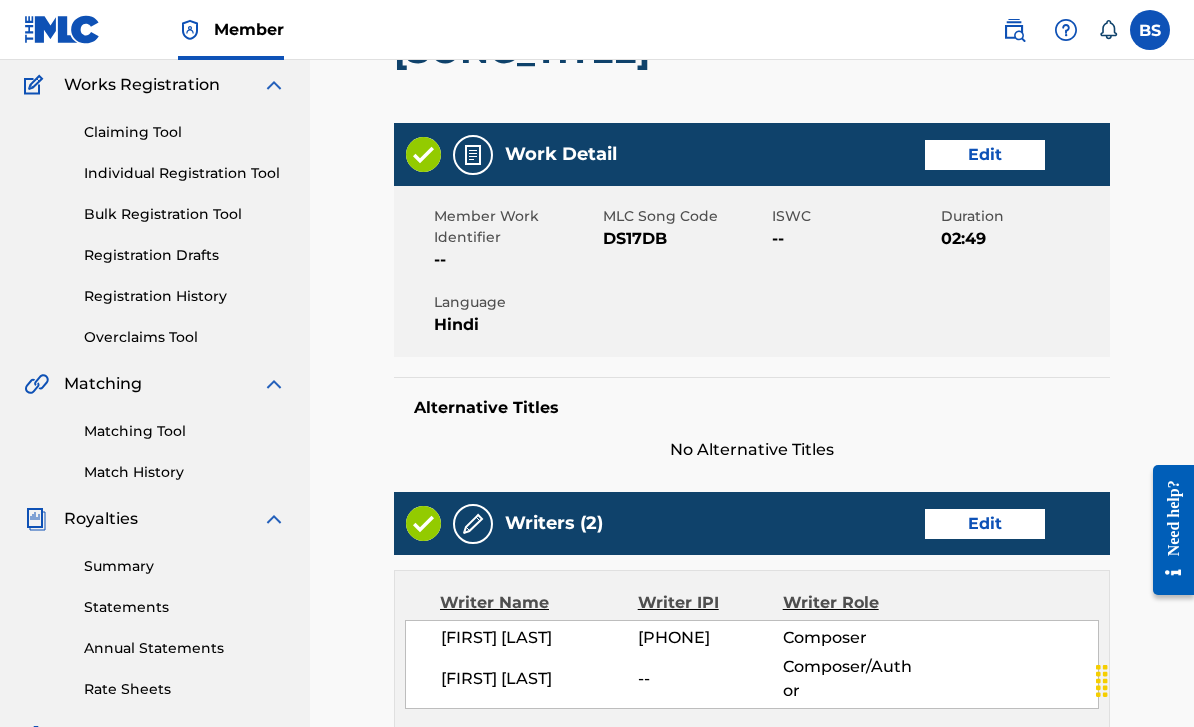 scroll, scrollTop: 12, scrollLeft: 0, axis: vertical 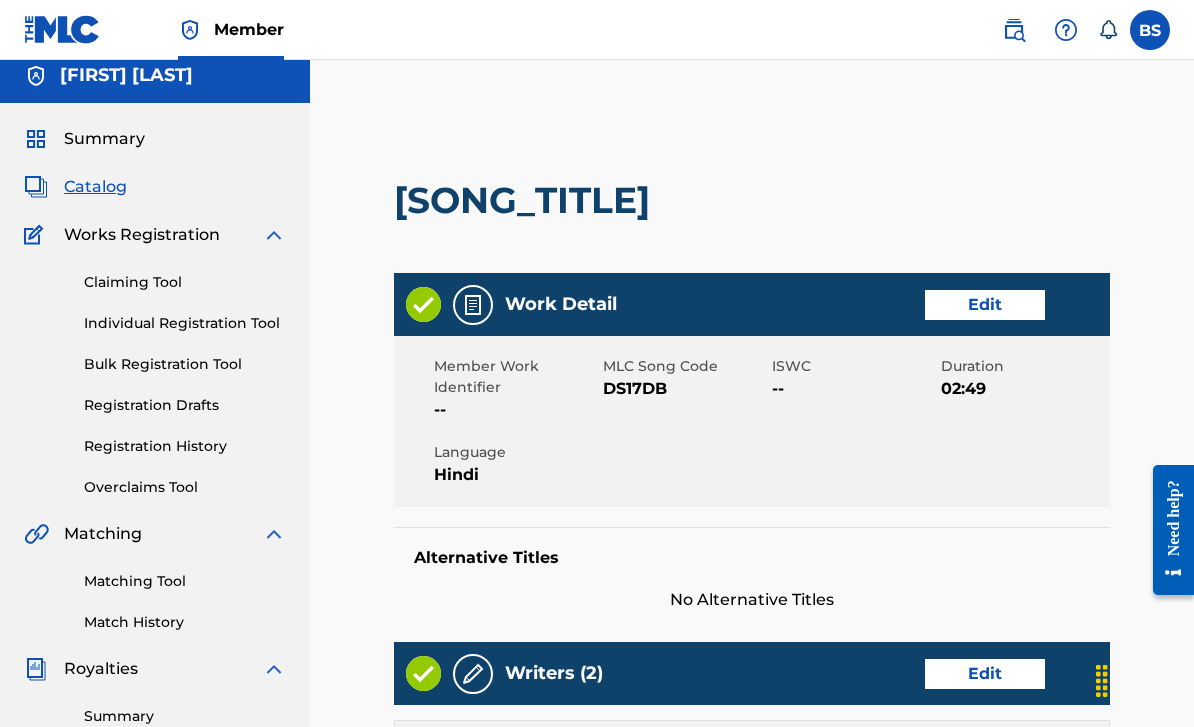 click on "Edit" at bounding box center [985, 305] 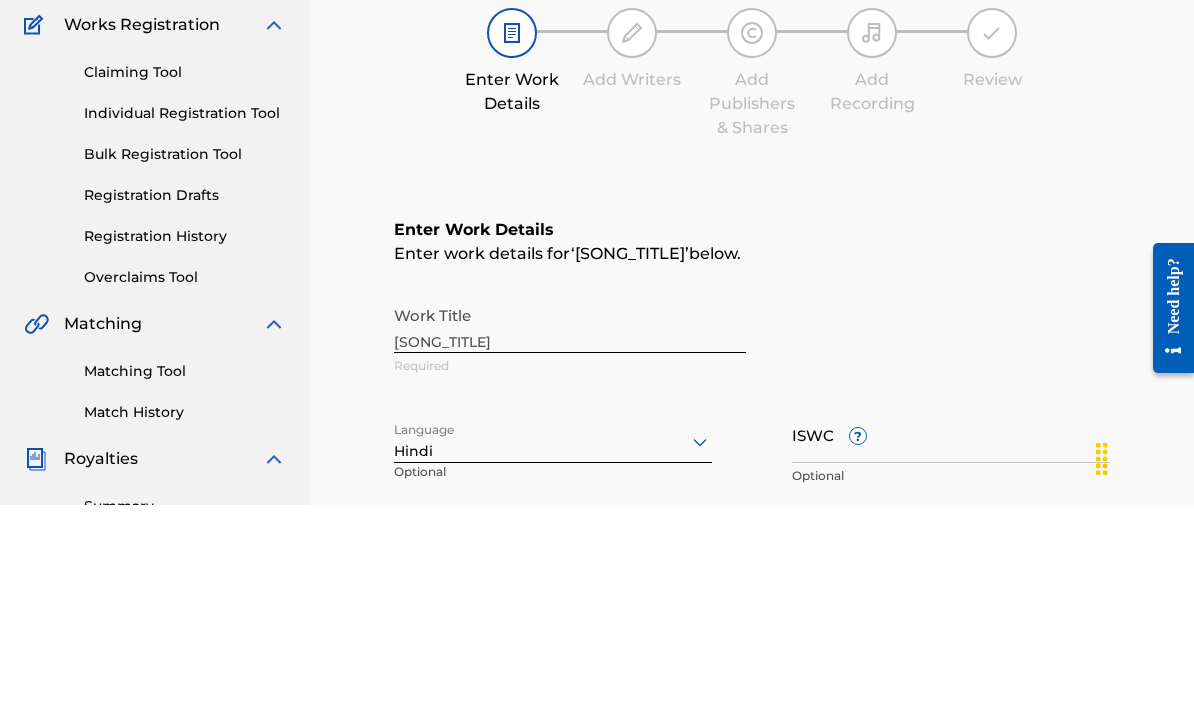 scroll, scrollTop: 305, scrollLeft: 0, axis: vertical 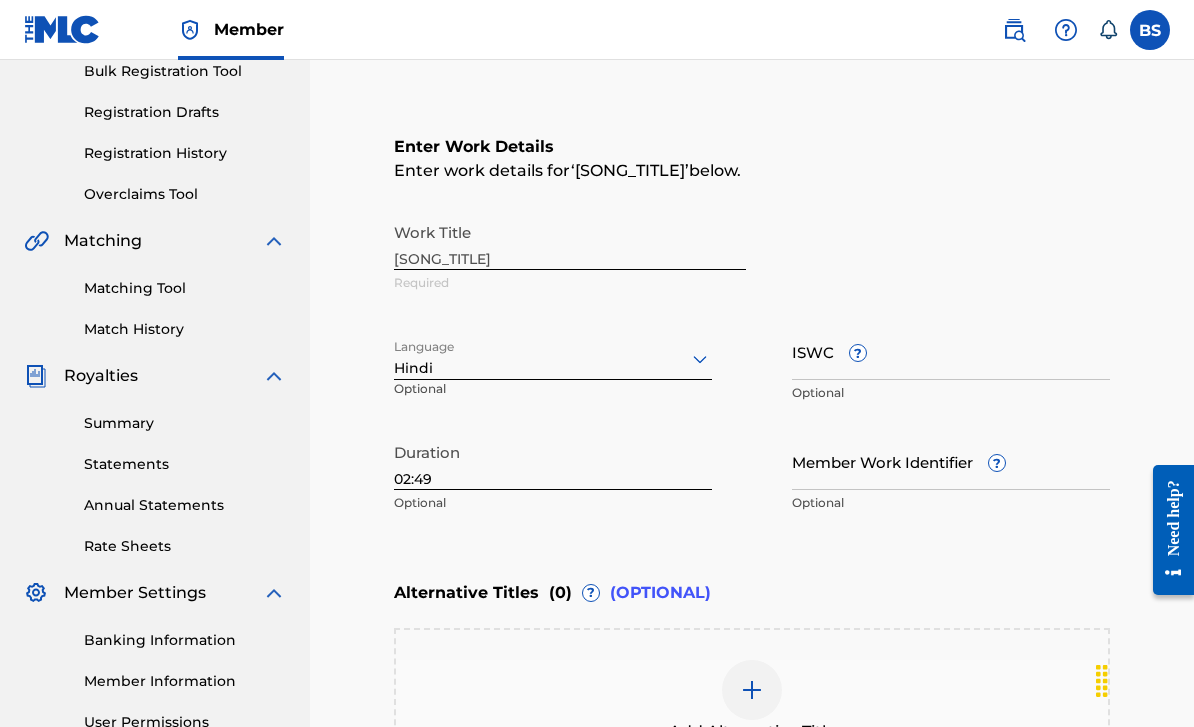 click on "ISWC   ?" at bounding box center (951, 351) 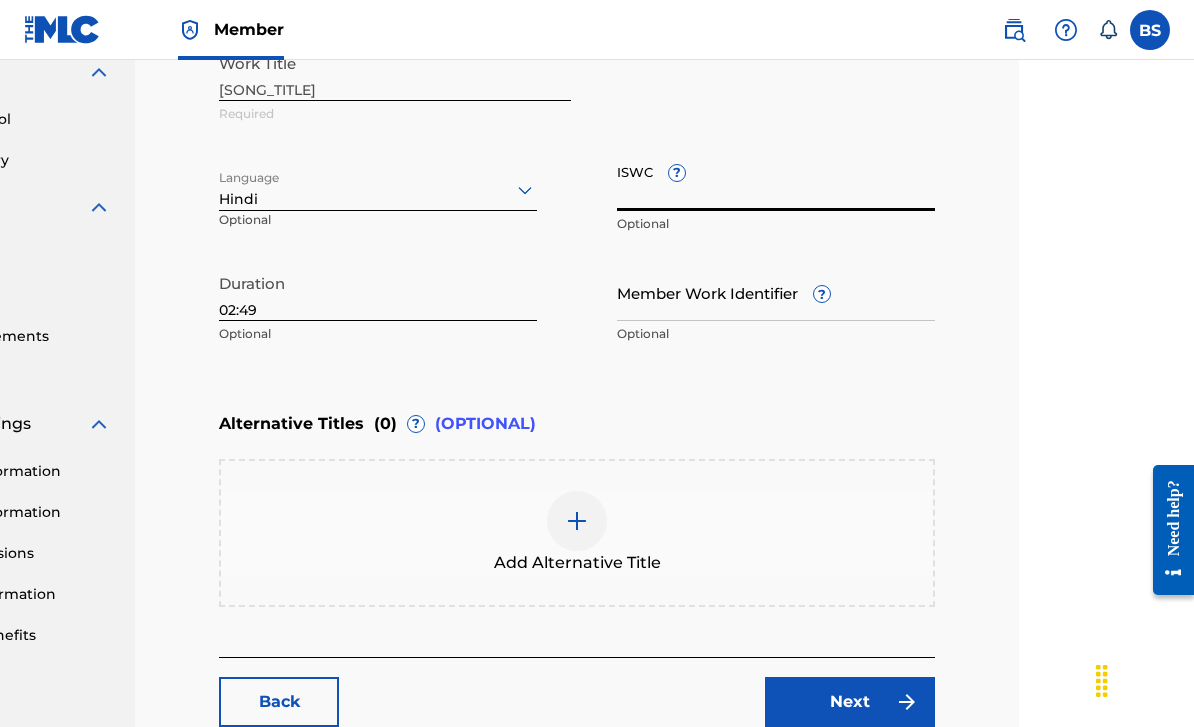 click on "Back" at bounding box center (279, 702) 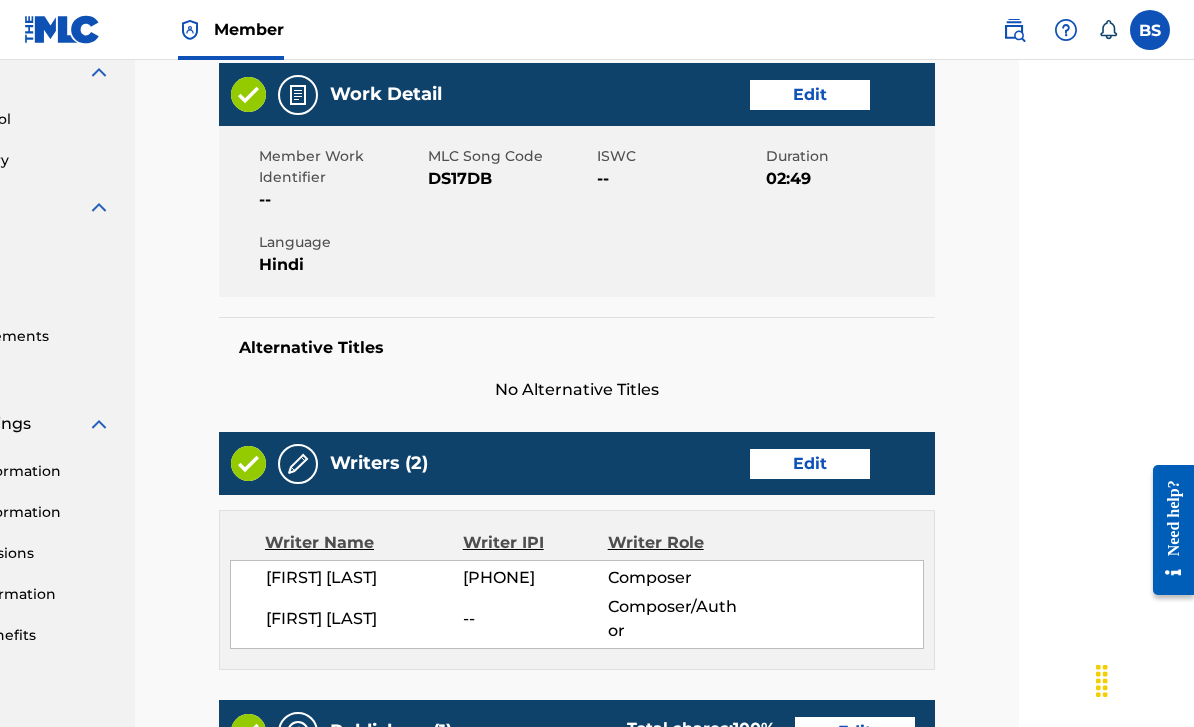 scroll, scrollTop: 0, scrollLeft: 0, axis: both 